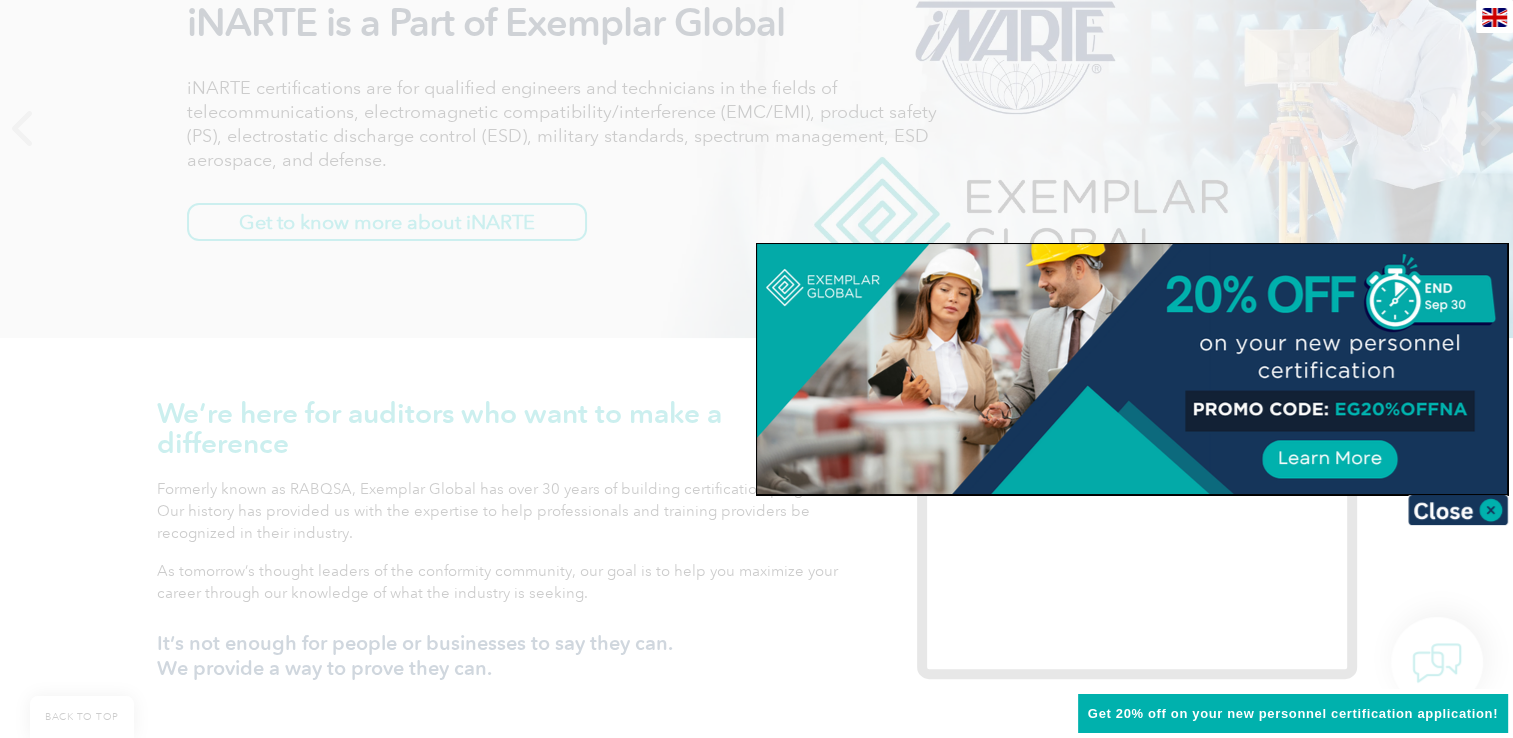 scroll, scrollTop: 332, scrollLeft: 0, axis: vertical 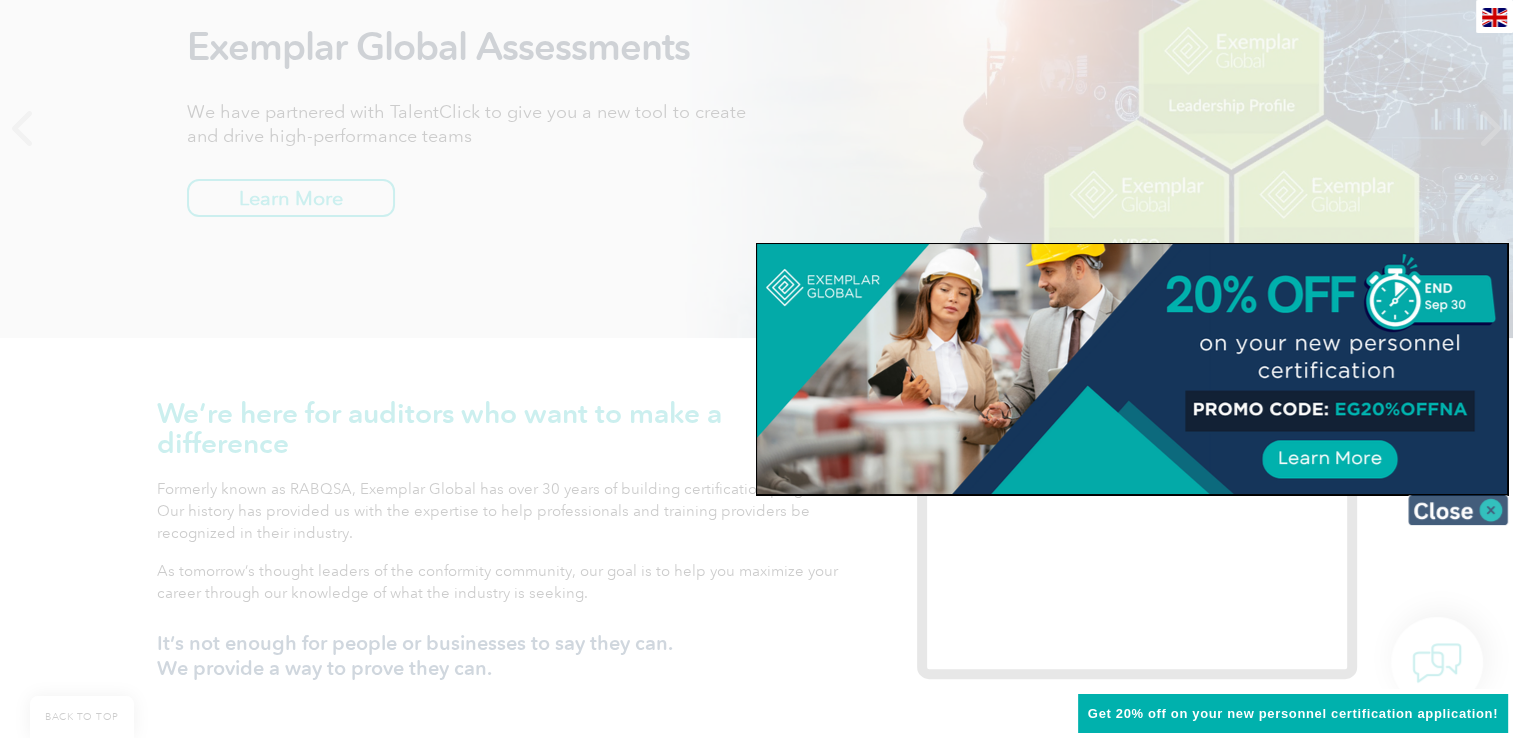 click at bounding box center (1458, 510) 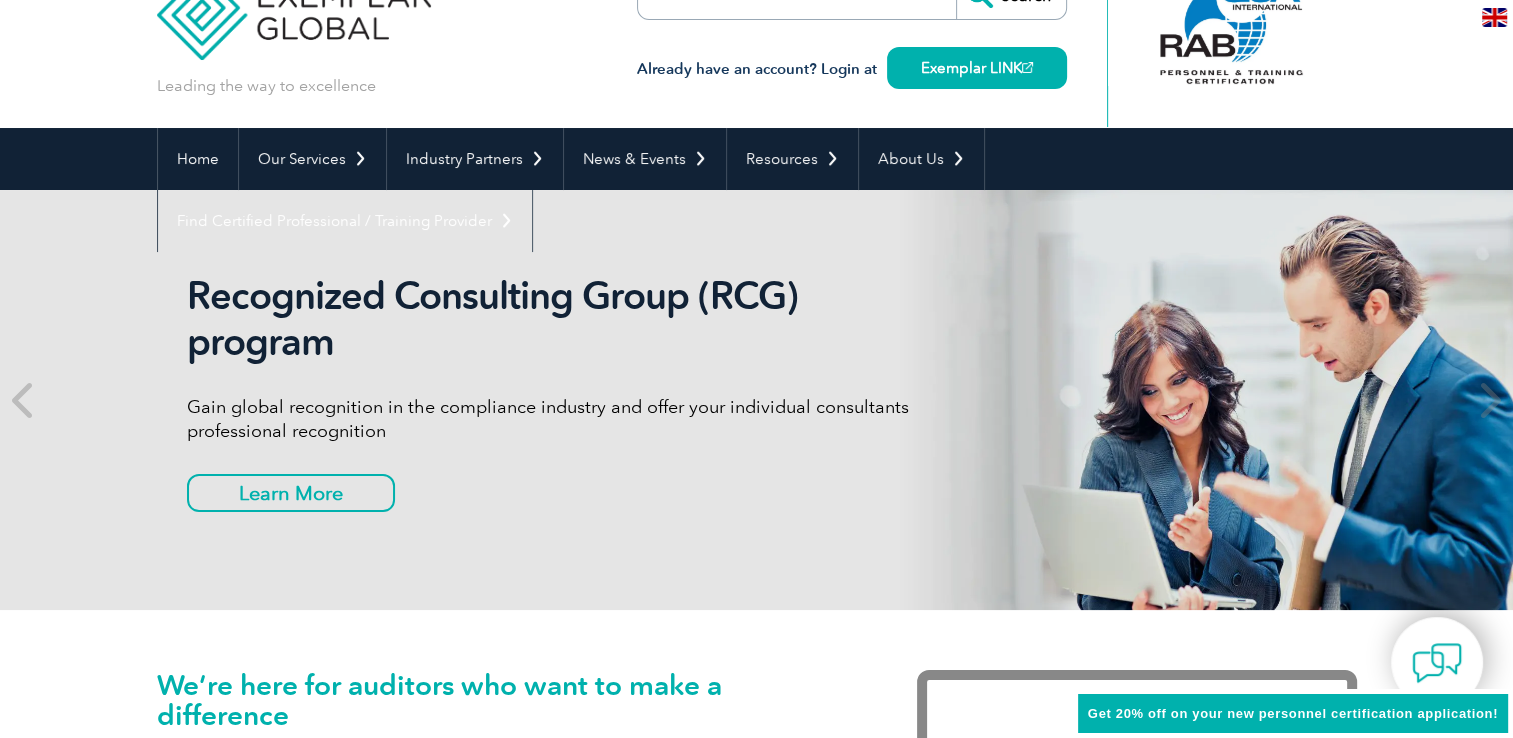 scroll, scrollTop: 0, scrollLeft: 0, axis: both 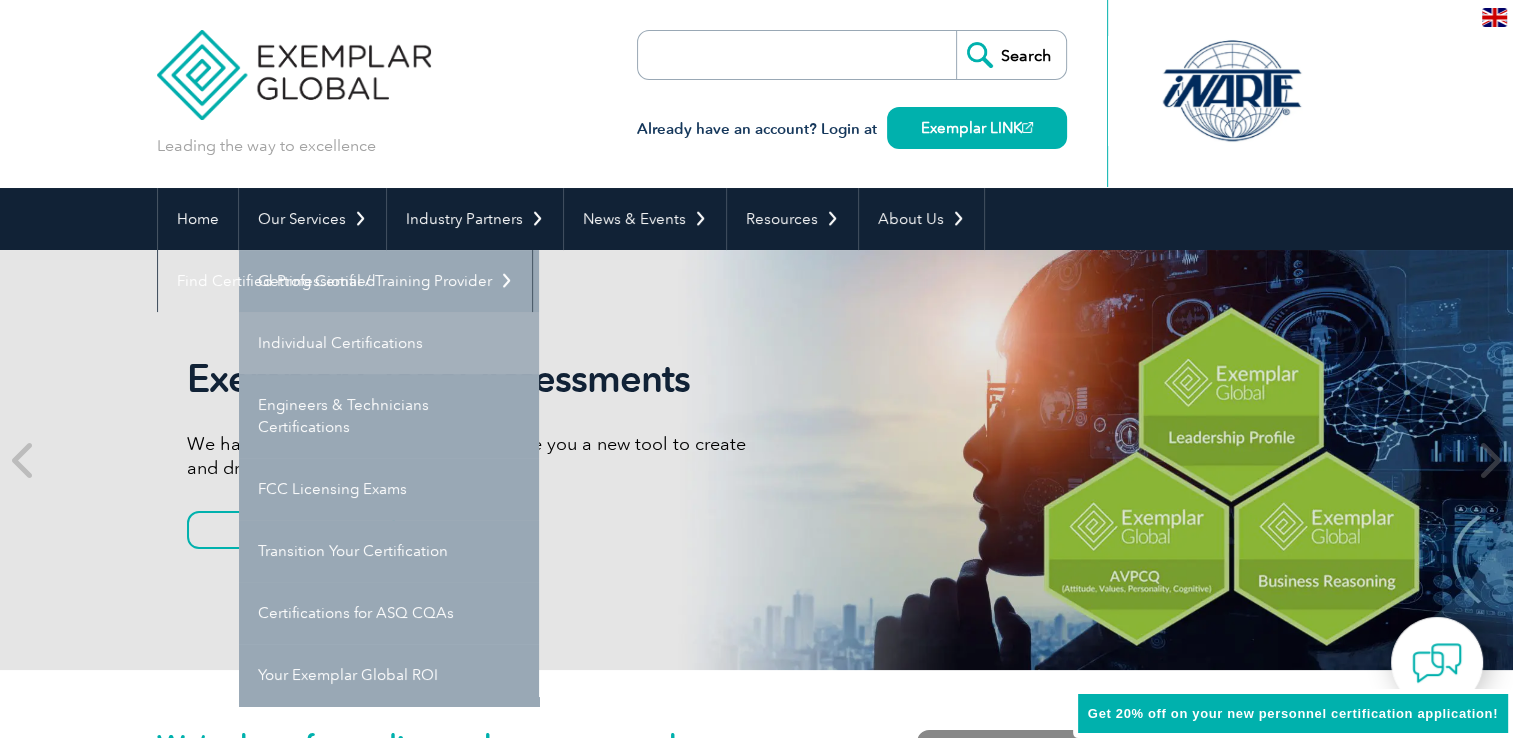 click on "Individual Certifications" at bounding box center [389, 343] 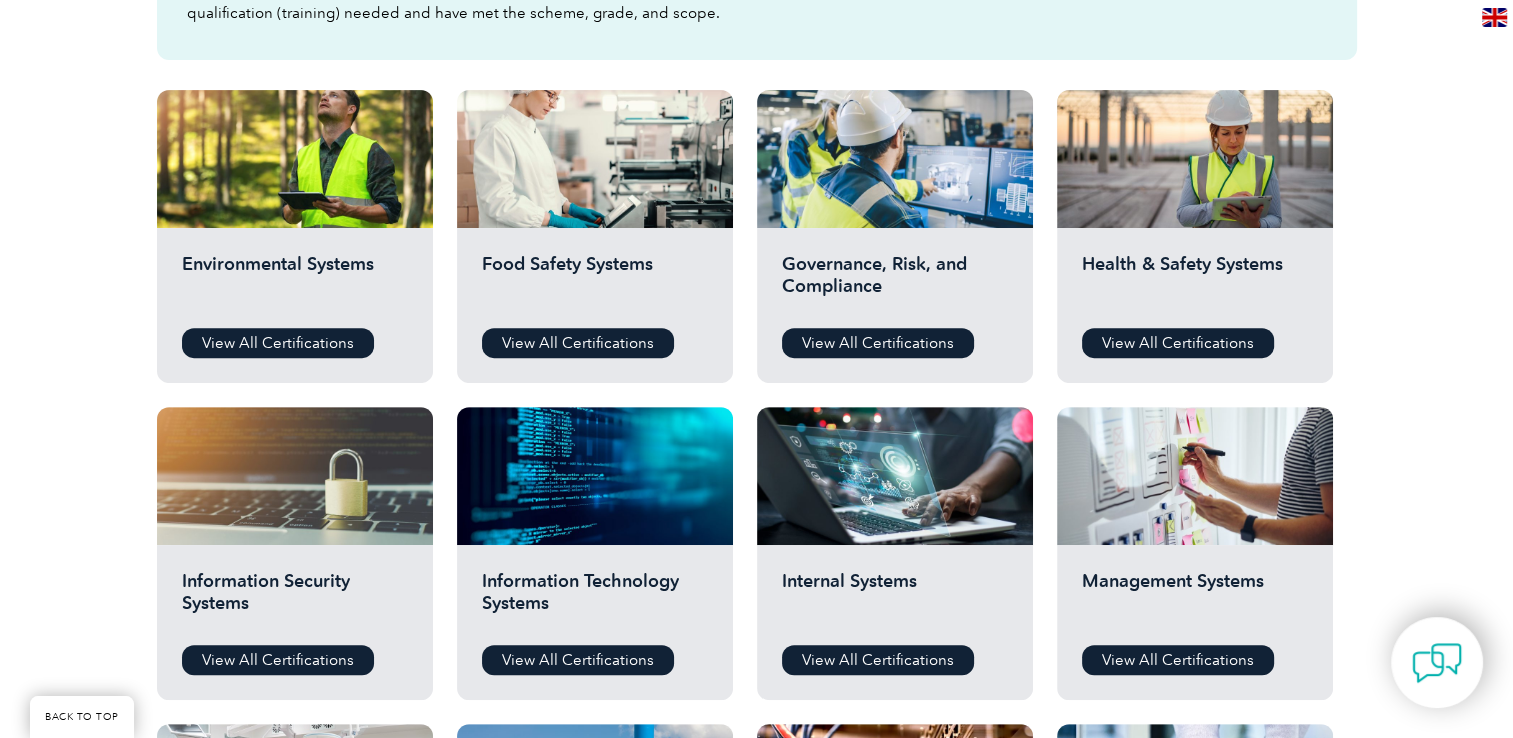 scroll, scrollTop: 656, scrollLeft: 0, axis: vertical 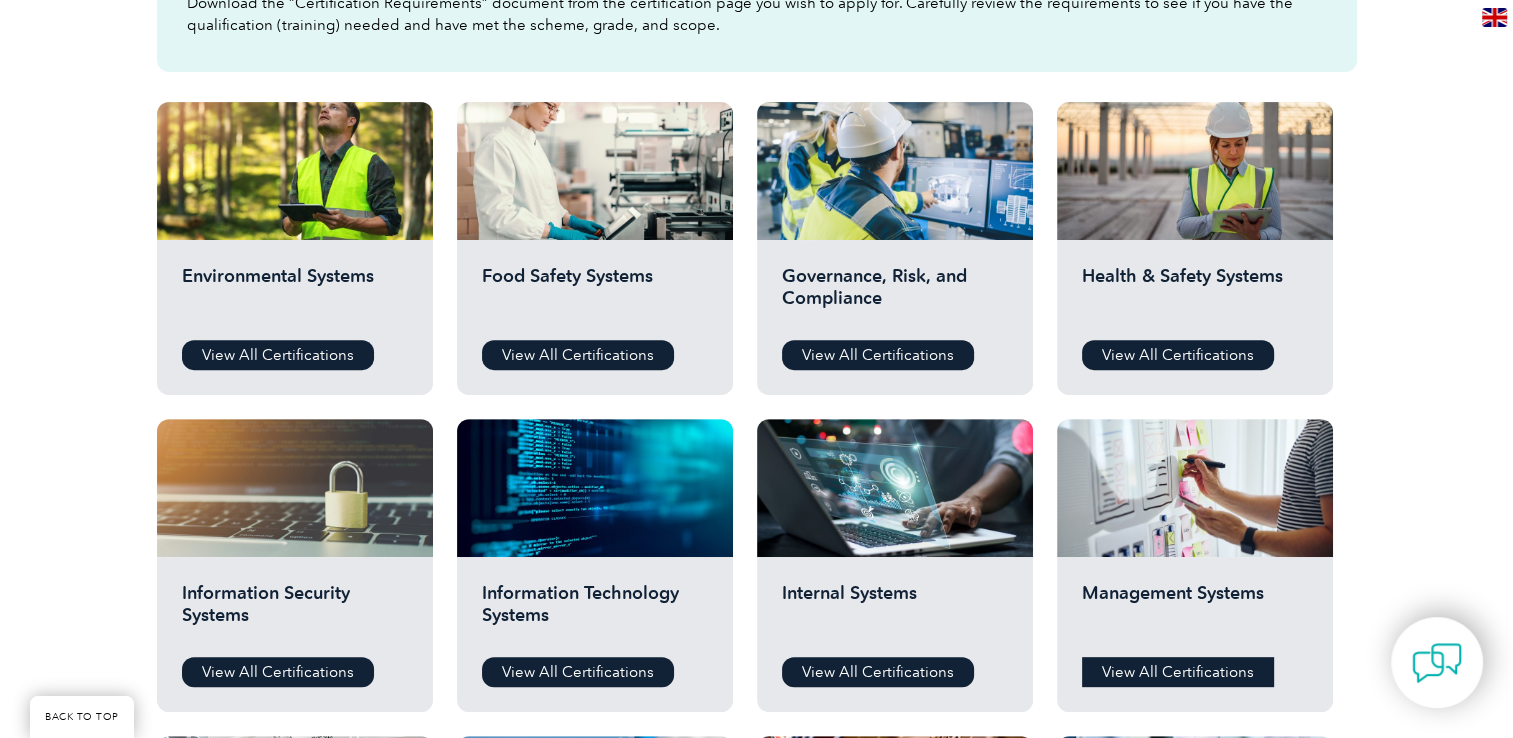 click on "View All Certifications" at bounding box center (1178, 672) 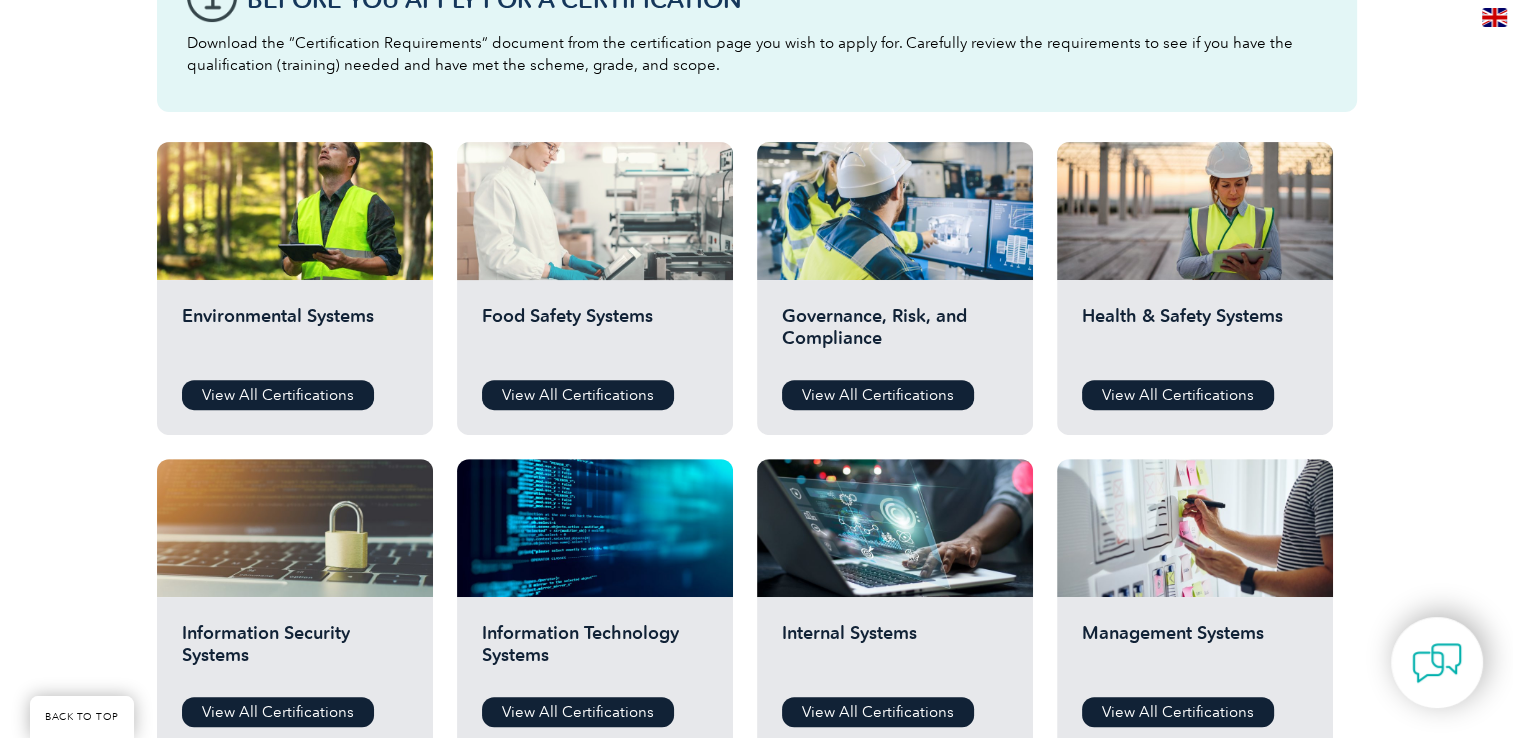 scroll, scrollTop: 611, scrollLeft: 0, axis: vertical 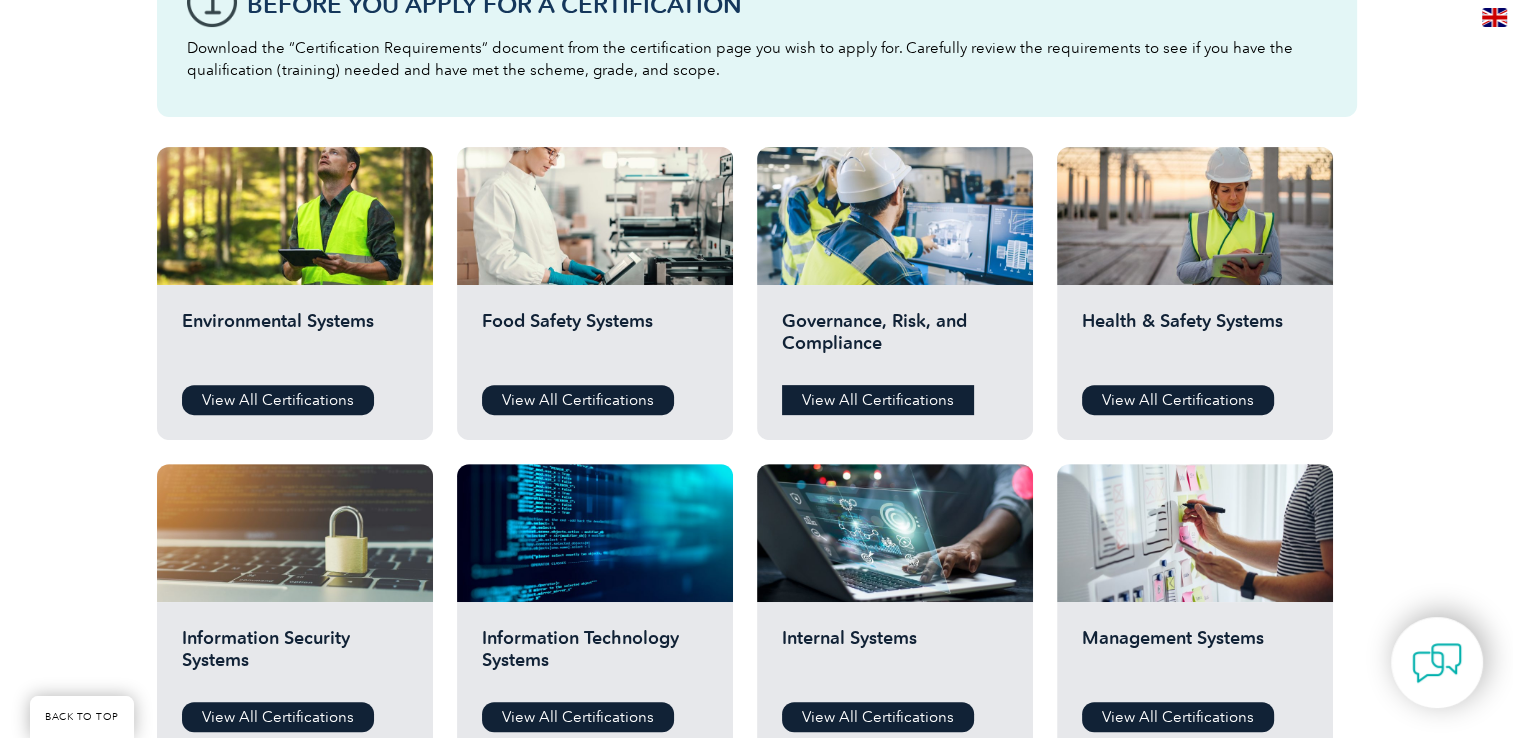 click on "View All Certifications" at bounding box center [878, 400] 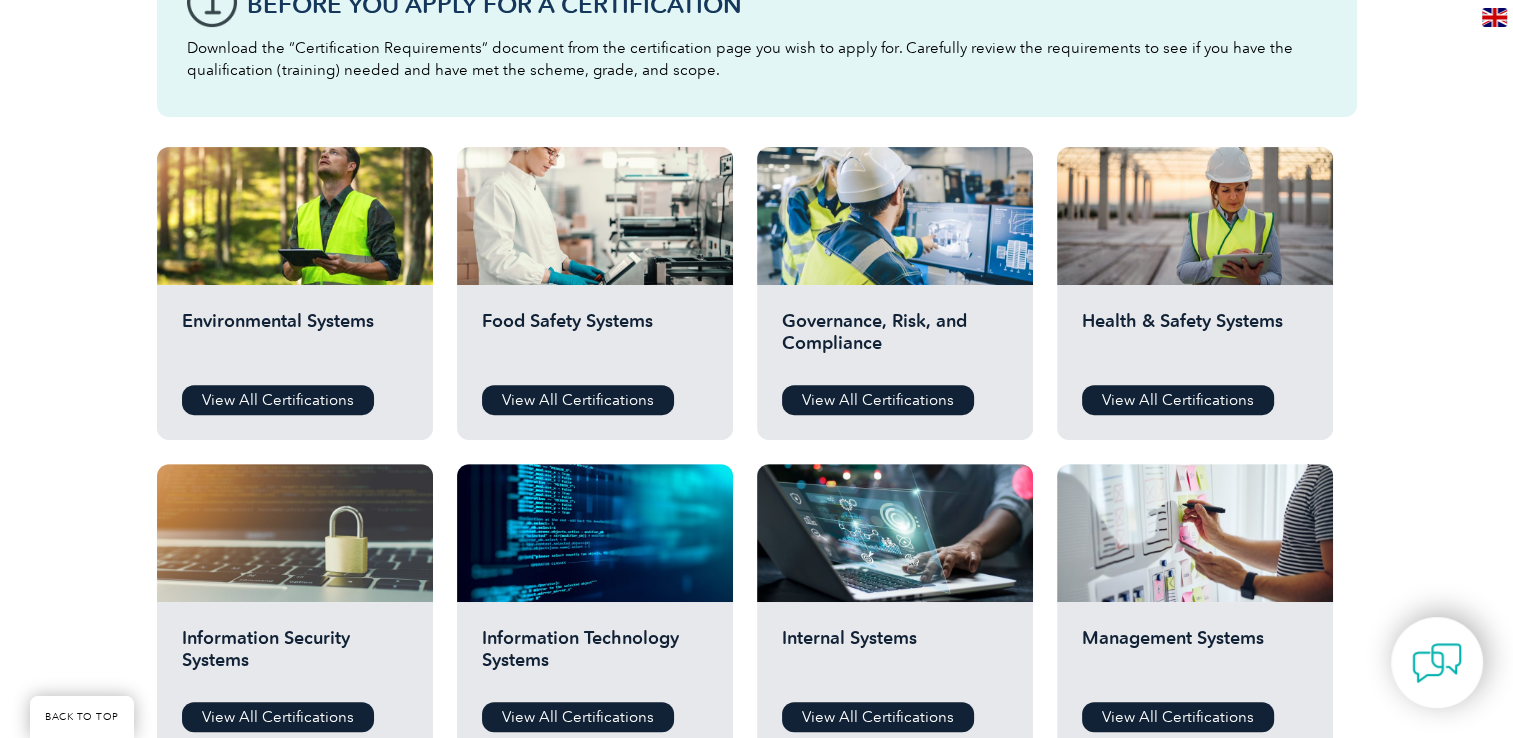 click on "Governance, Risk, and Compliance" at bounding box center (895, 340) 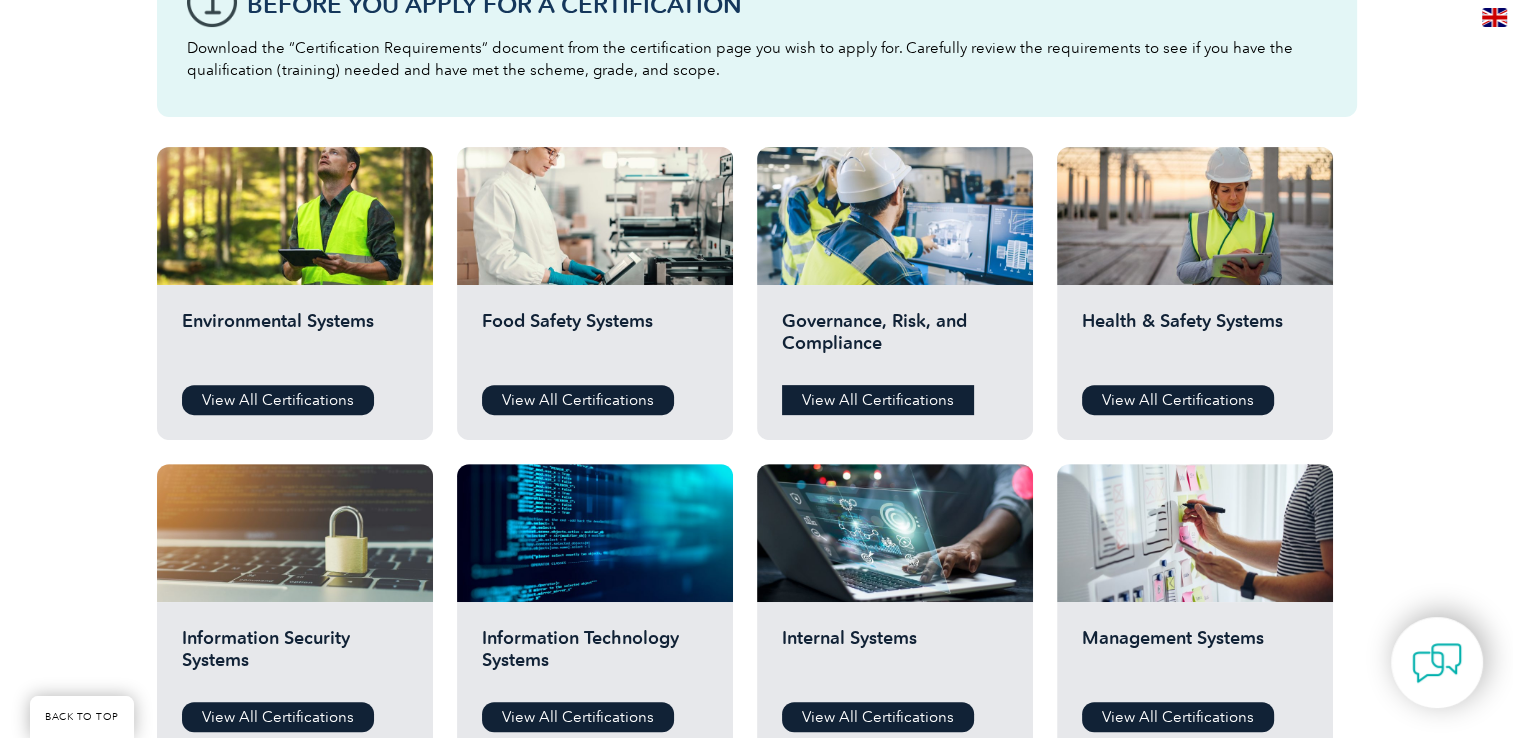 click on "View All Certifications" at bounding box center [878, 400] 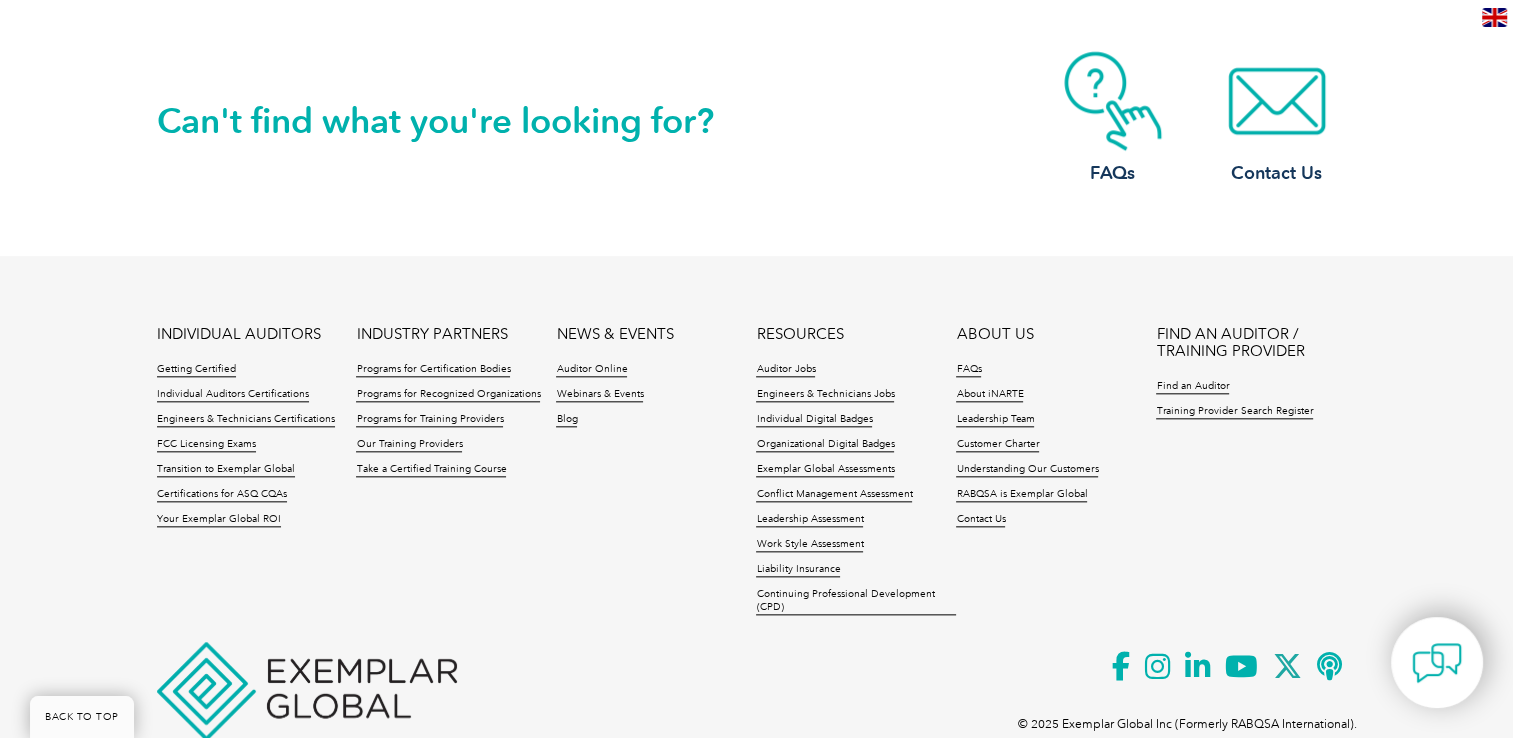 scroll, scrollTop: 2098, scrollLeft: 0, axis: vertical 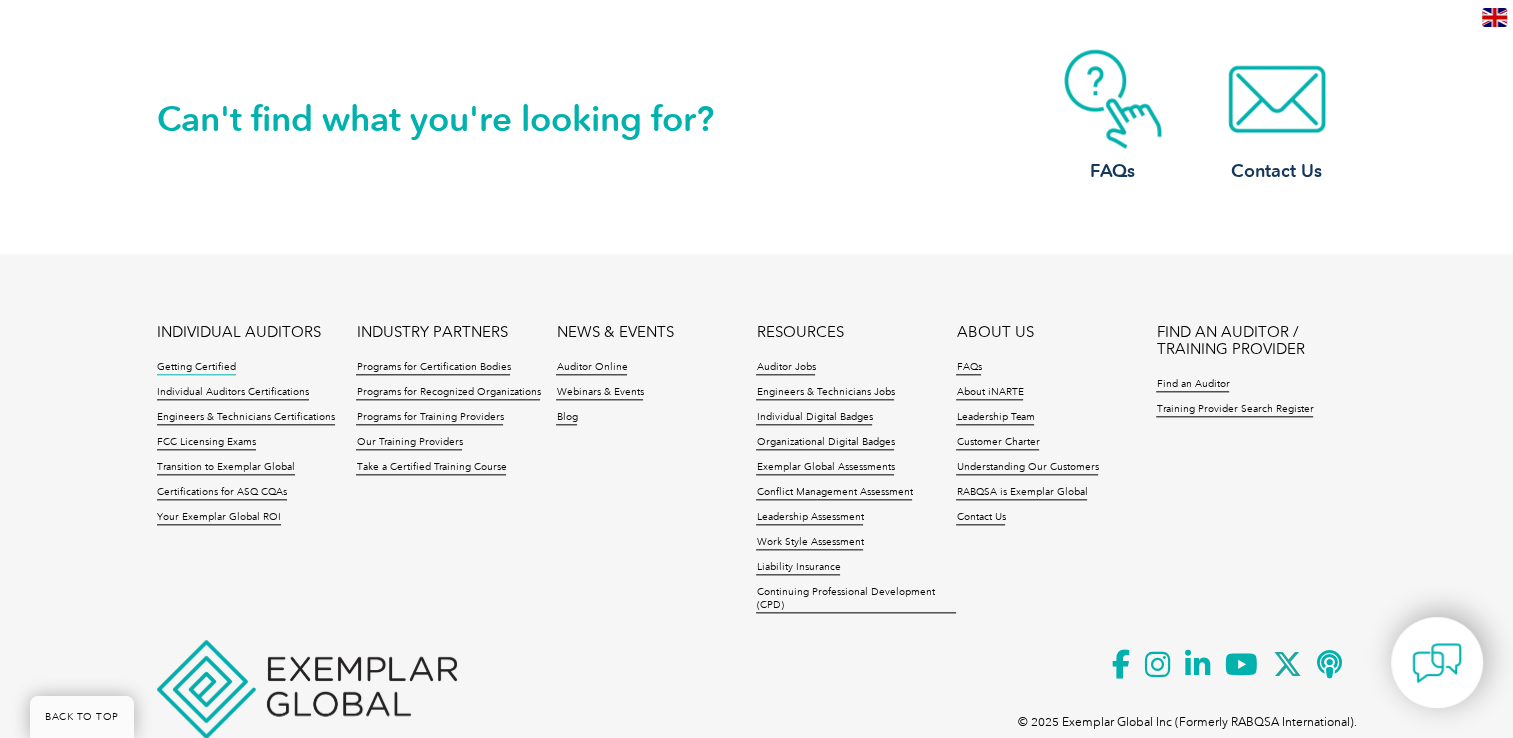 click on "Getting Certified" at bounding box center [196, 368] 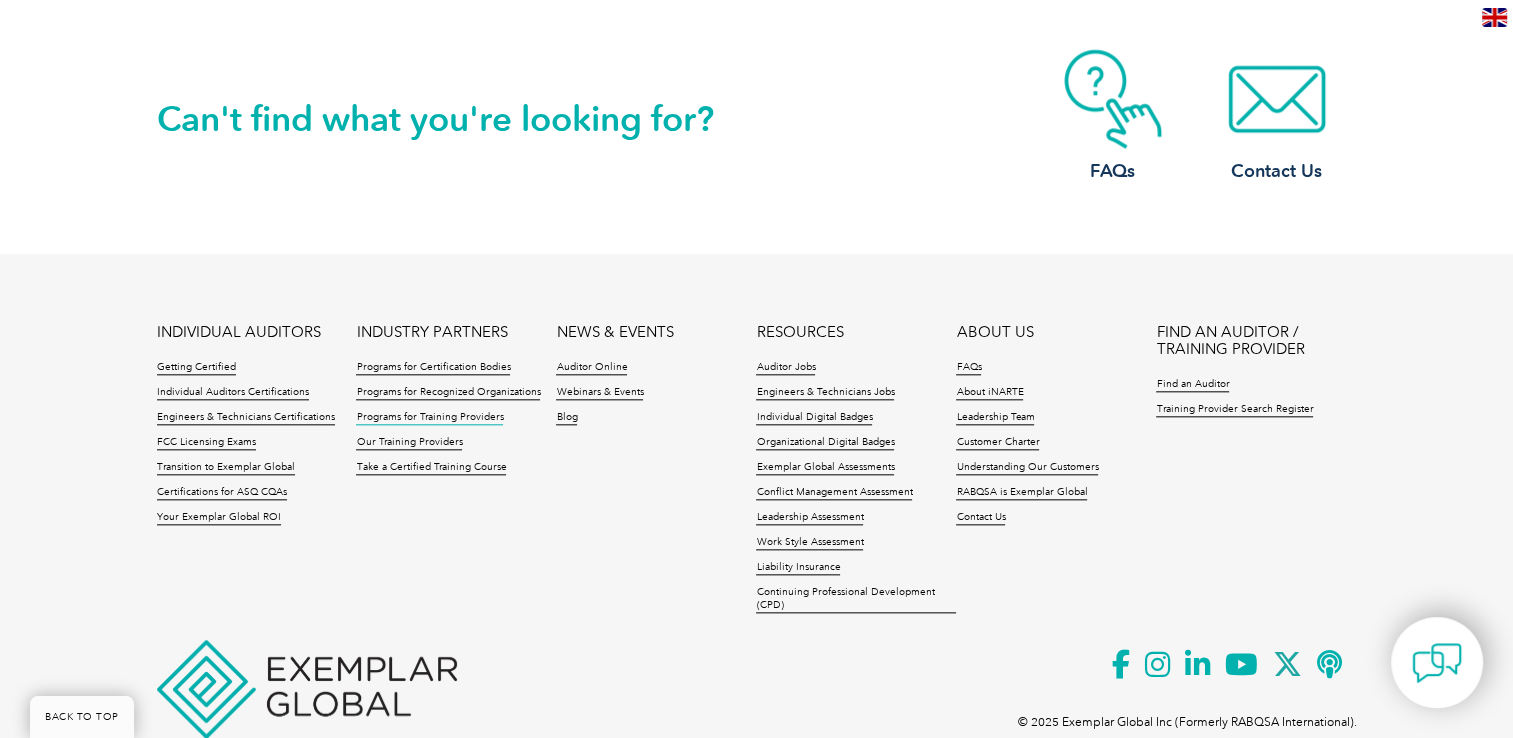 click on "Programs for Training Providers" at bounding box center (429, 418) 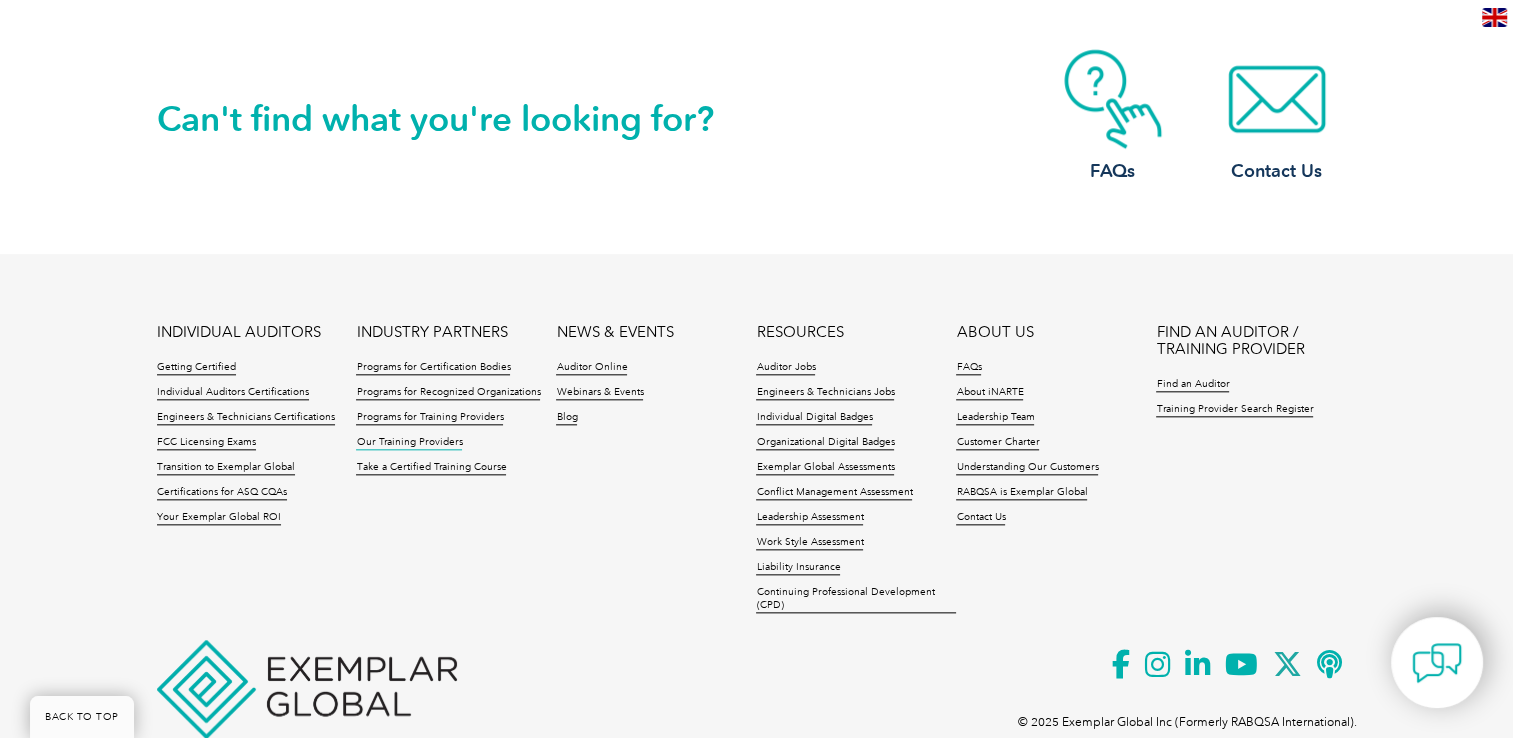 click on "Our Training Providers" at bounding box center [409, 443] 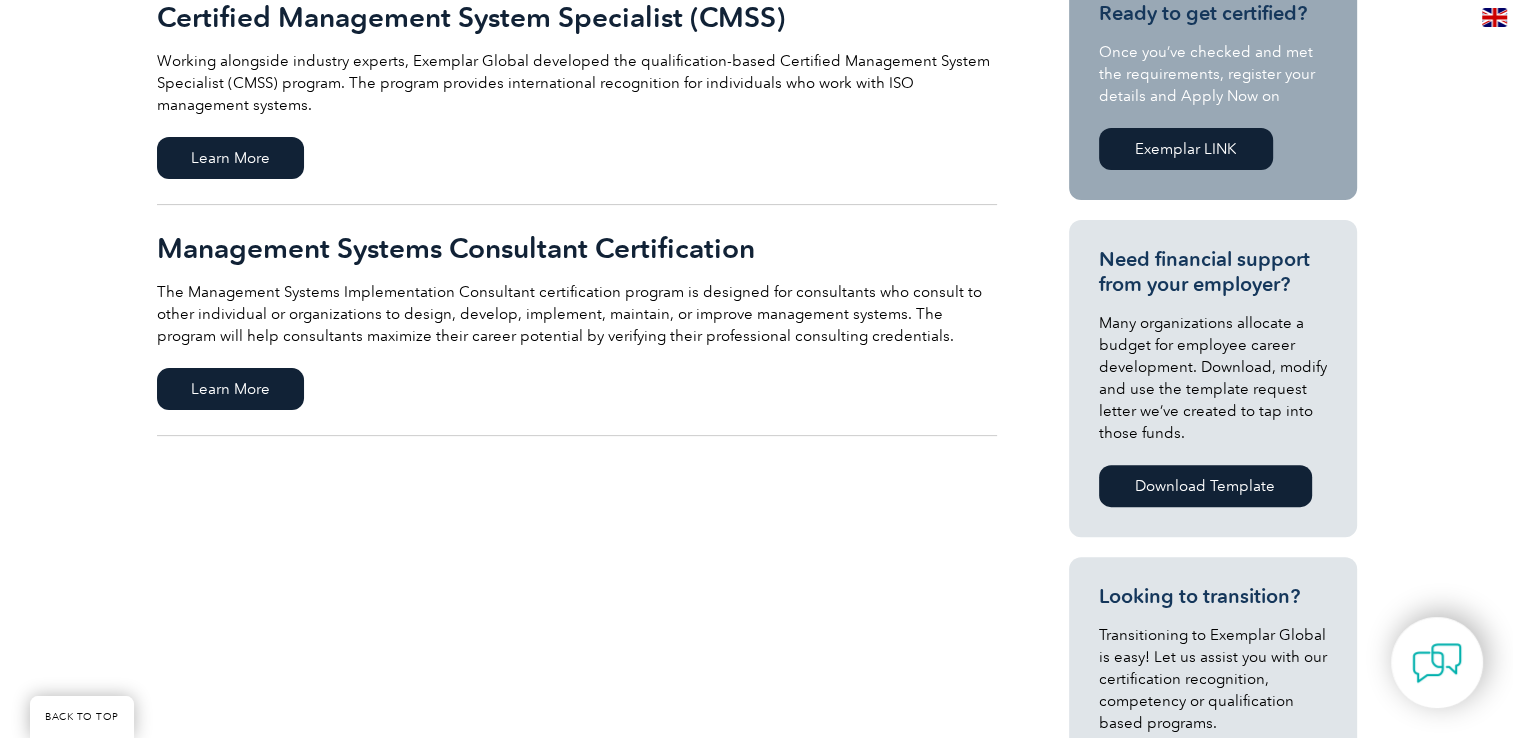 scroll, scrollTop: 566, scrollLeft: 0, axis: vertical 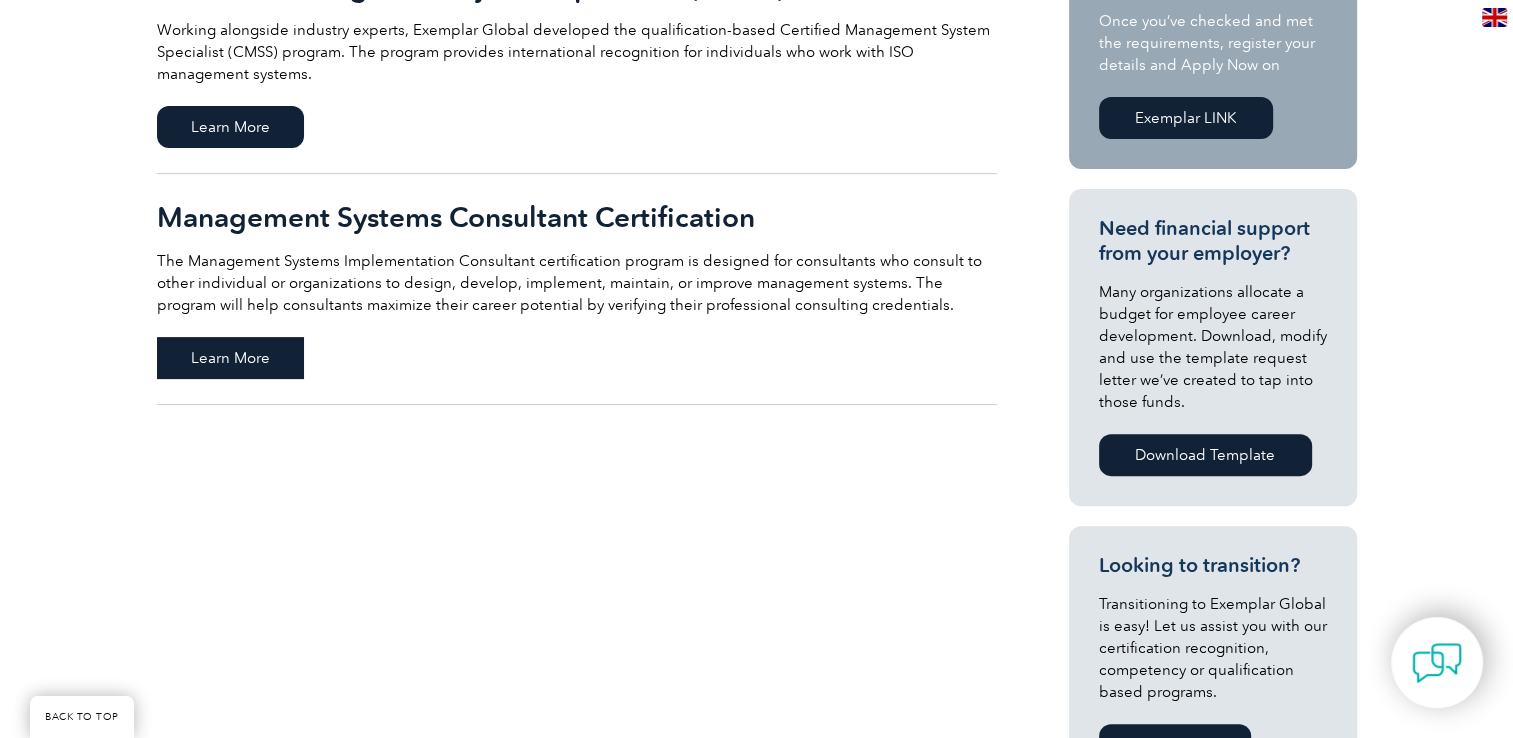 click on "Learn More" at bounding box center [230, 358] 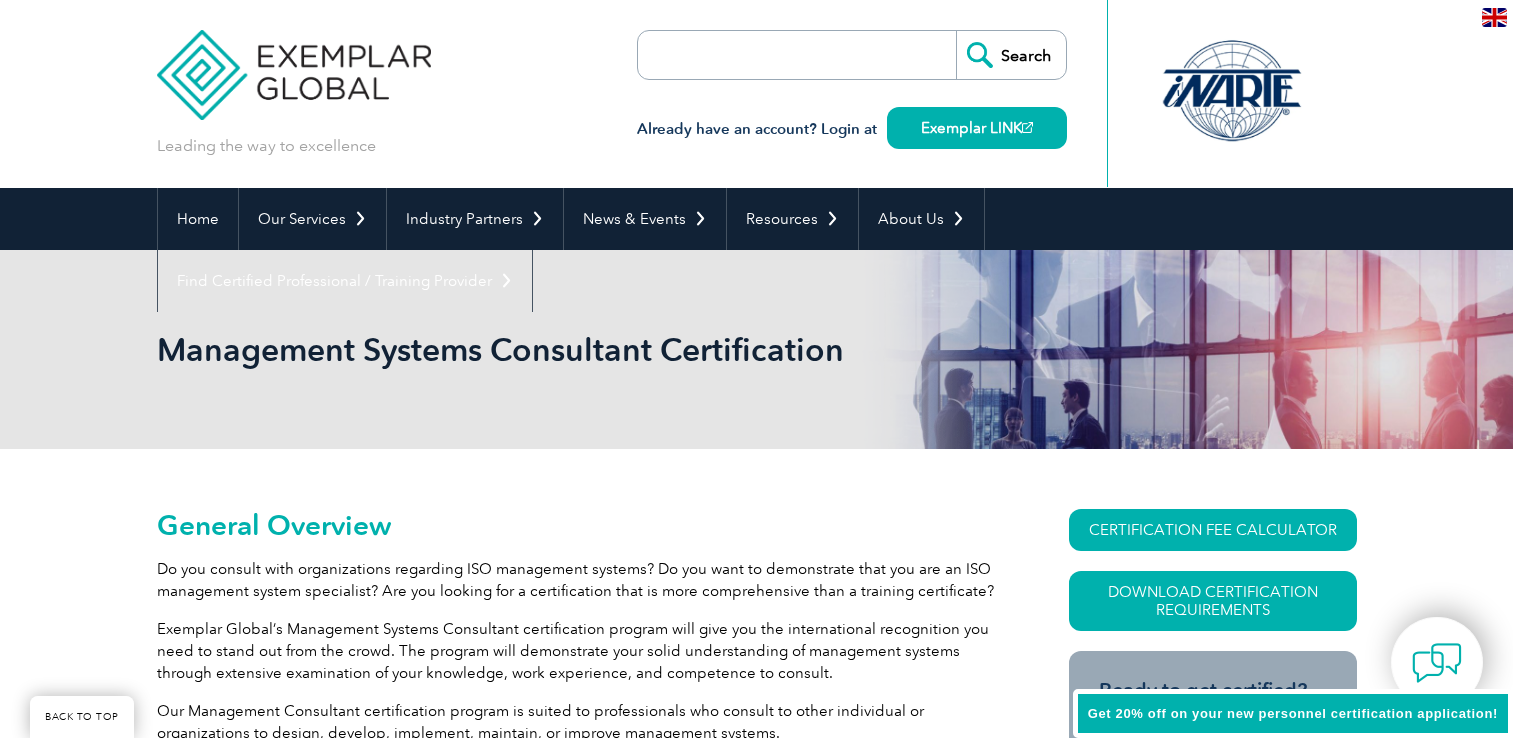 scroll, scrollTop: 193, scrollLeft: 0, axis: vertical 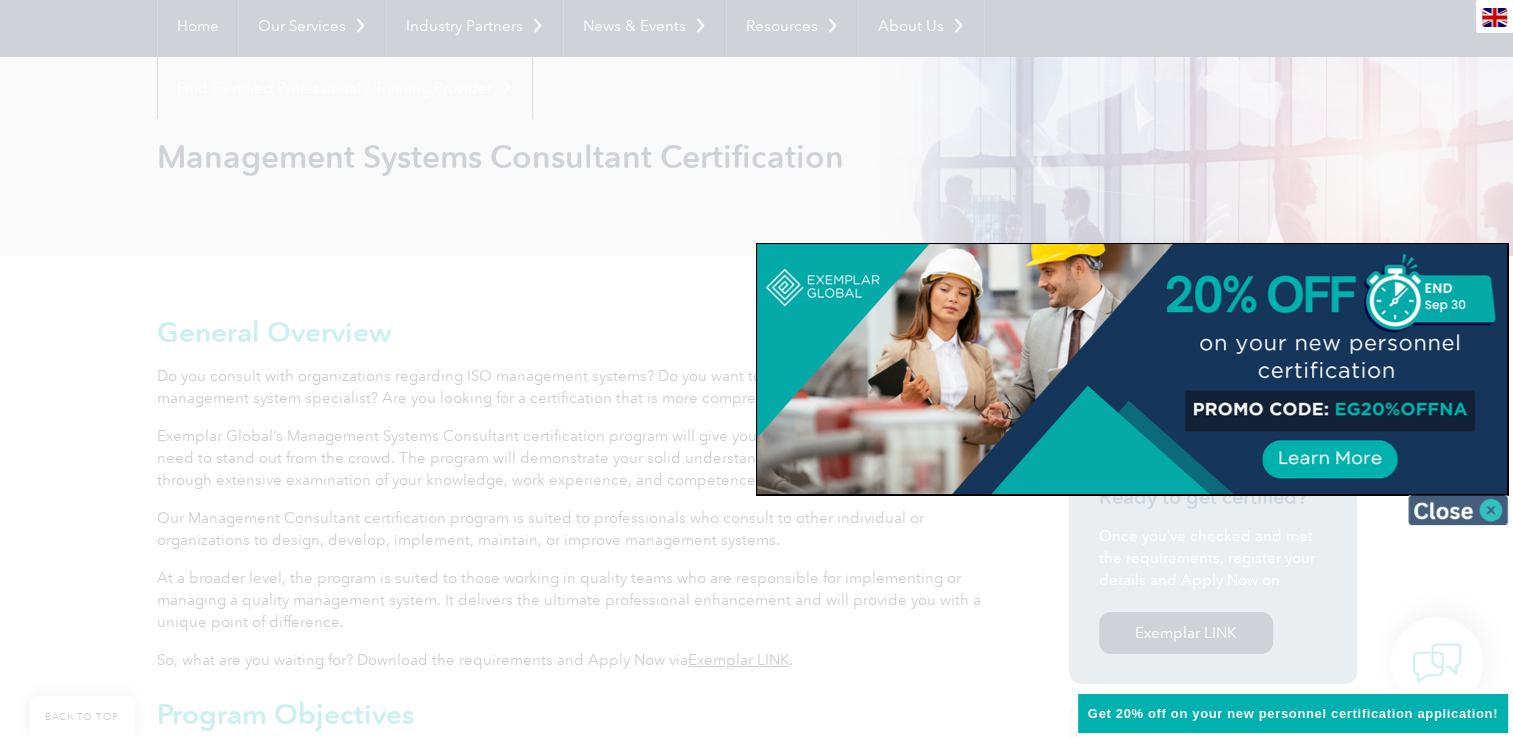 click at bounding box center [1458, 510] 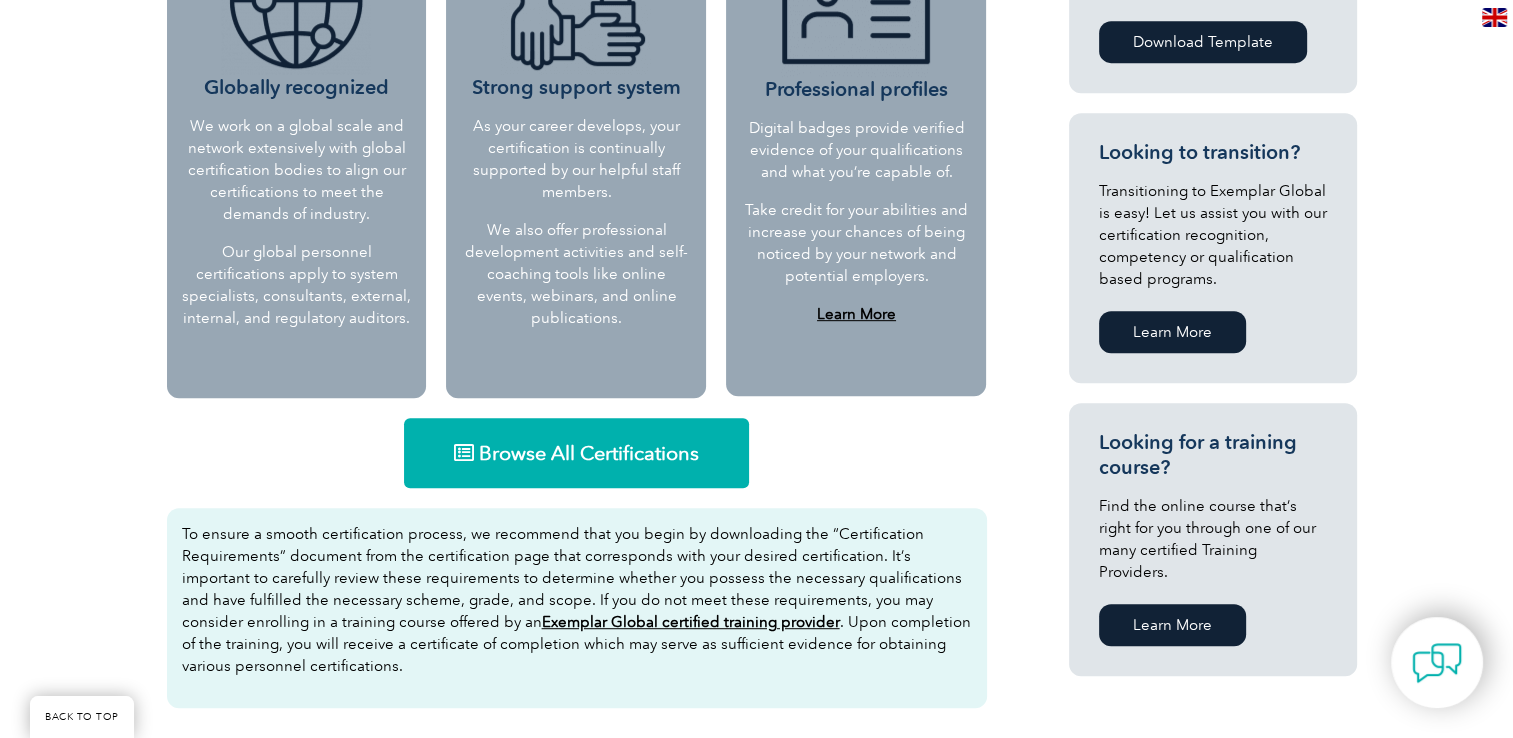 scroll, scrollTop: 978, scrollLeft: 0, axis: vertical 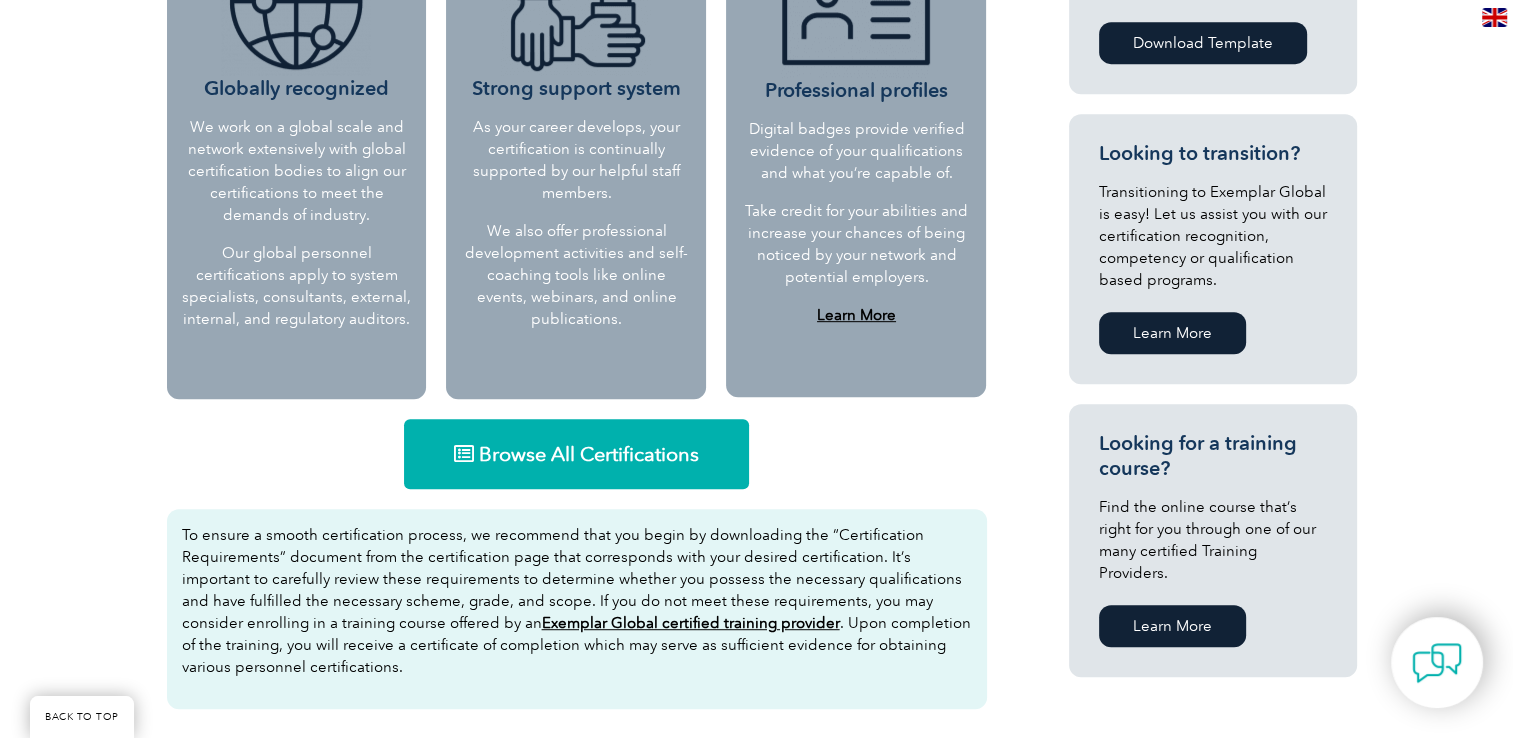 click on "Browse All Certifications" at bounding box center (589, 454) 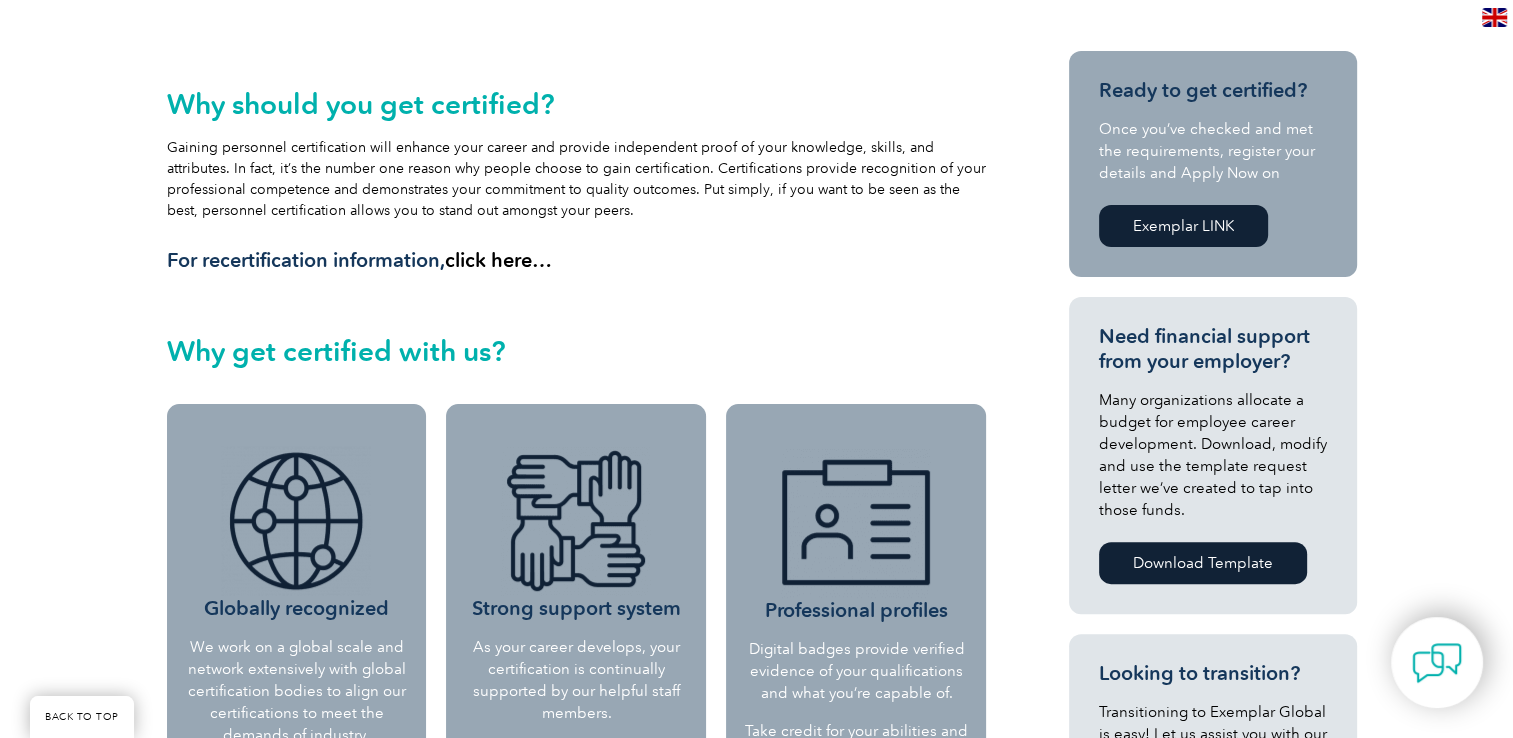 scroll, scrollTop: 514, scrollLeft: 0, axis: vertical 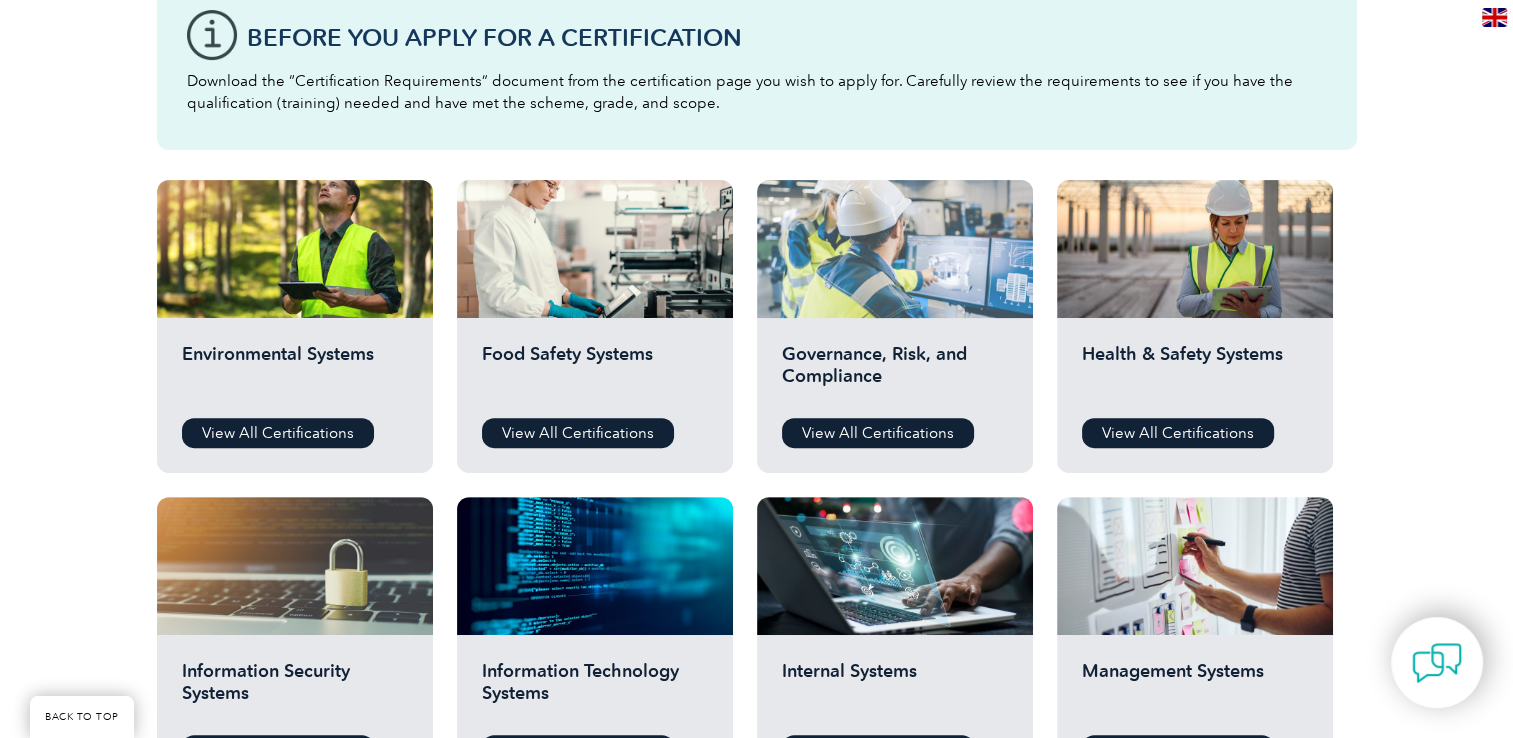 click at bounding box center [895, 249] 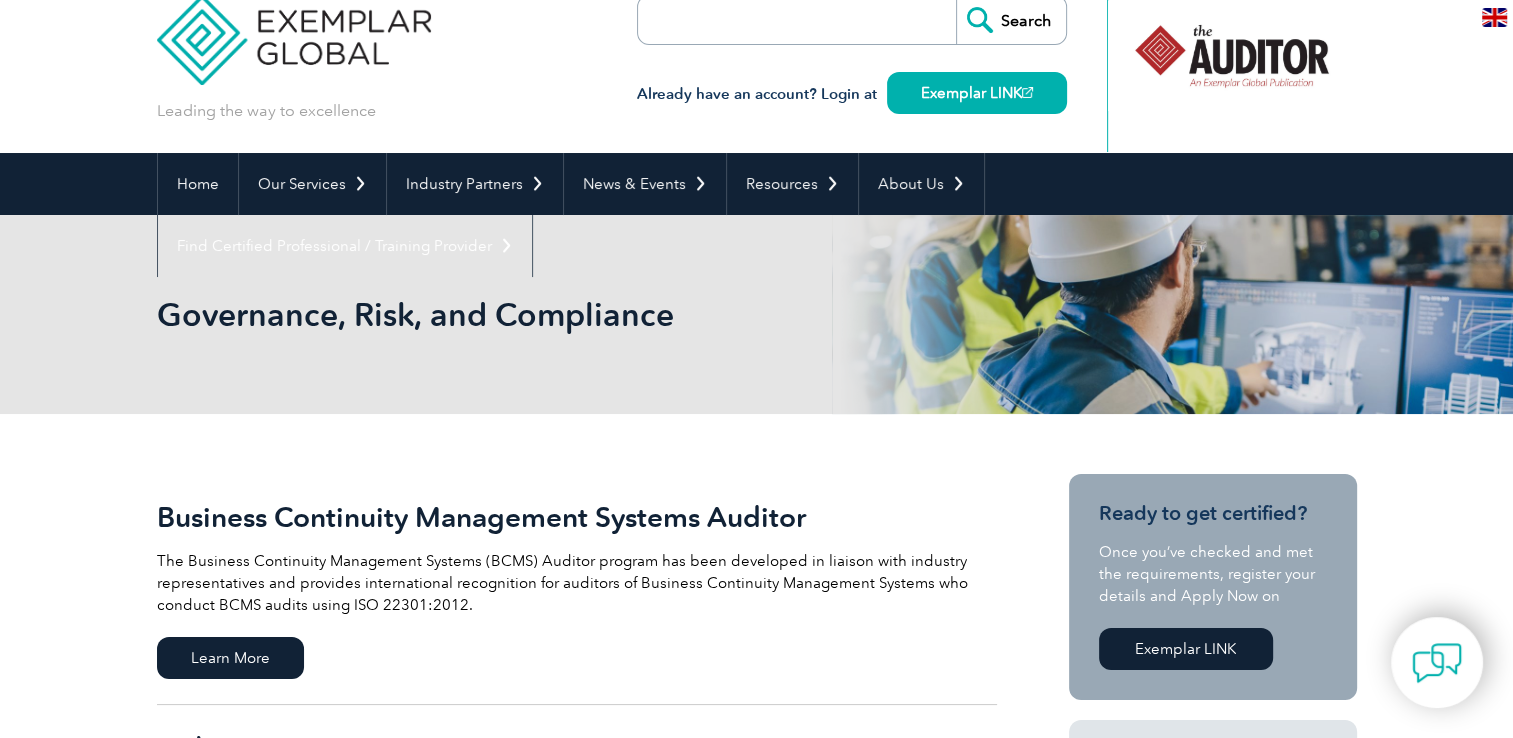 scroll, scrollTop: 34, scrollLeft: 0, axis: vertical 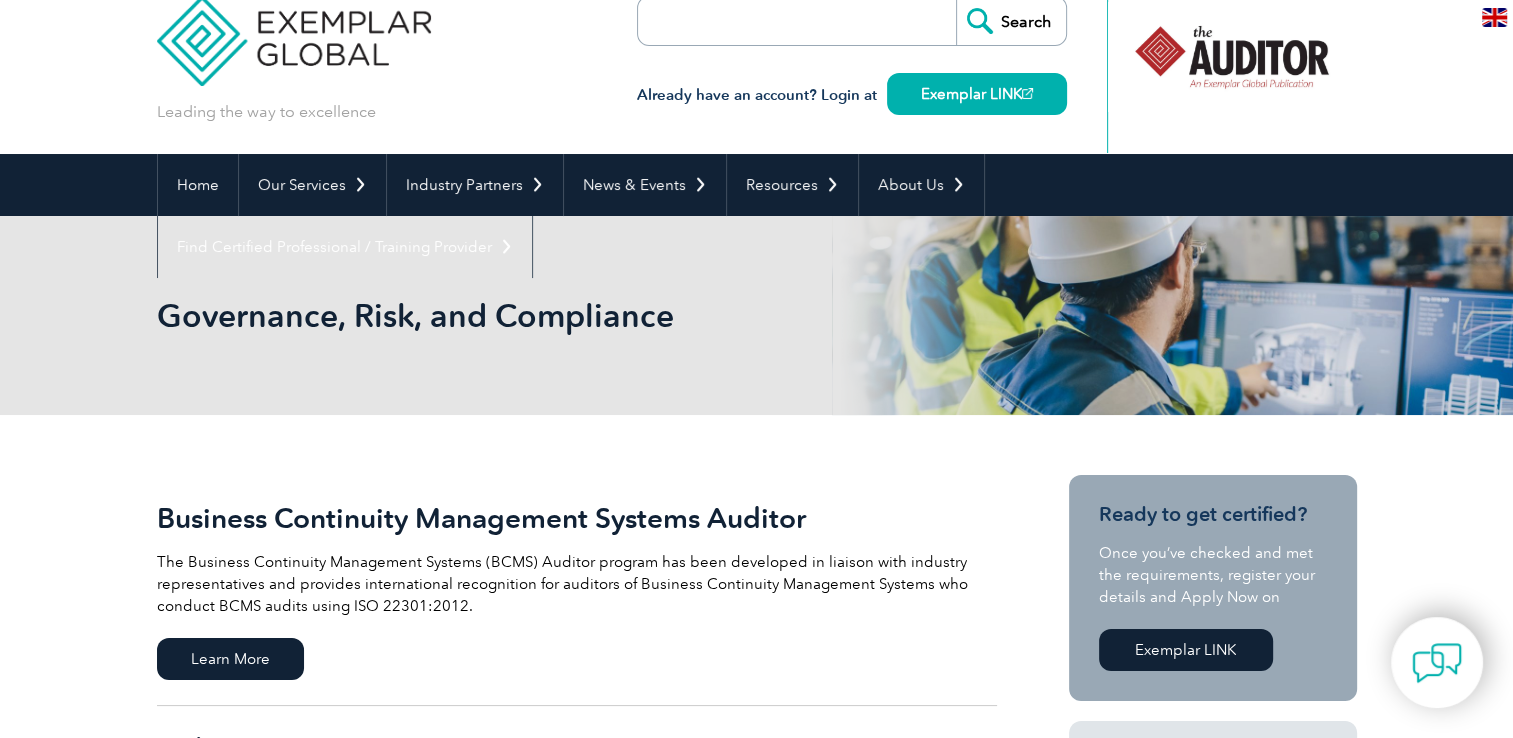 click at bounding box center [753, 21] 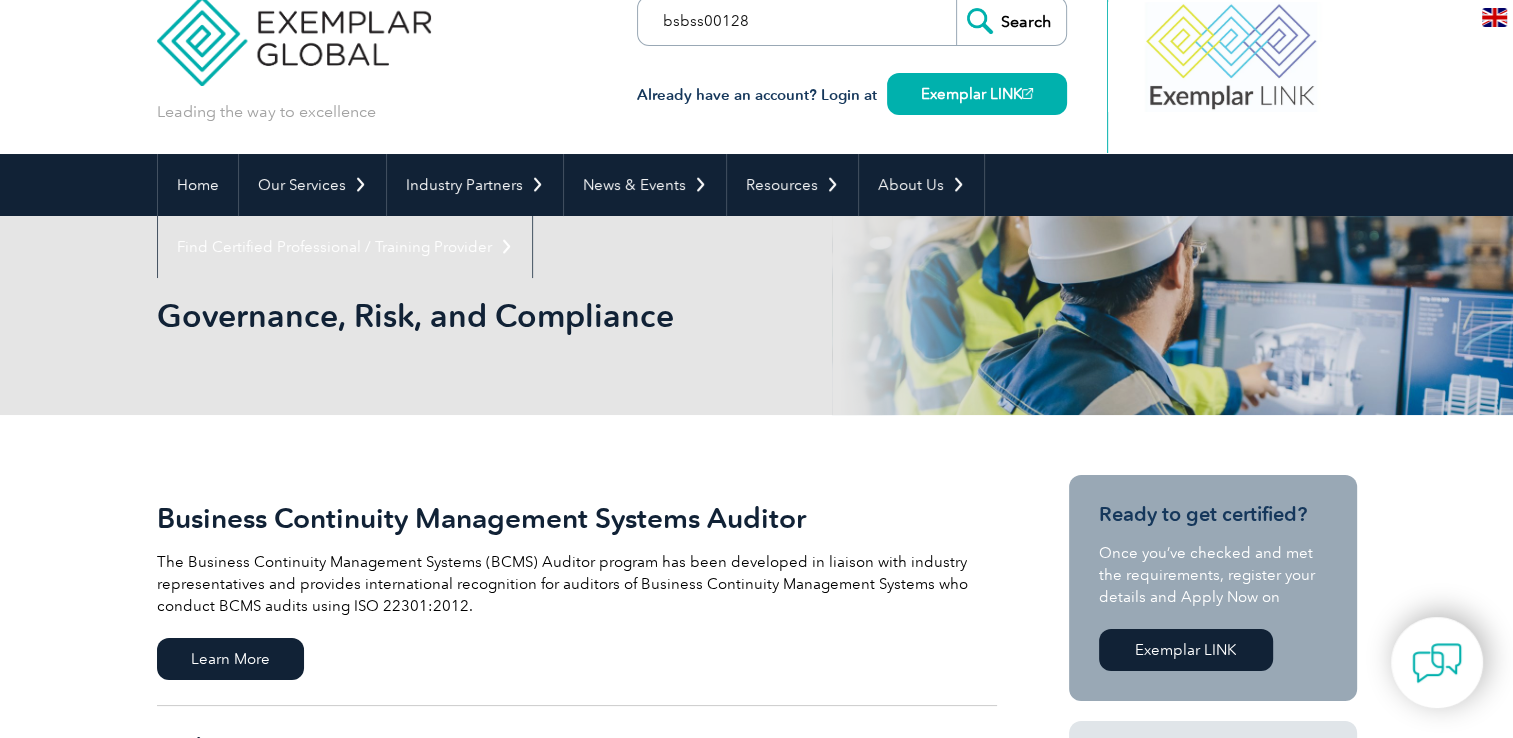 type on "bsbss00128" 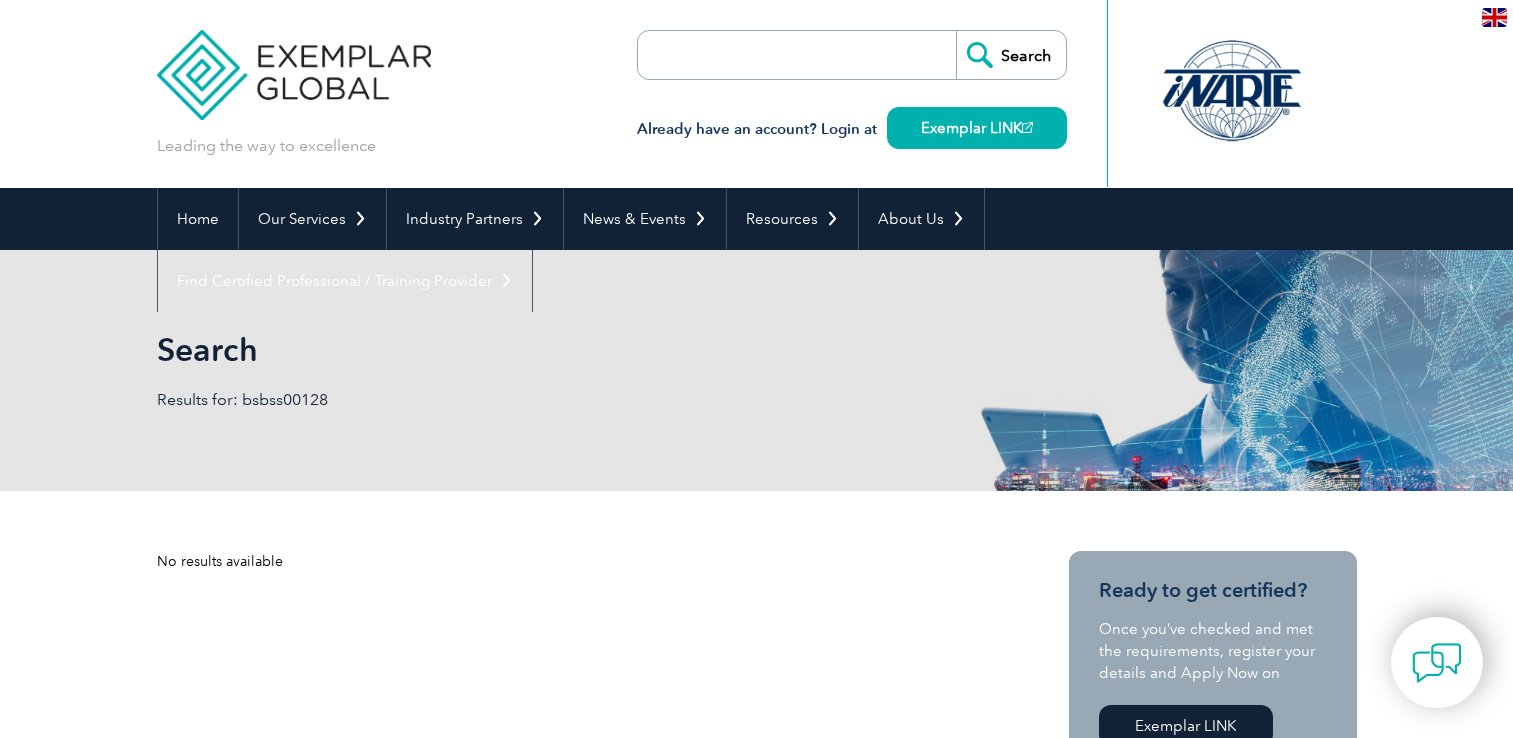 scroll, scrollTop: 0, scrollLeft: 0, axis: both 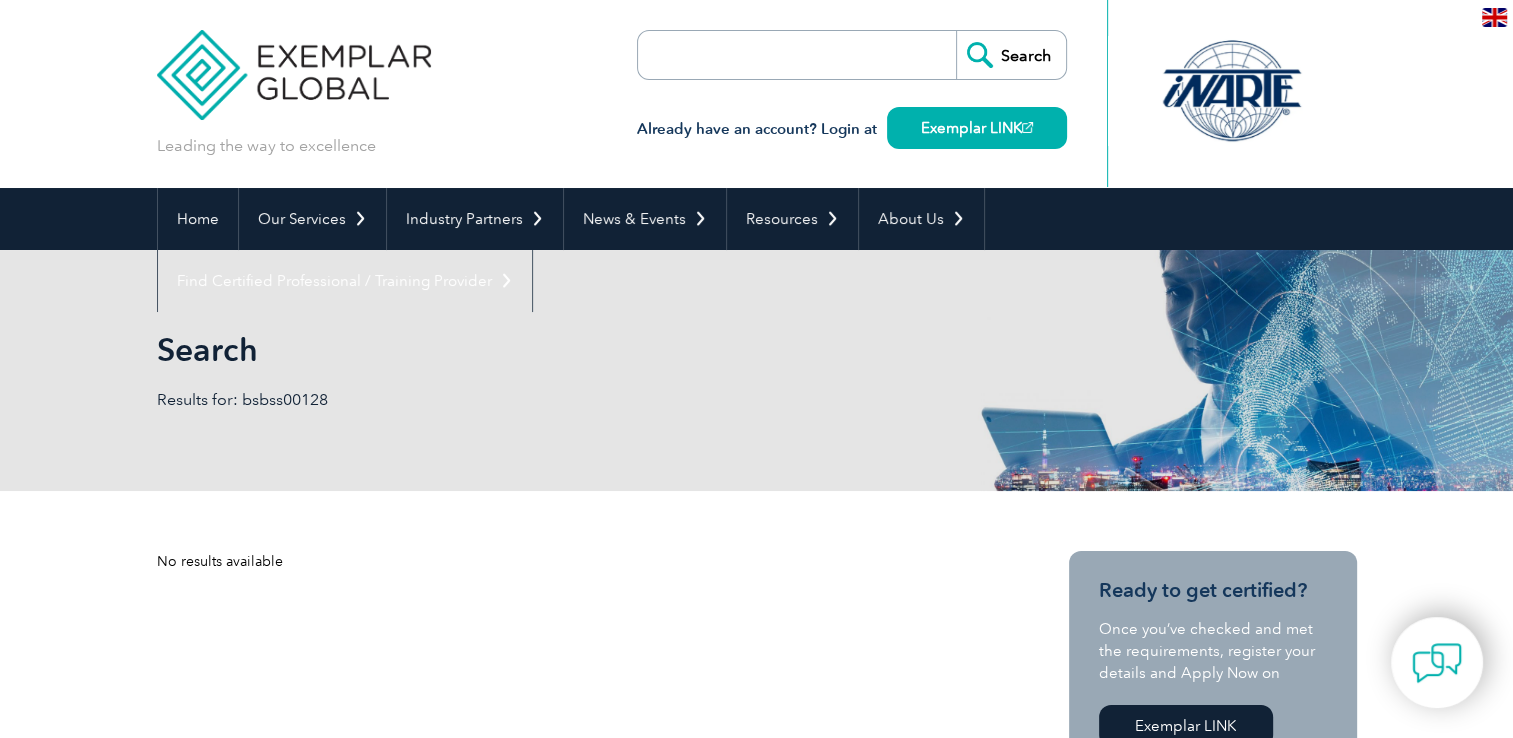 click on "Results for: bsbss00128" at bounding box center (457, 400) 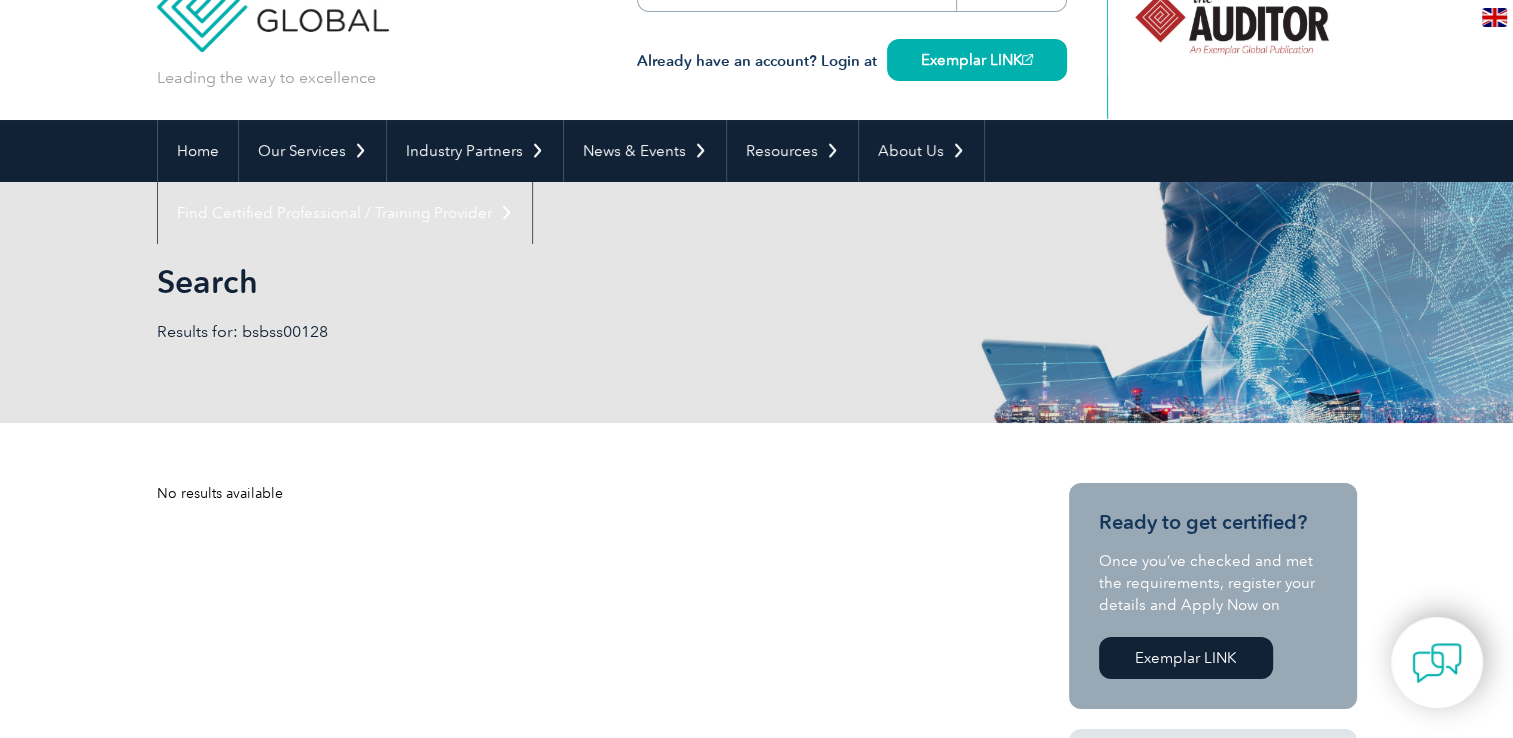 scroll, scrollTop: 71, scrollLeft: 0, axis: vertical 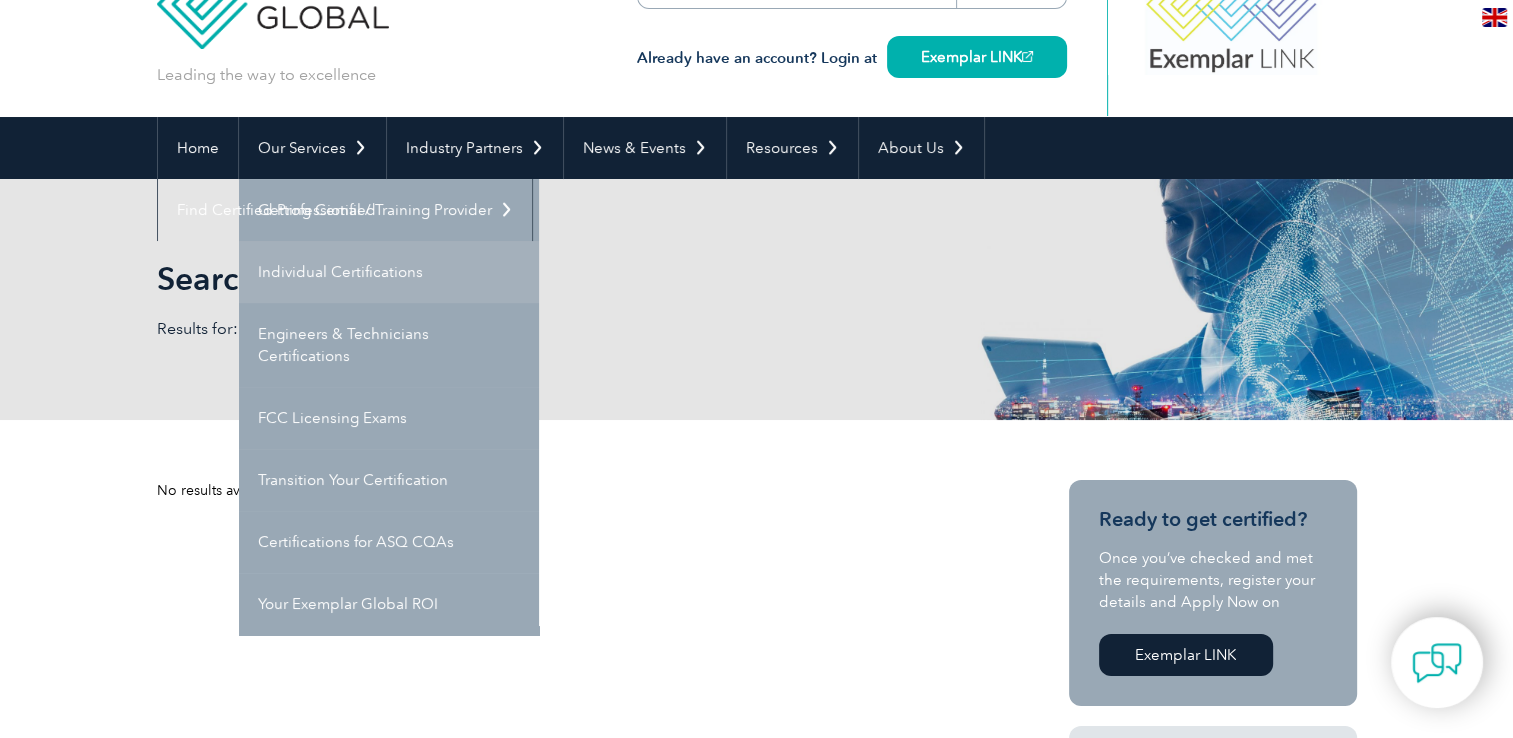 click on "Individual Certifications" at bounding box center (389, 272) 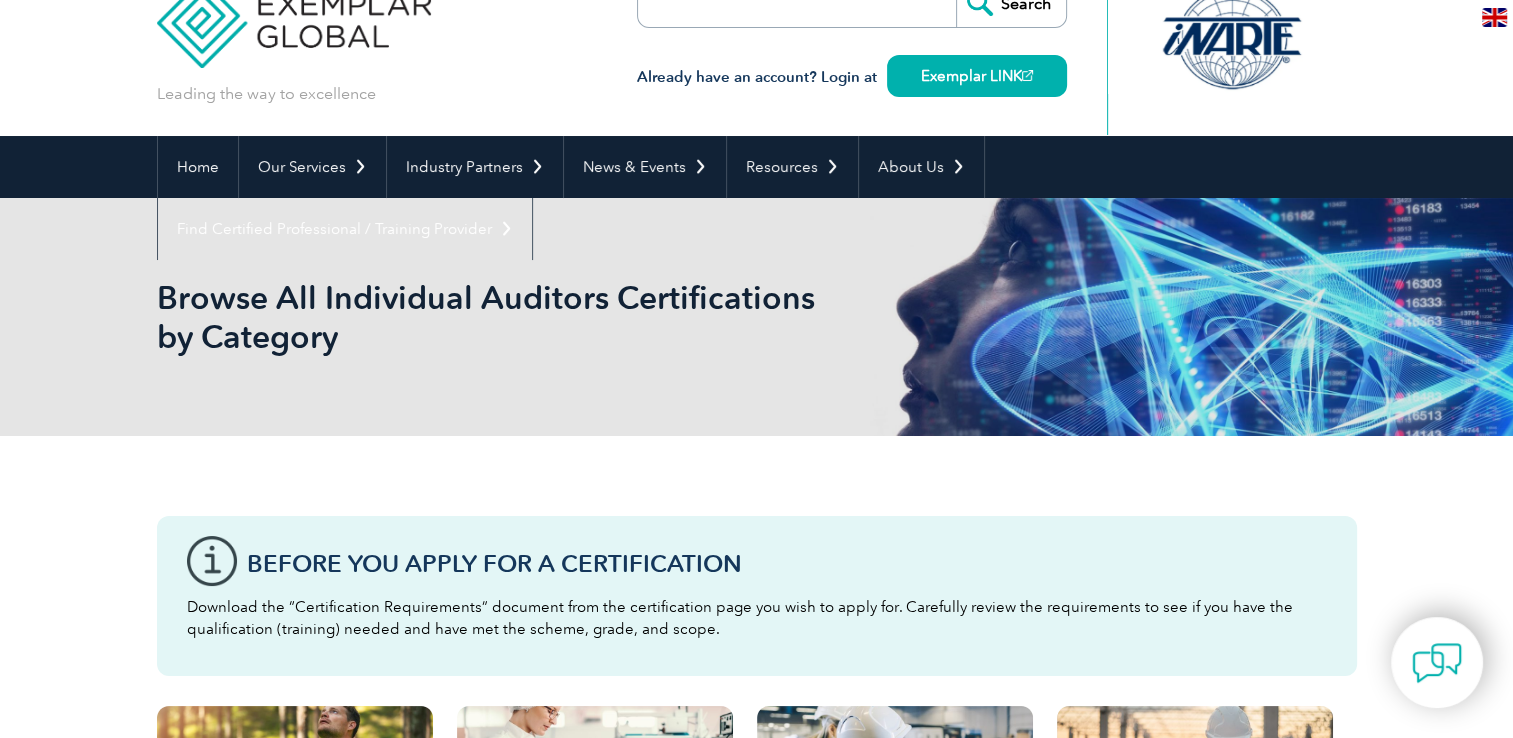 scroll, scrollTop: 0, scrollLeft: 0, axis: both 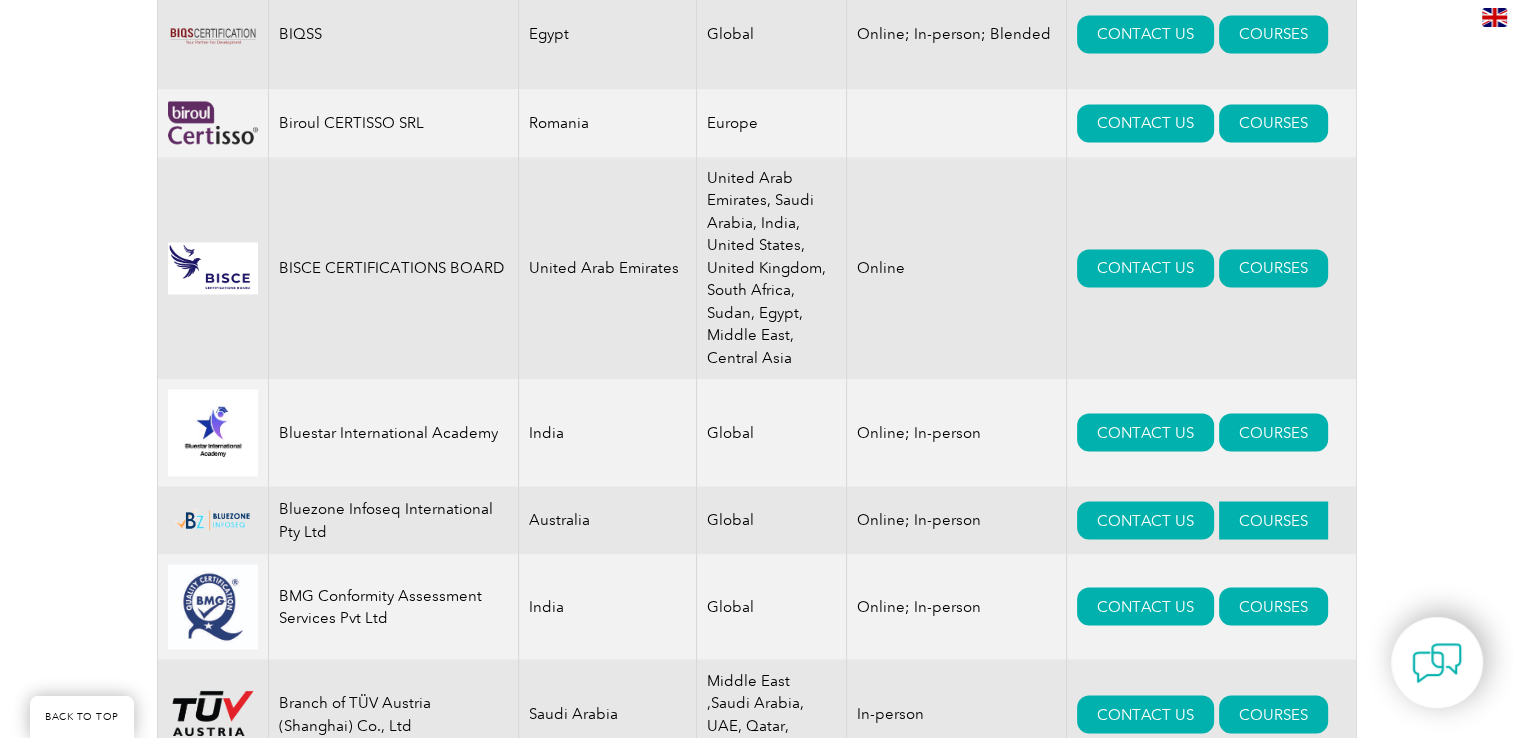 click on "COURSES" at bounding box center (1273, 520) 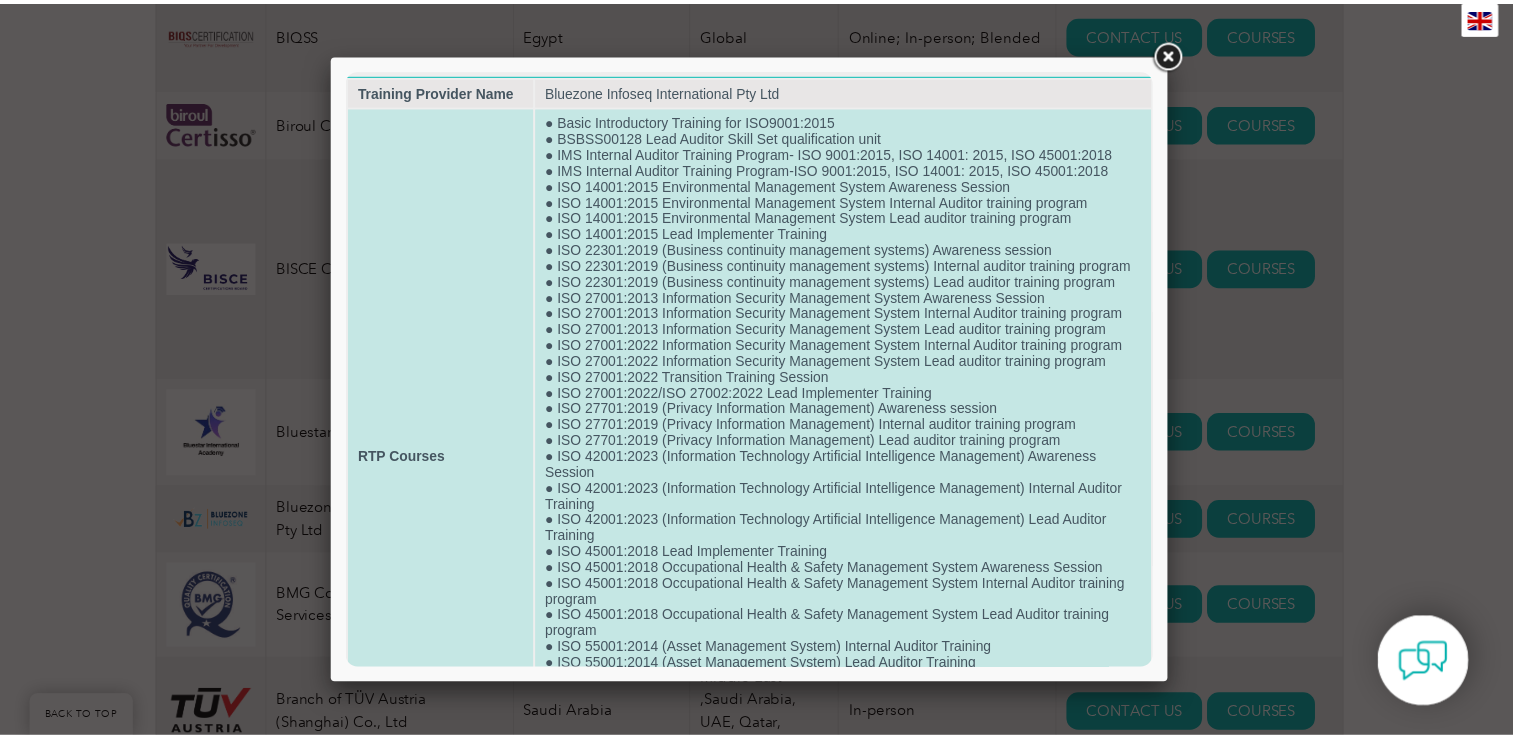 scroll, scrollTop: 0, scrollLeft: 0, axis: both 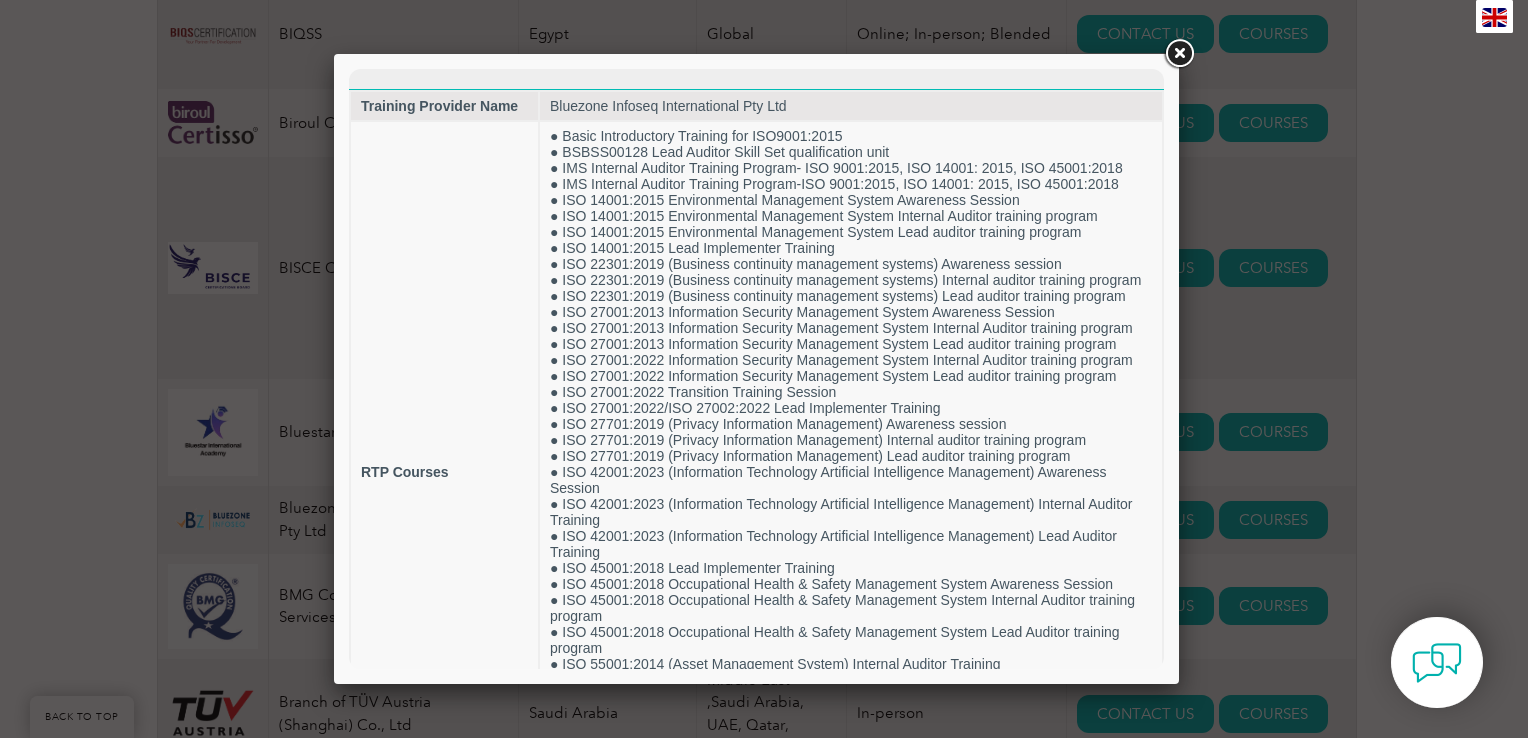 click at bounding box center [1179, 54] 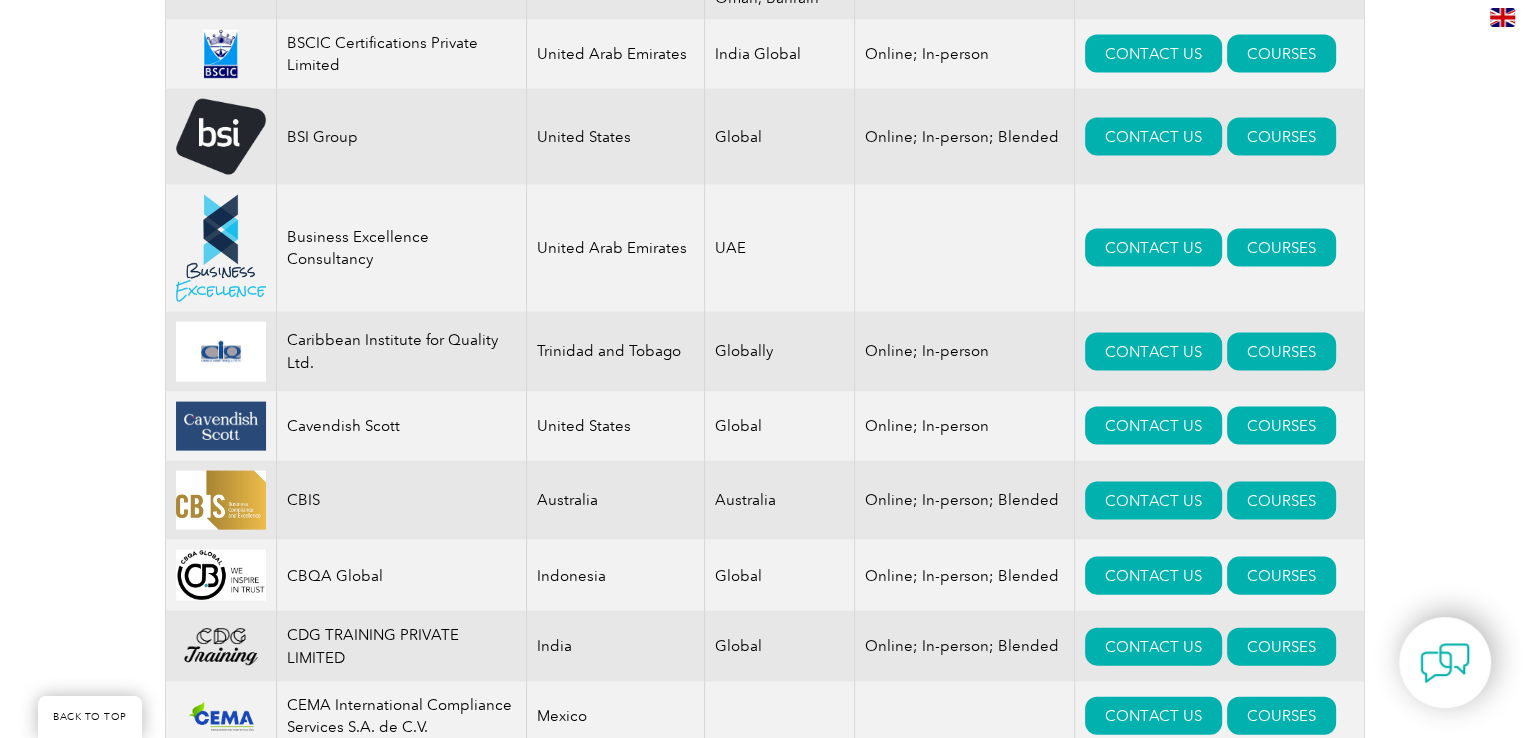 scroll, scrollTop: 4179, scrollLeft: 0, axis: vertical 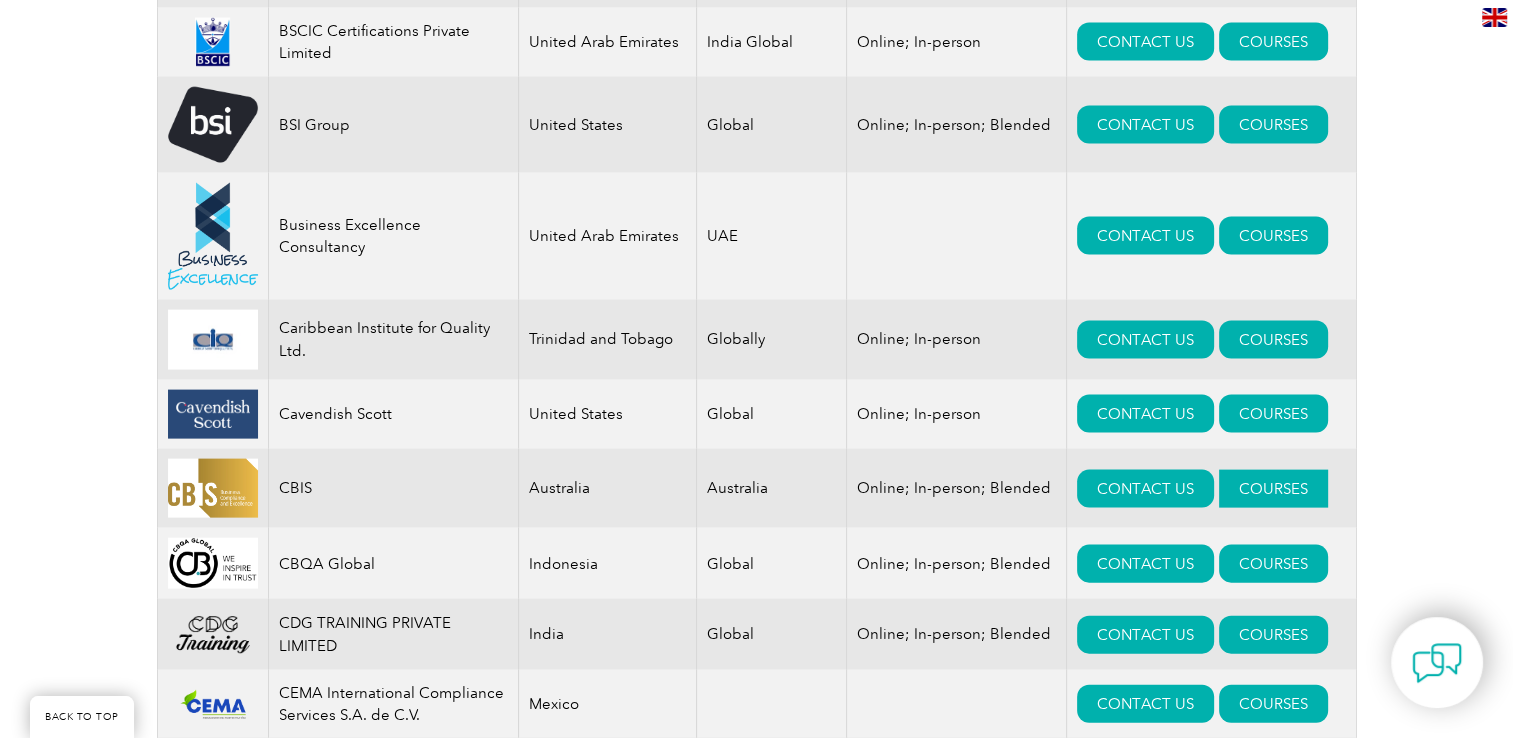 click on "COURSES" at bounding box center (1273, 489) 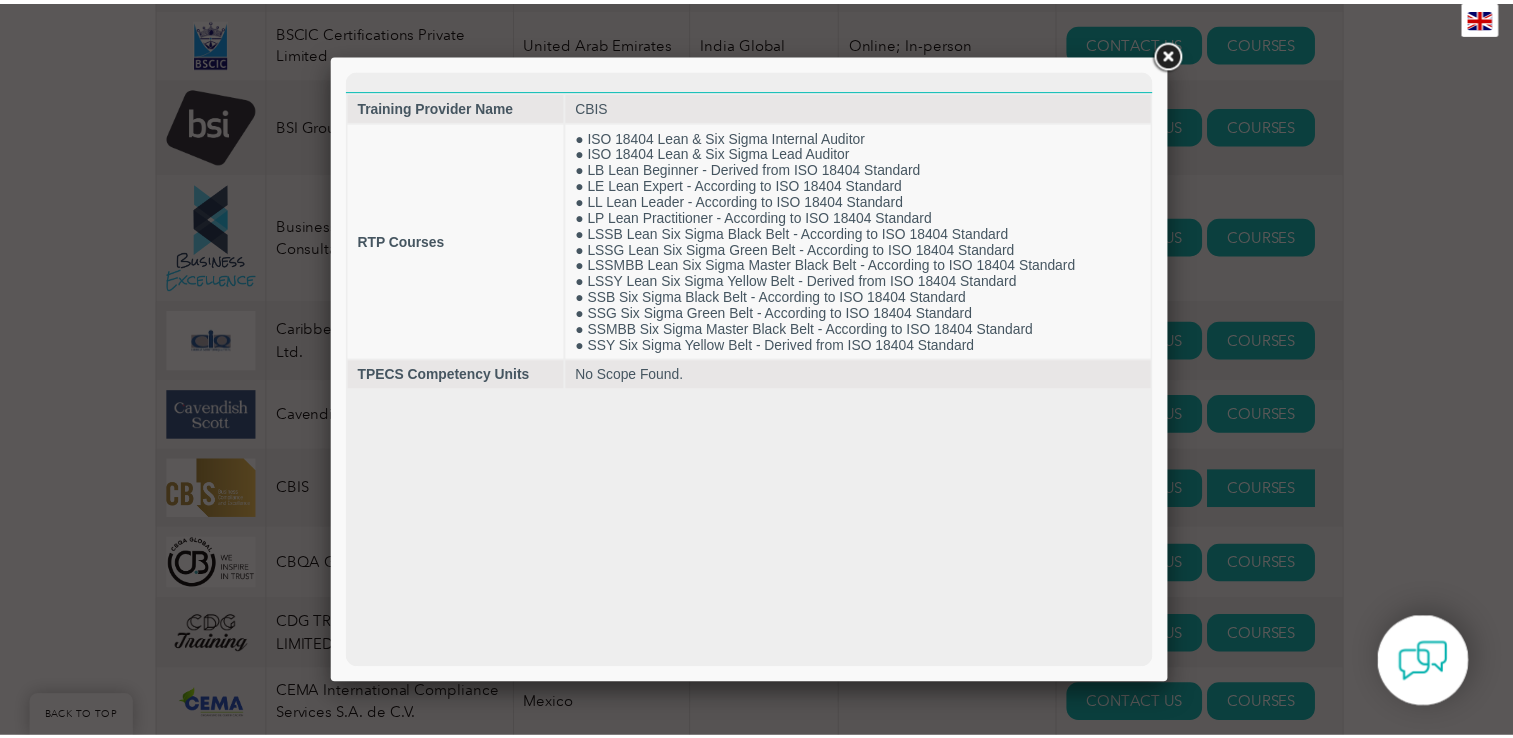 scroll, scrollTop: 0, scrollLeft: 0, axis: both 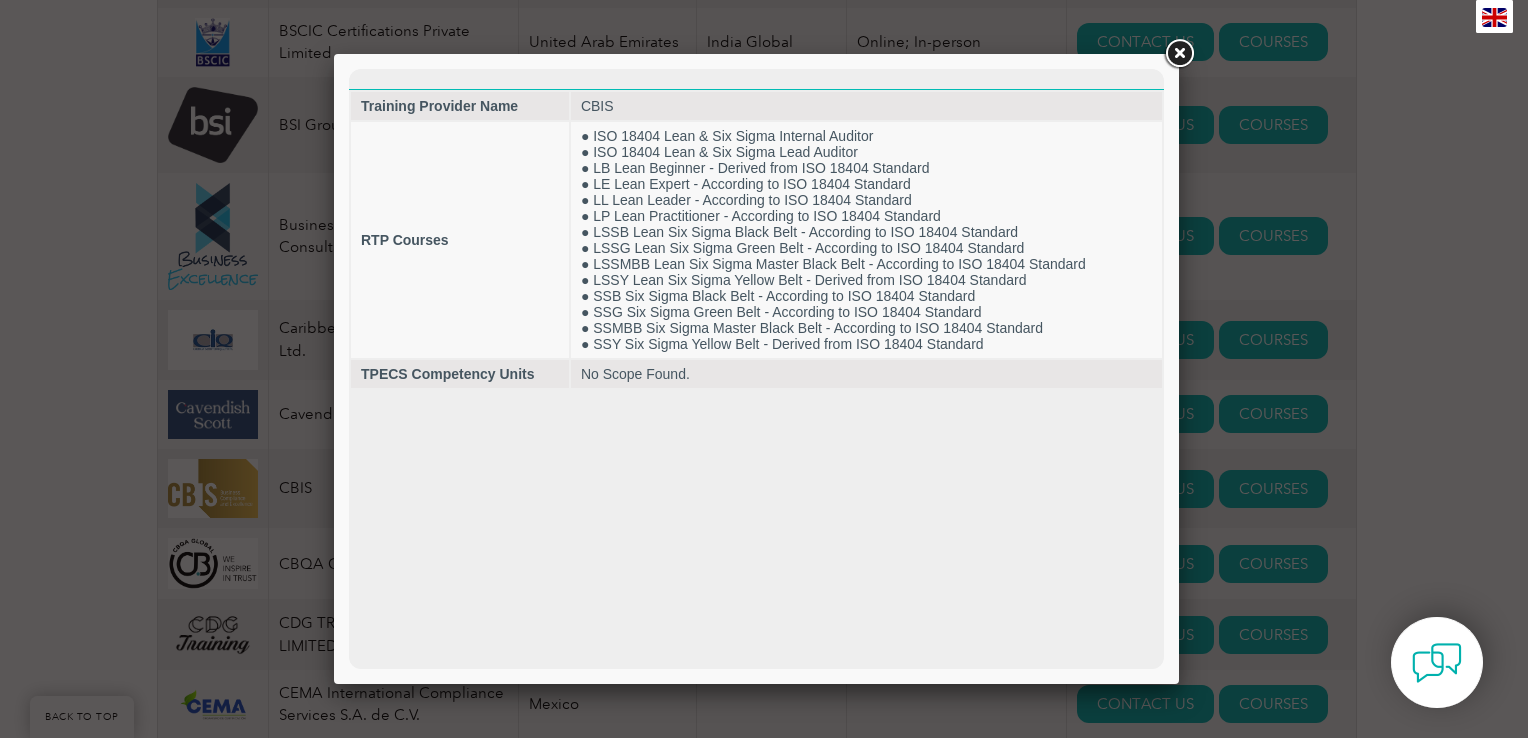 click at bounding box center (1179, 54) 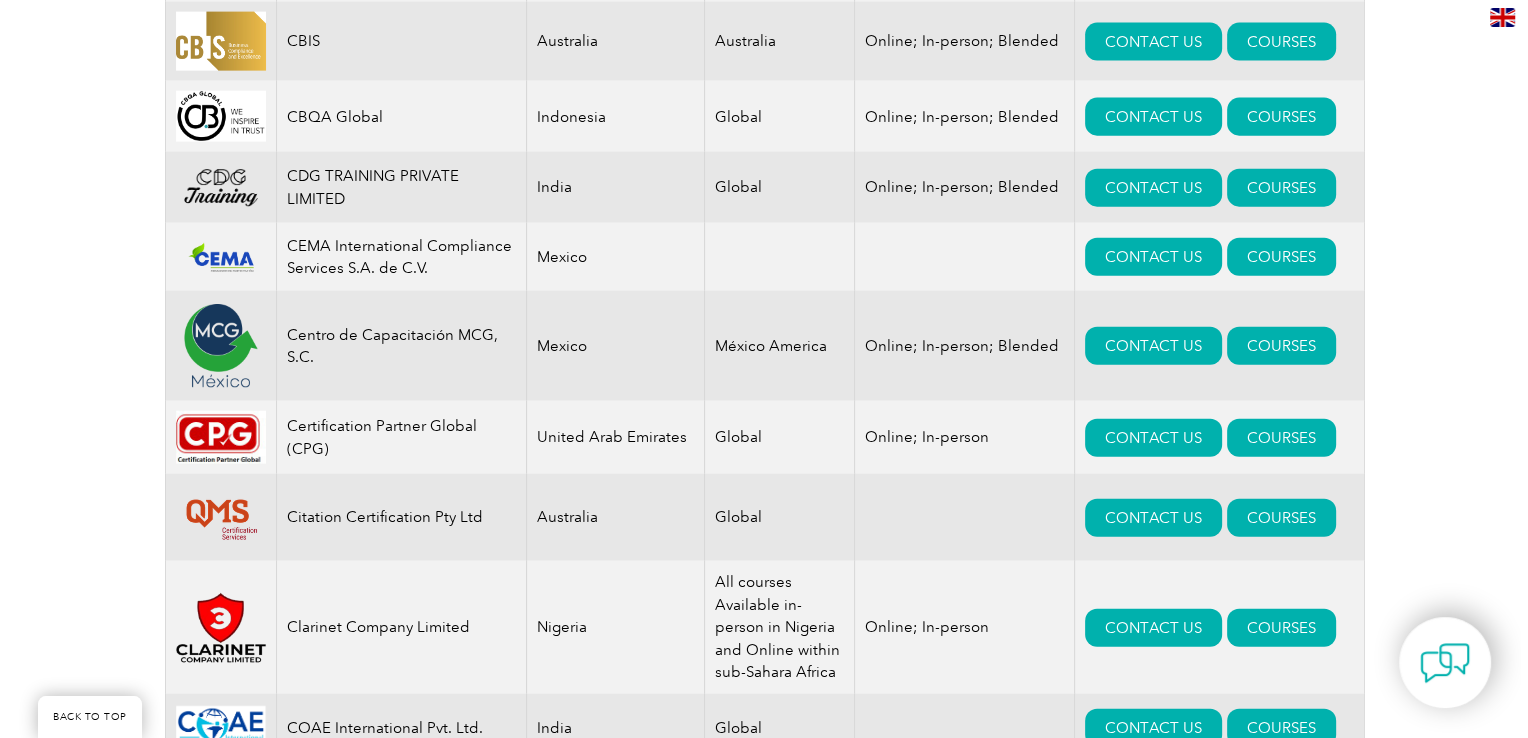 scroll, scrollTop: 4631, scrollLeft: 0, axis: vertical 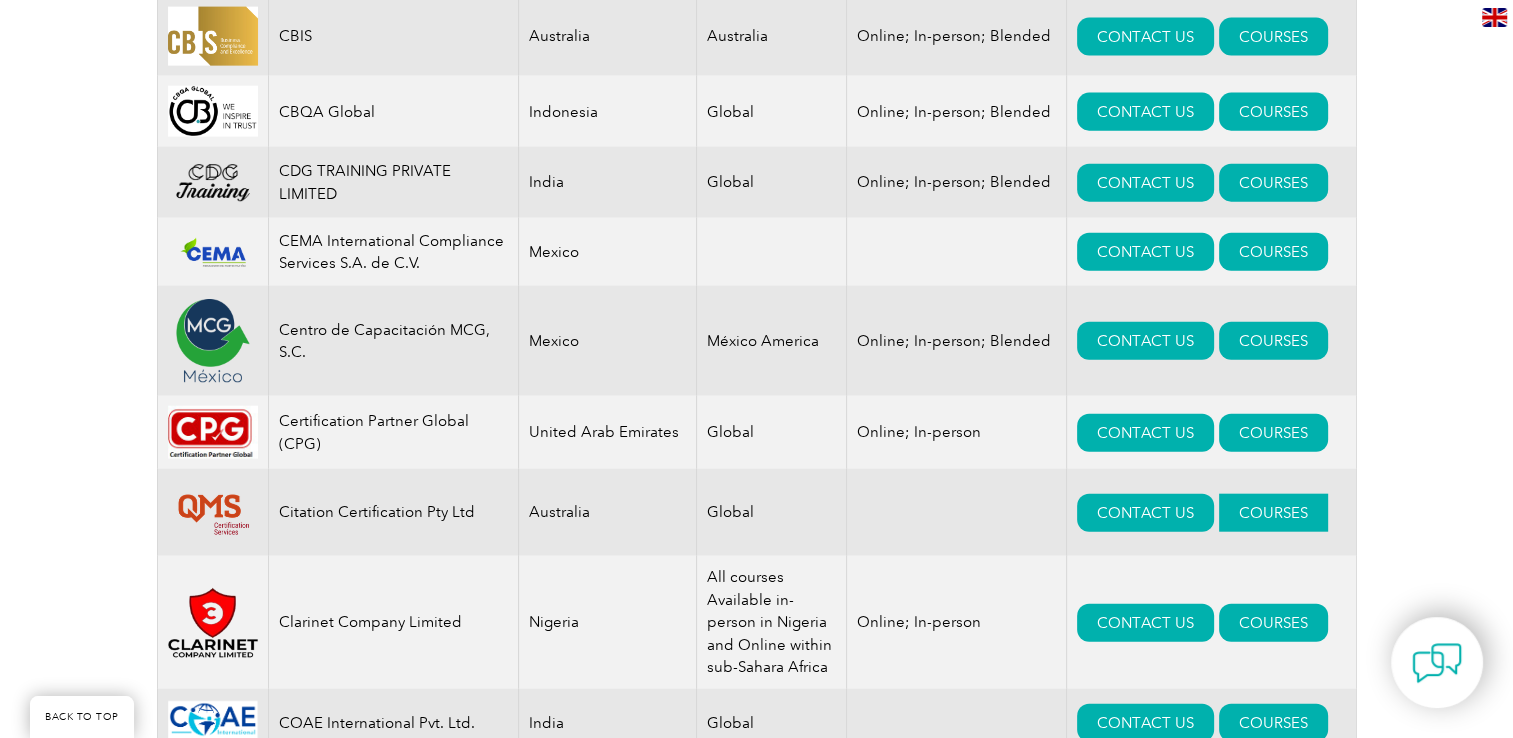 click on "COURSES" at bounding box center (1273, 513) 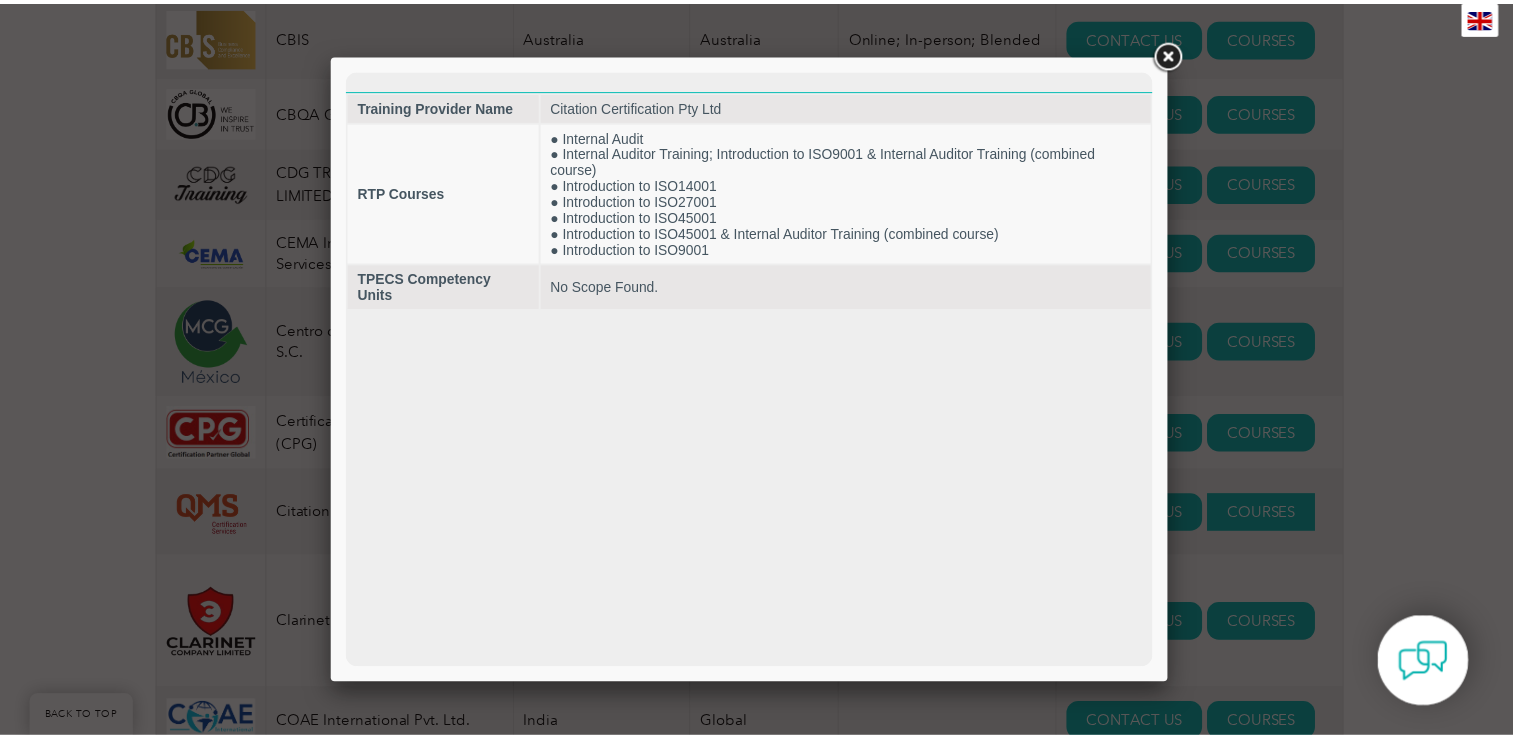 scroll, scrollTop: 0, scrollLeft: 0, axis: both 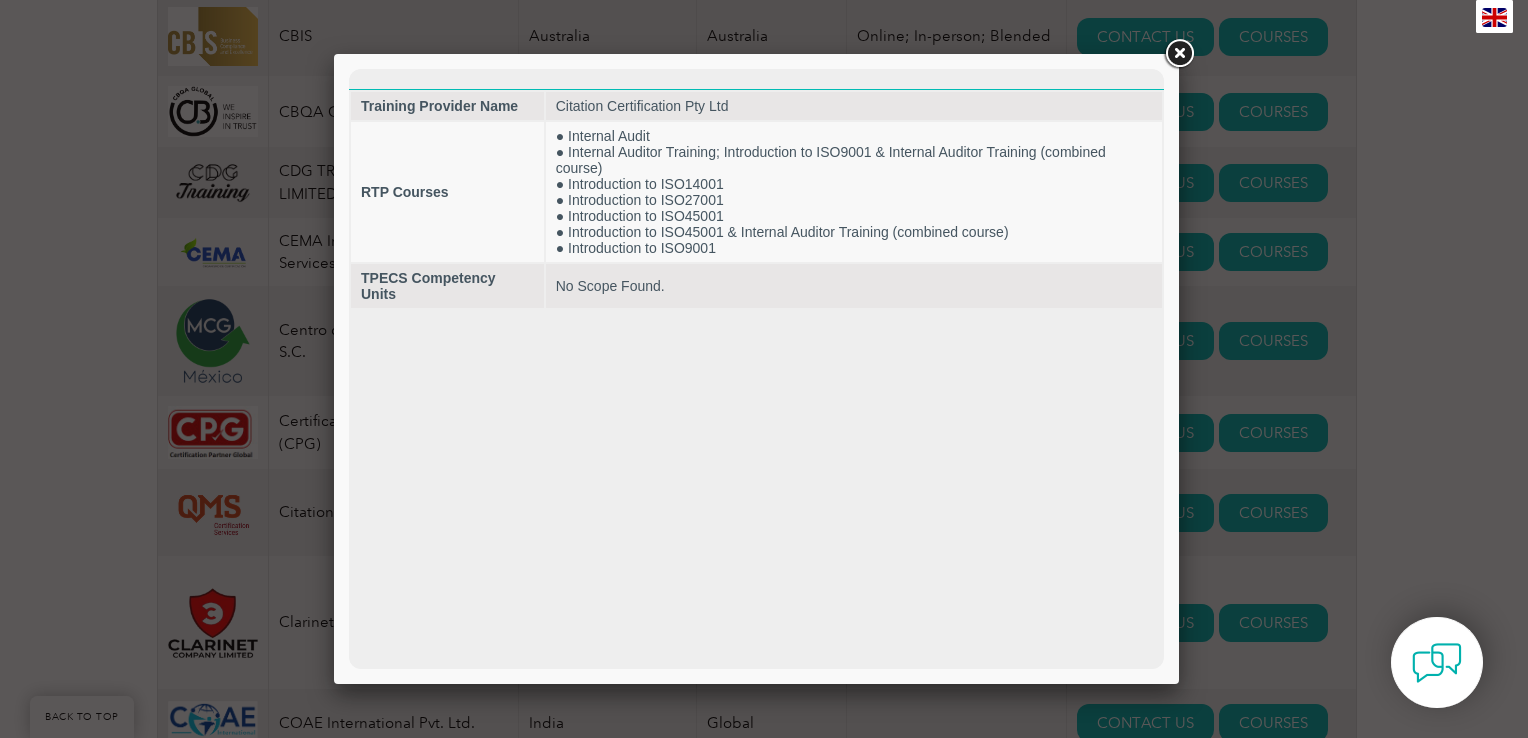 click at bounding box center (1179, 54) 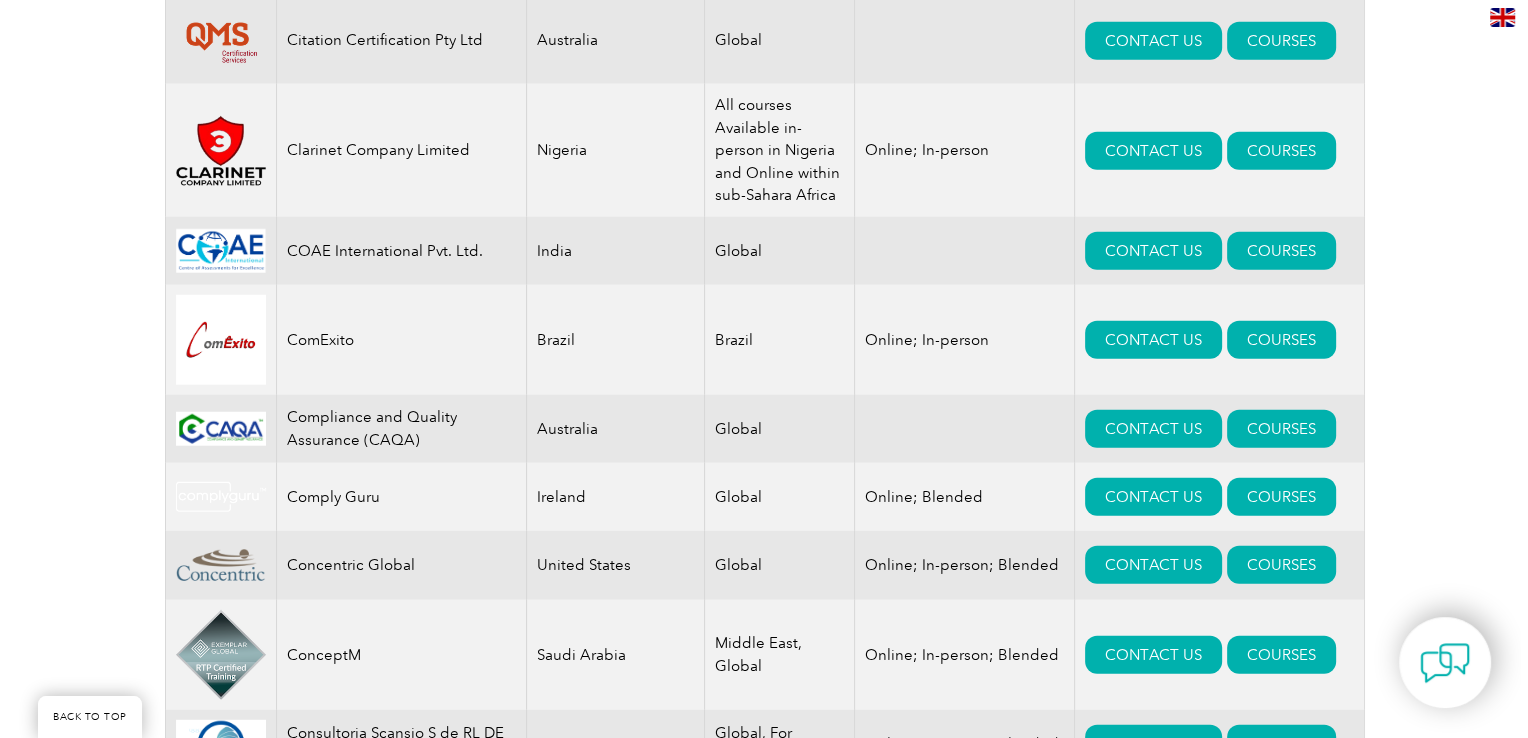scroll, scrollTop: 5104, scrollLeft: 0, axis: vertical 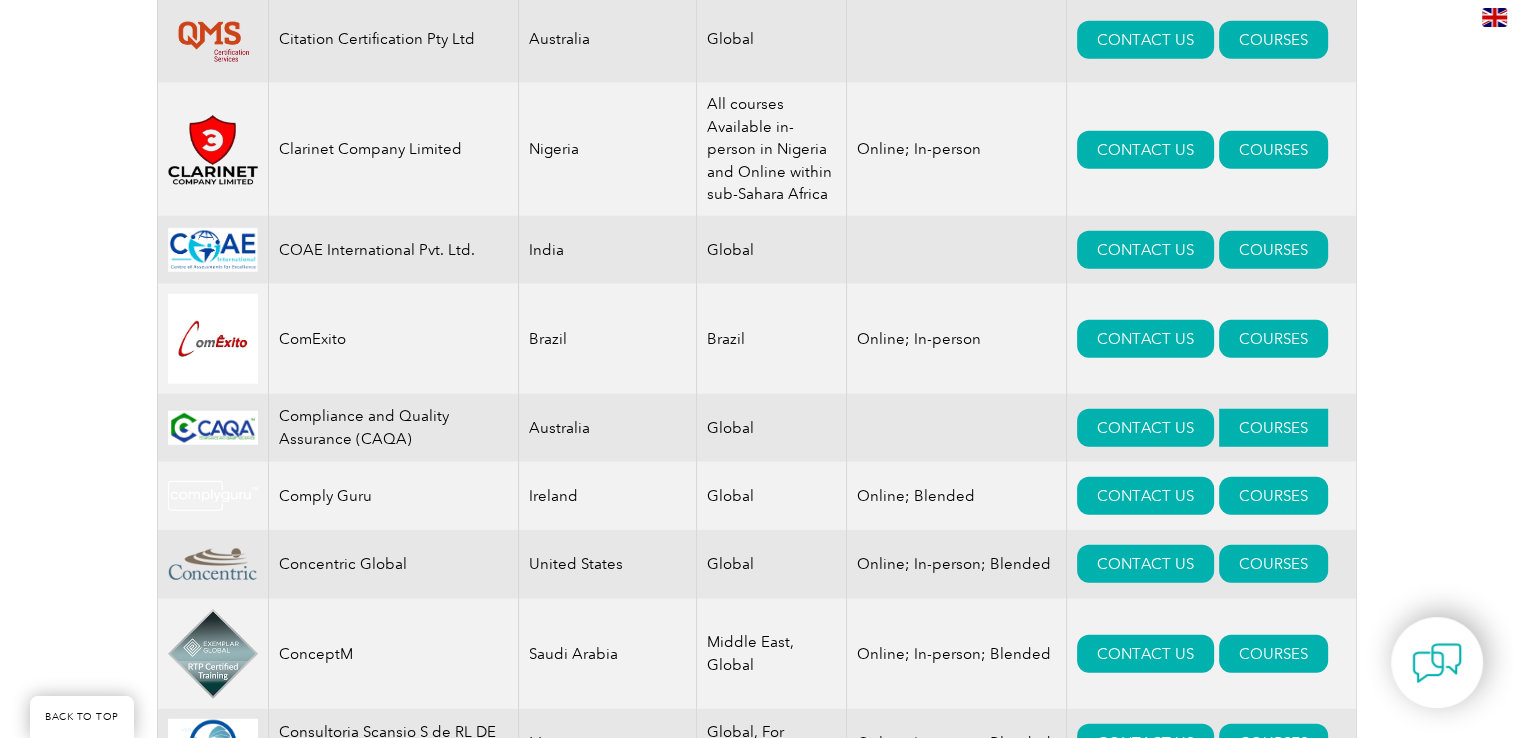 click on "COURSES" at bounding box center [1273, 428] 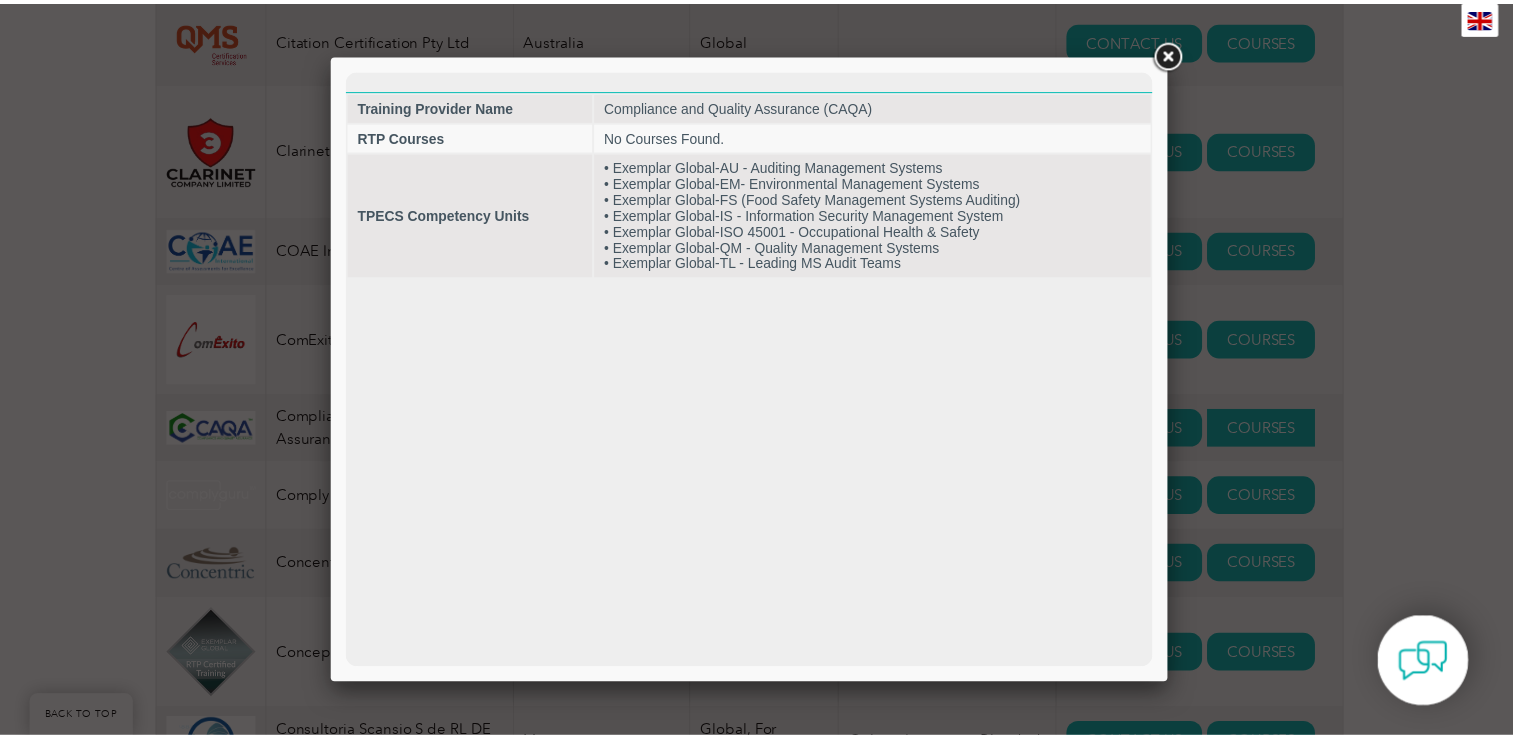 scroll, scrollTop: 0, scrollLeft: 0, axis: both 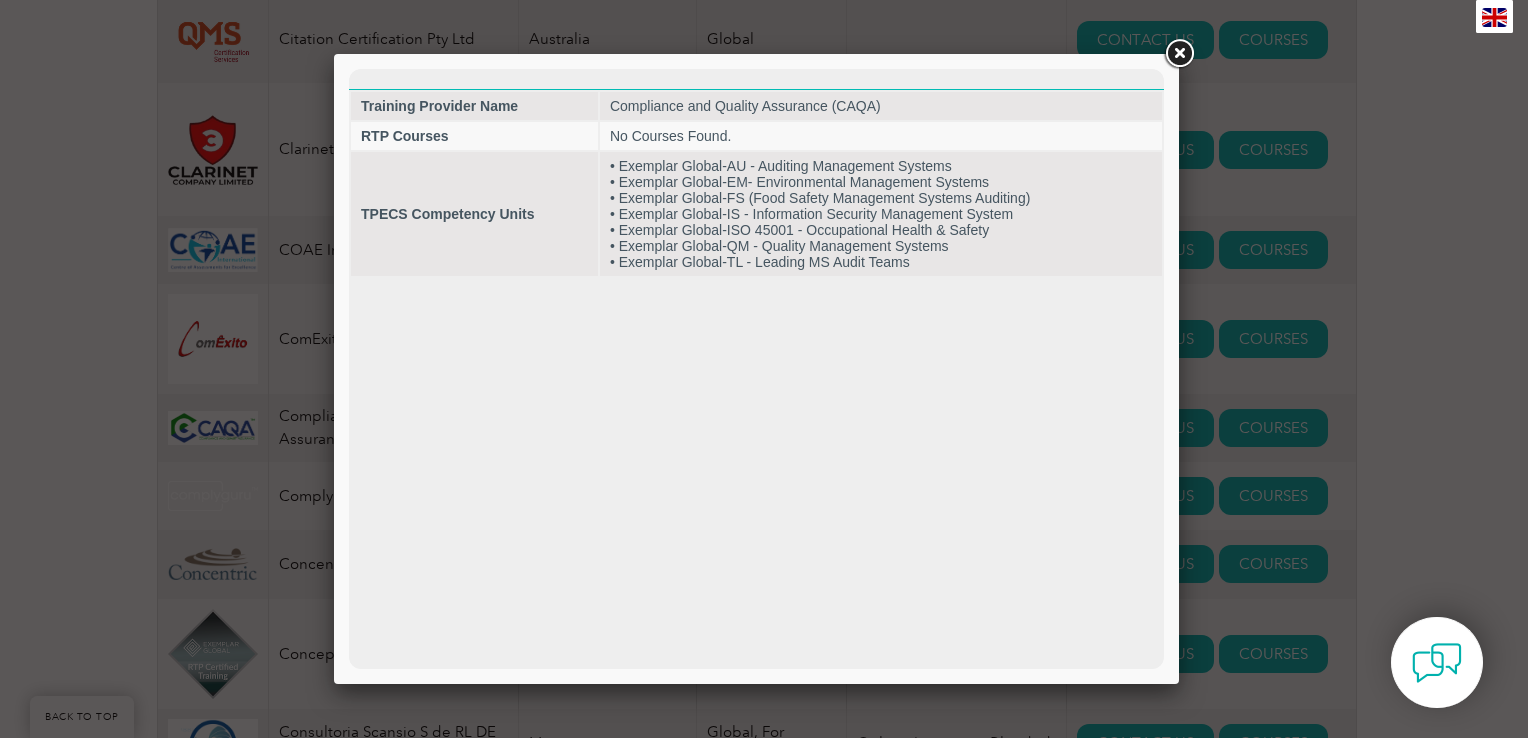 click at bounding box center [1179, 54] 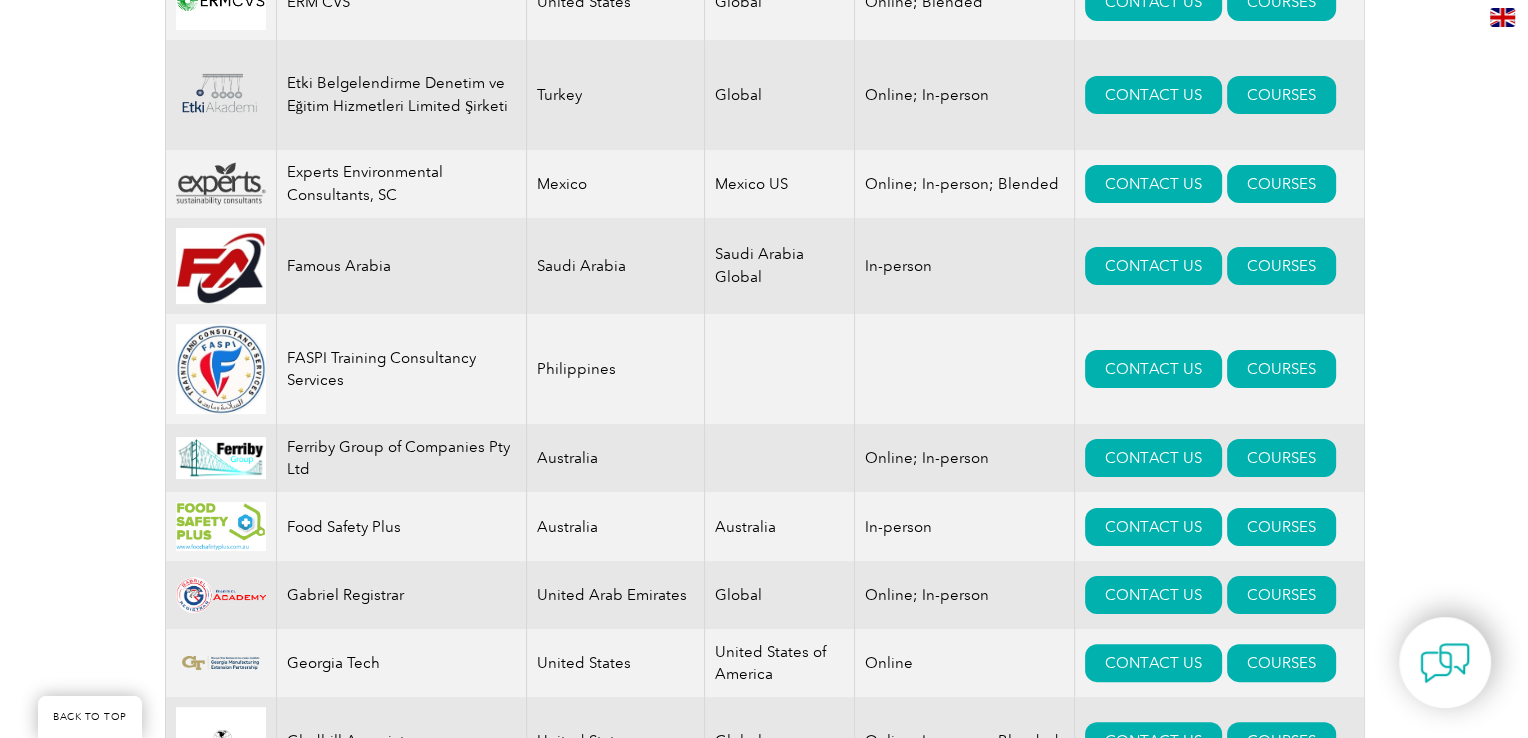 scroll, scrollTop: 7886, scrollLeft: 0, axis: vertical 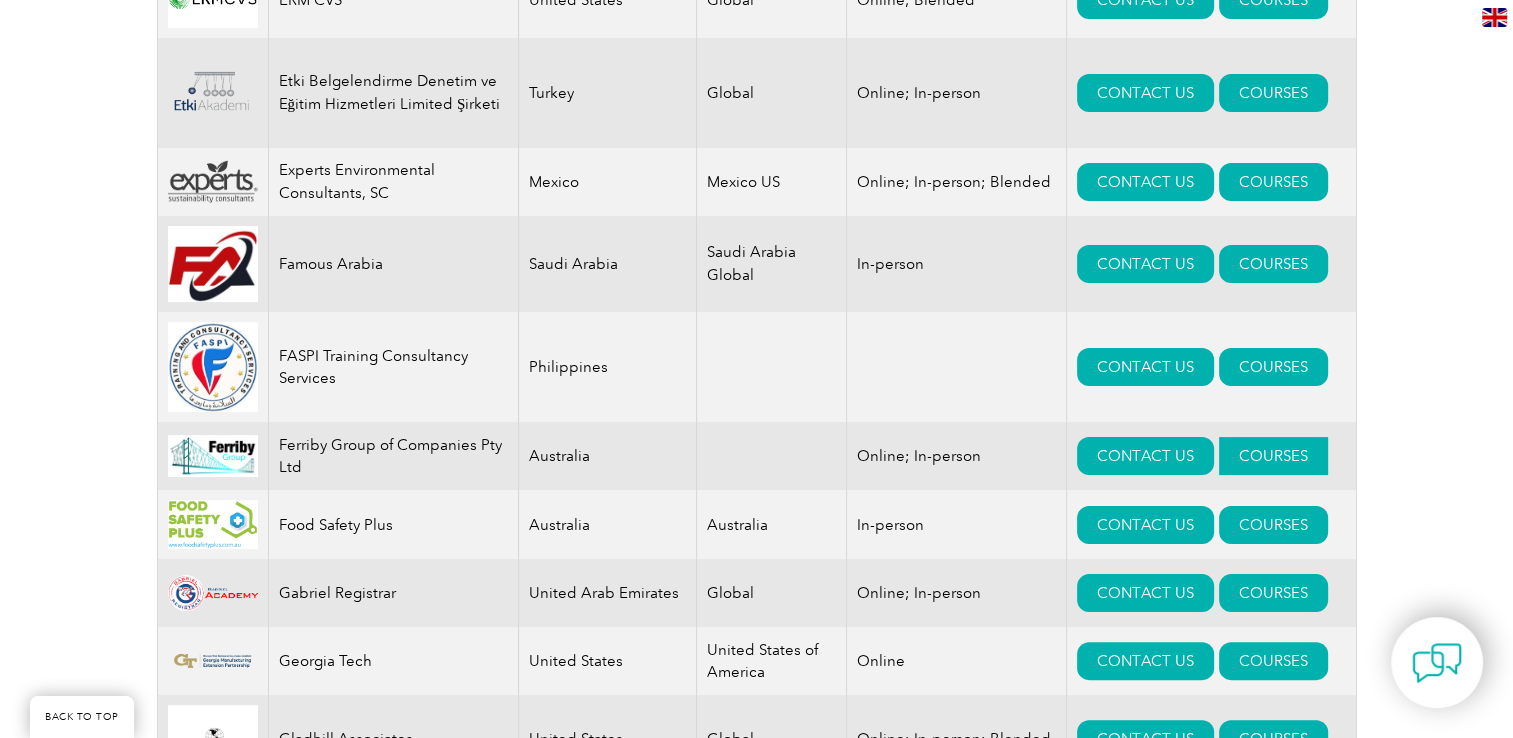 click on "COURSES" at bounding box center [1273, 456] 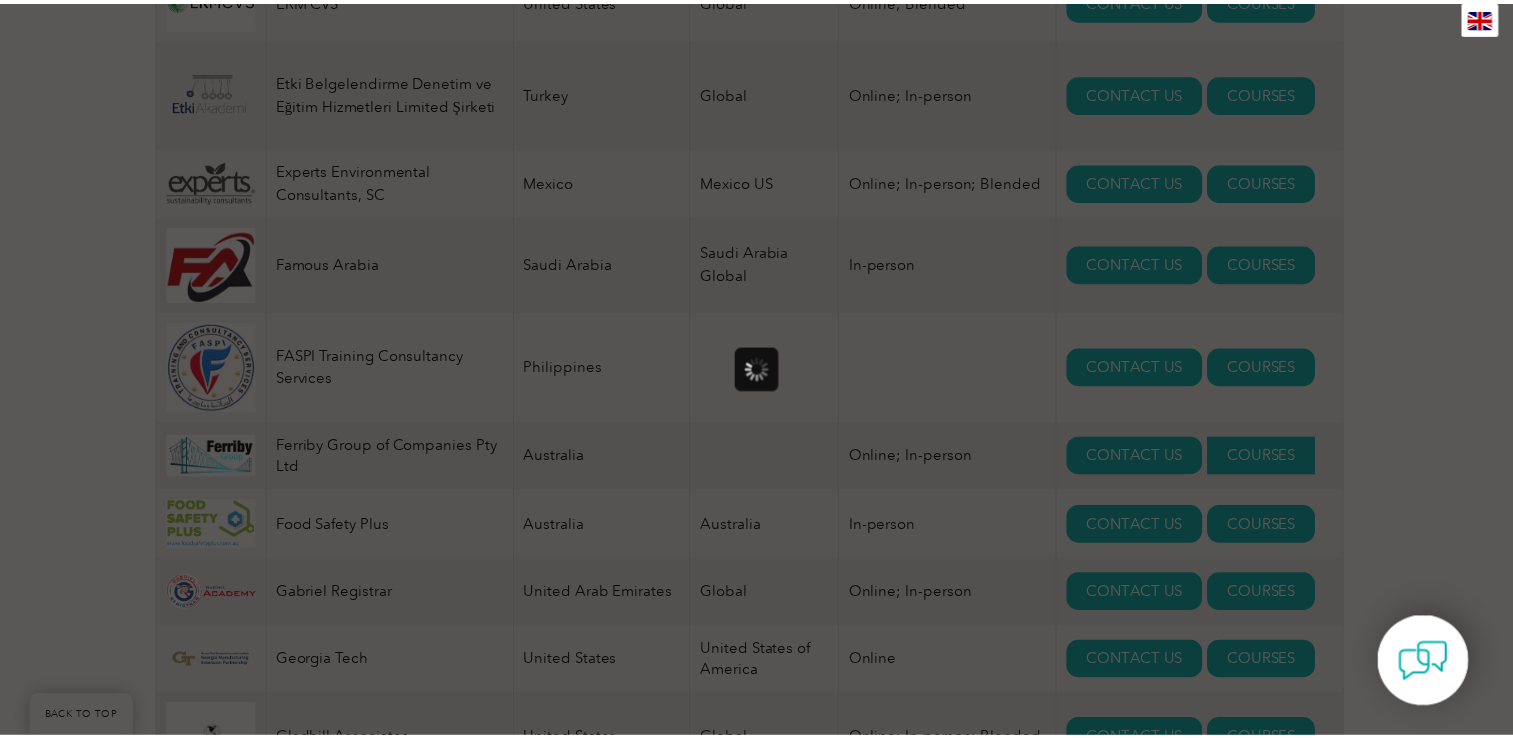 scroll, scrollTop: 0, scrollLeft: 0, axis: both 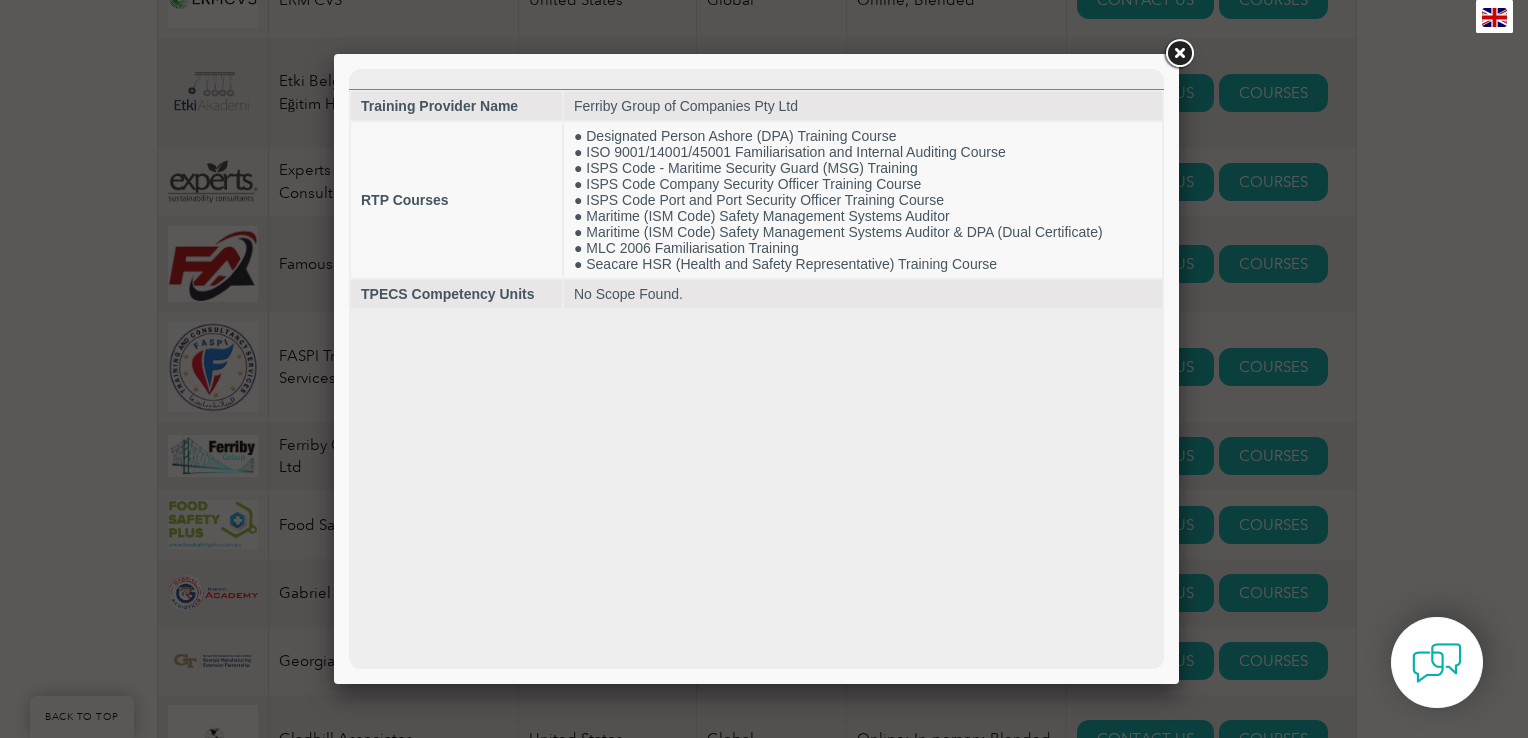 click at bounding box center (1179, 54) 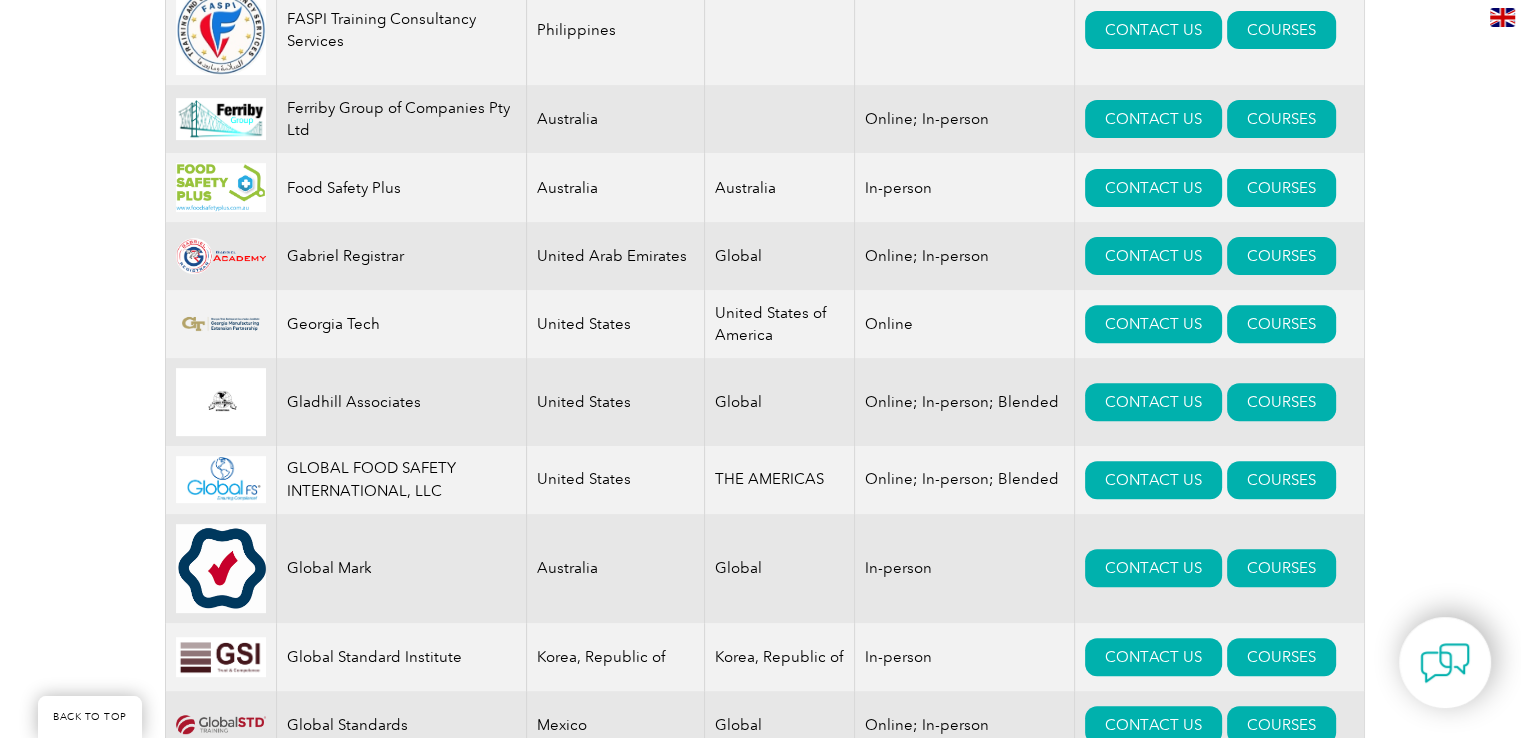 scroll, scrollTop: 8250, scrollLeft: 0, axis: vertical 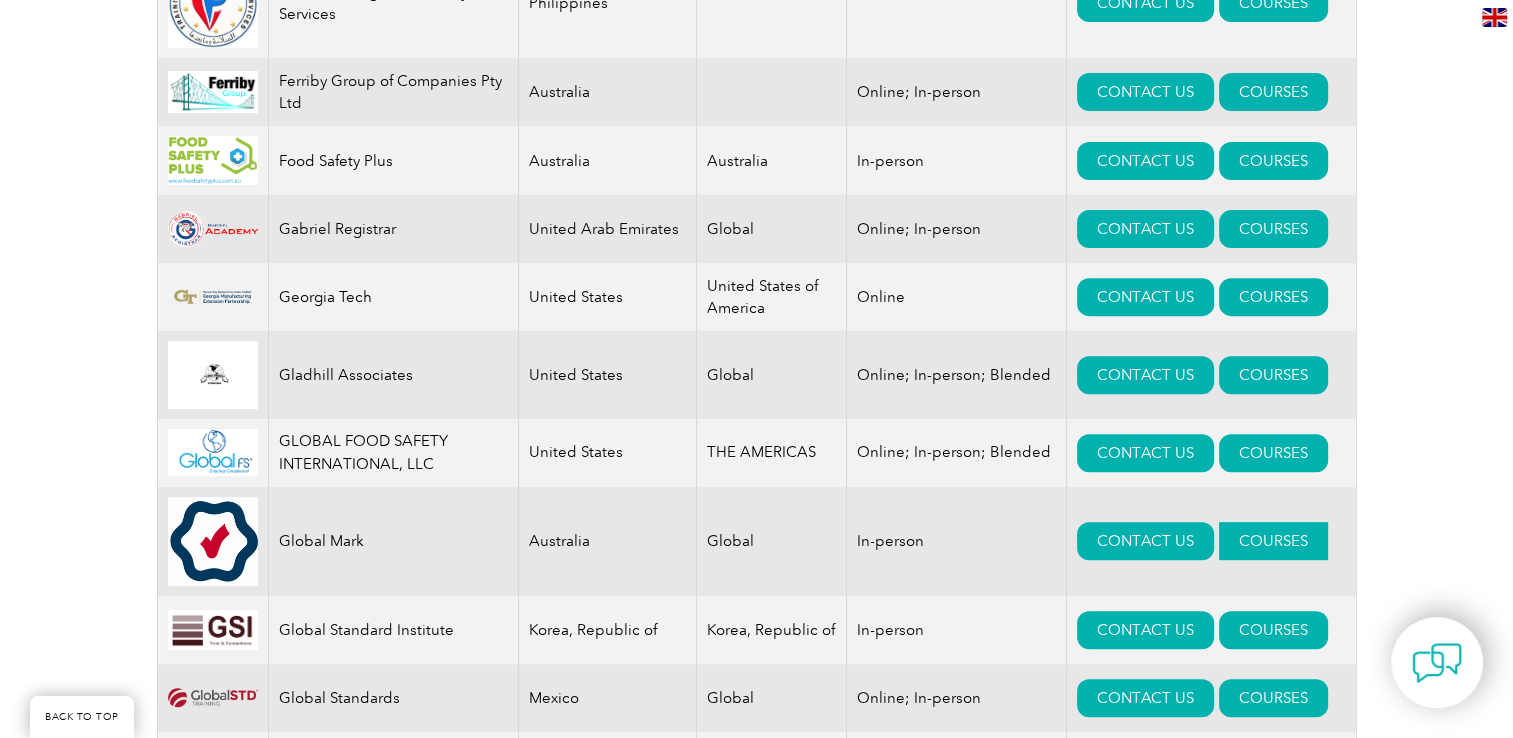 click on "COURSES" at bounding box center (1273, 541) 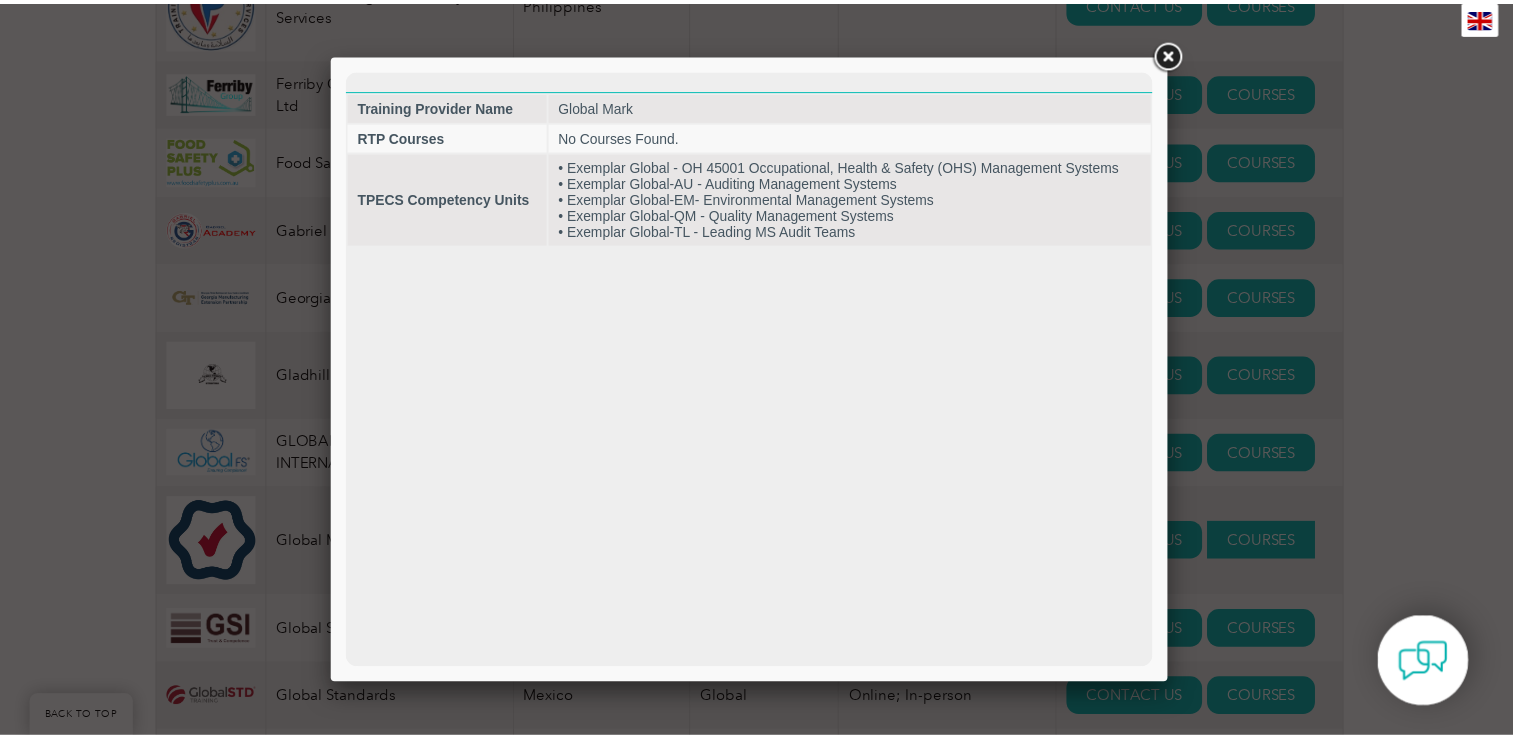 scroll, scrollTop: 0, scrollLeft: 0, axis: both 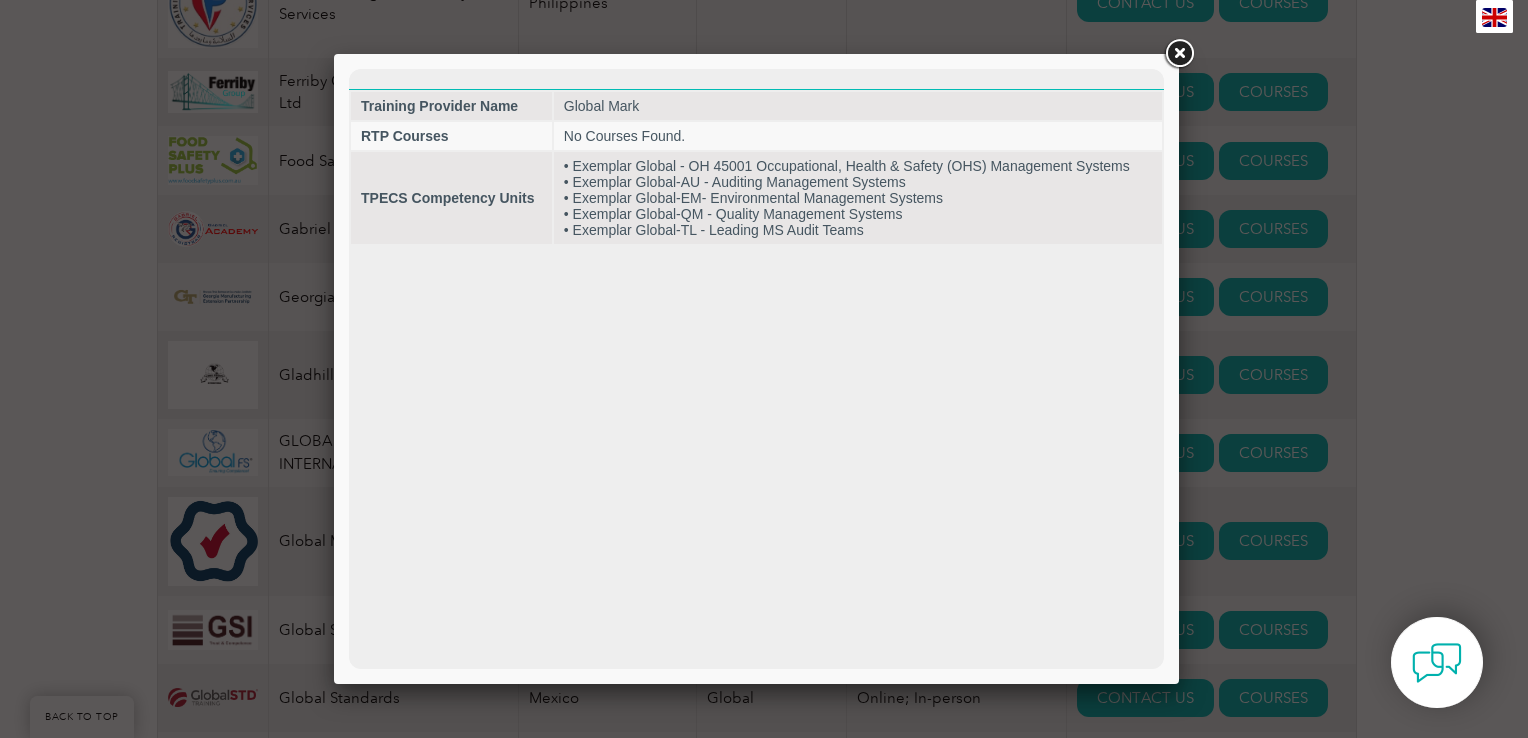 click at bounding box center (1179, 54) 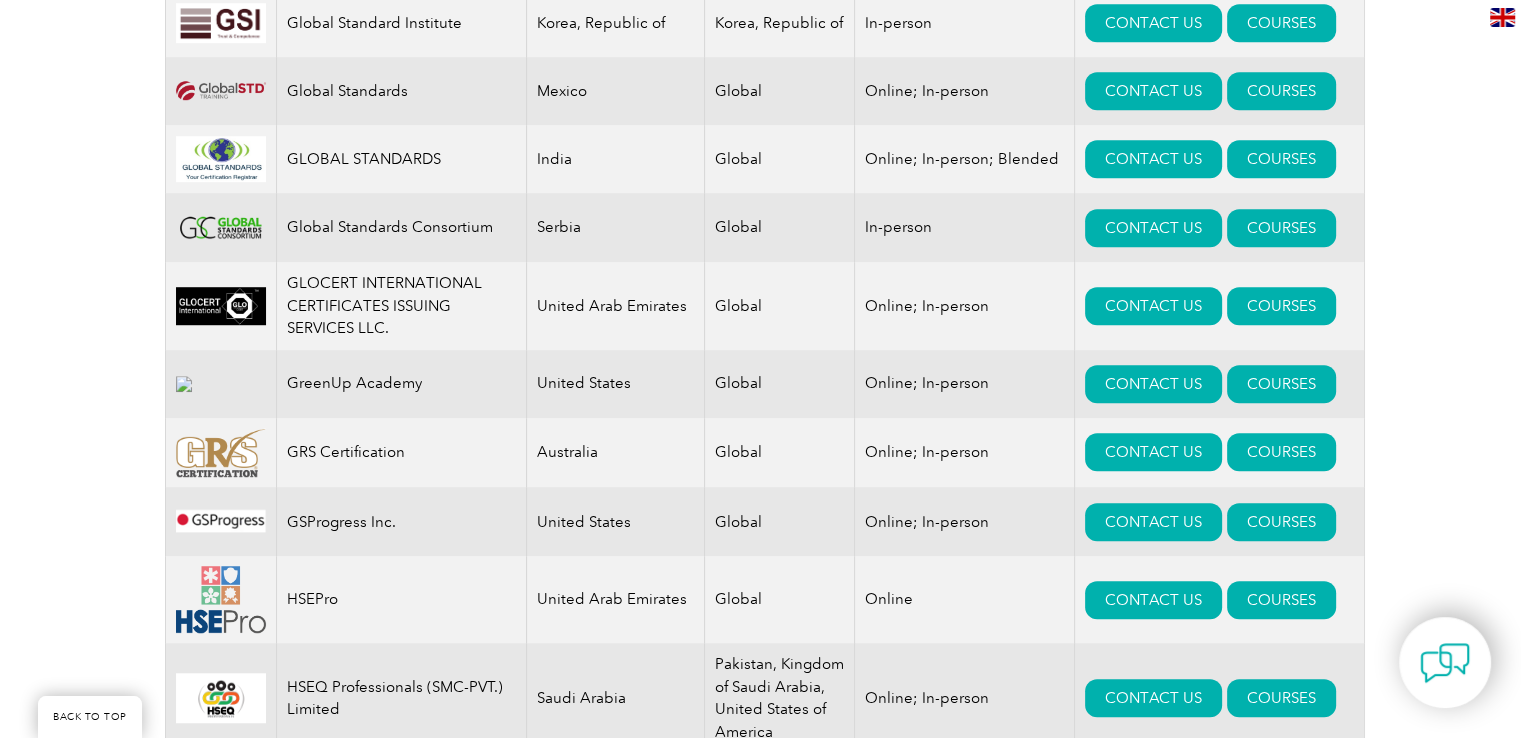 scroll, scrollTop: 8876, scrollLeft: 0, axis: vertical 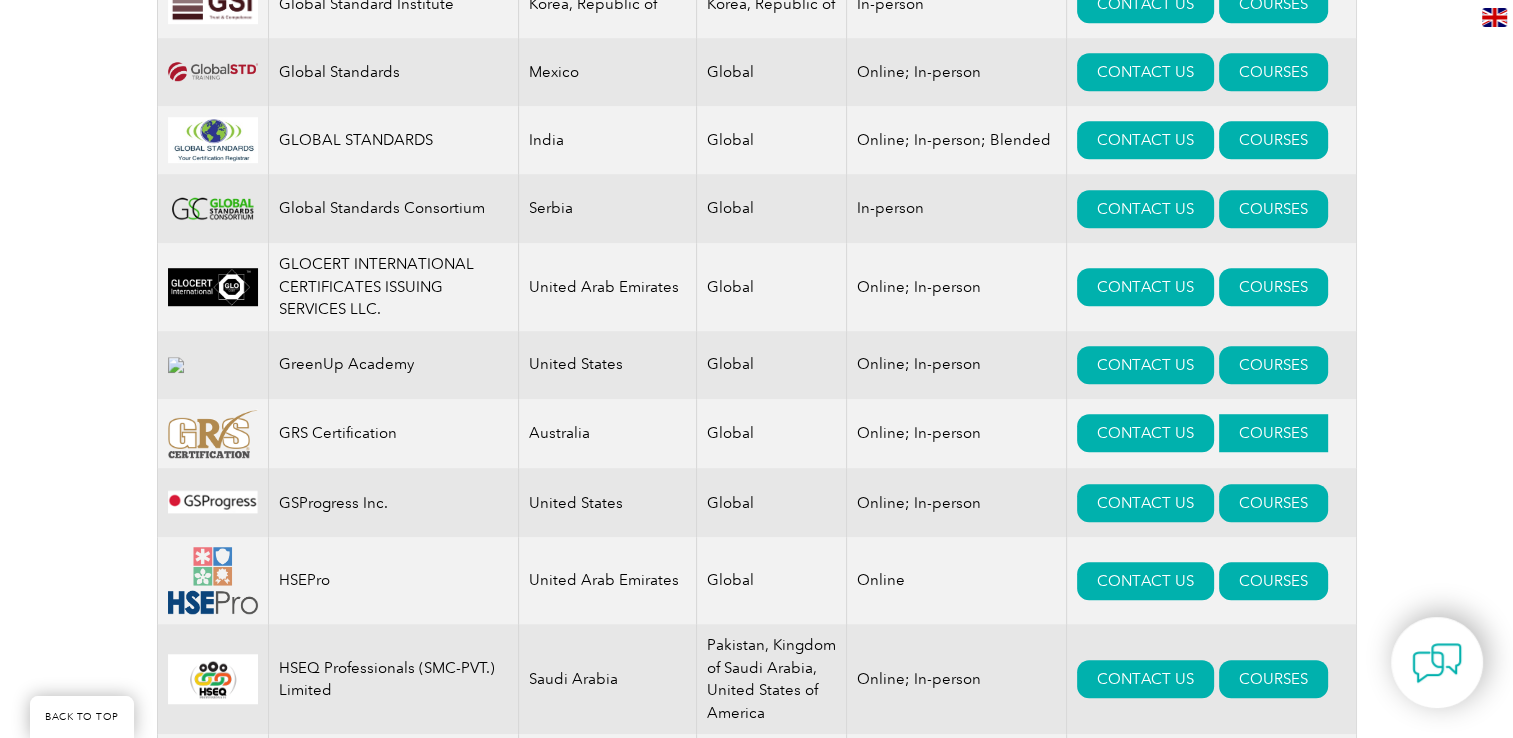 click on "COURSES" at bounding box center [1273, 433] 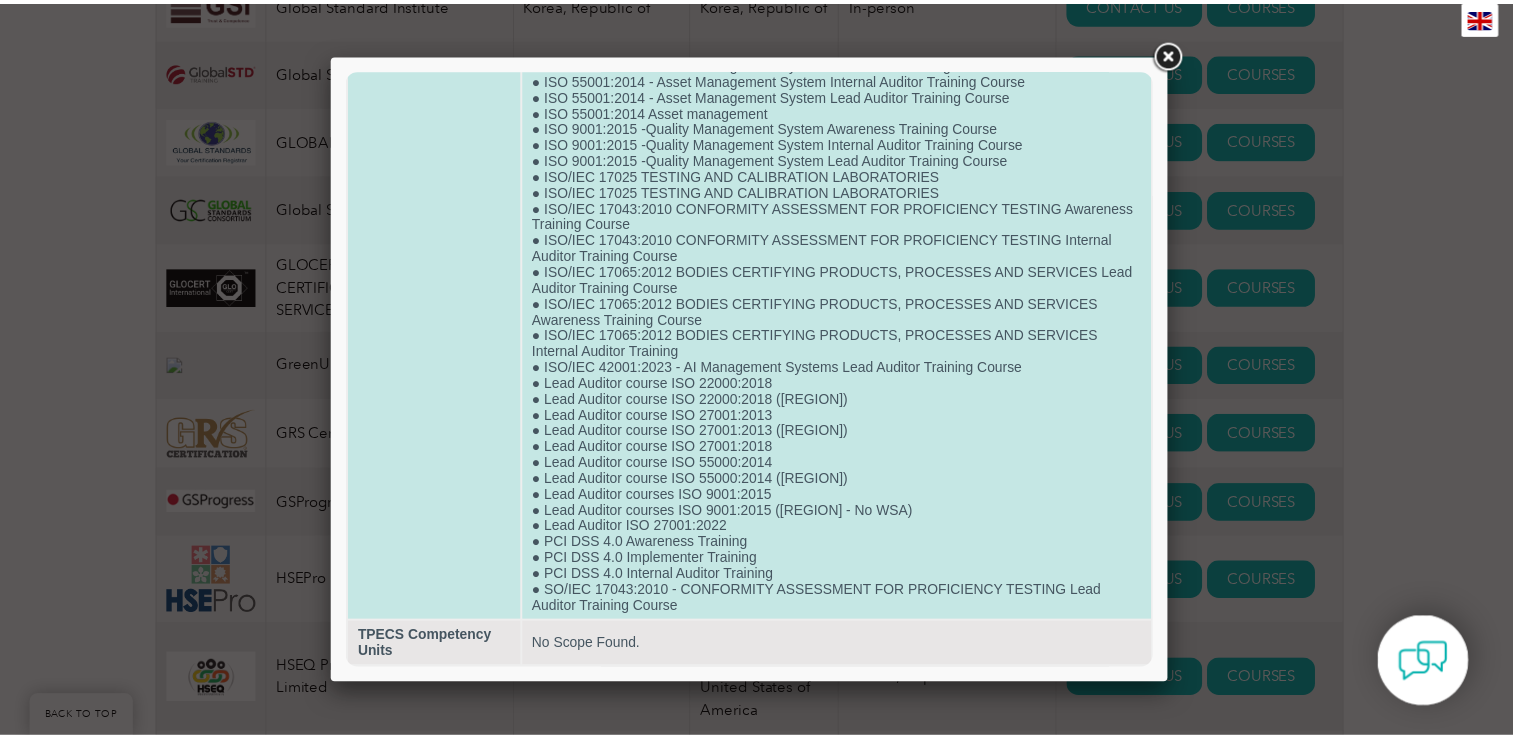 scroll, scrollTop: 2705, scrollLeft: 0, axis: vertical 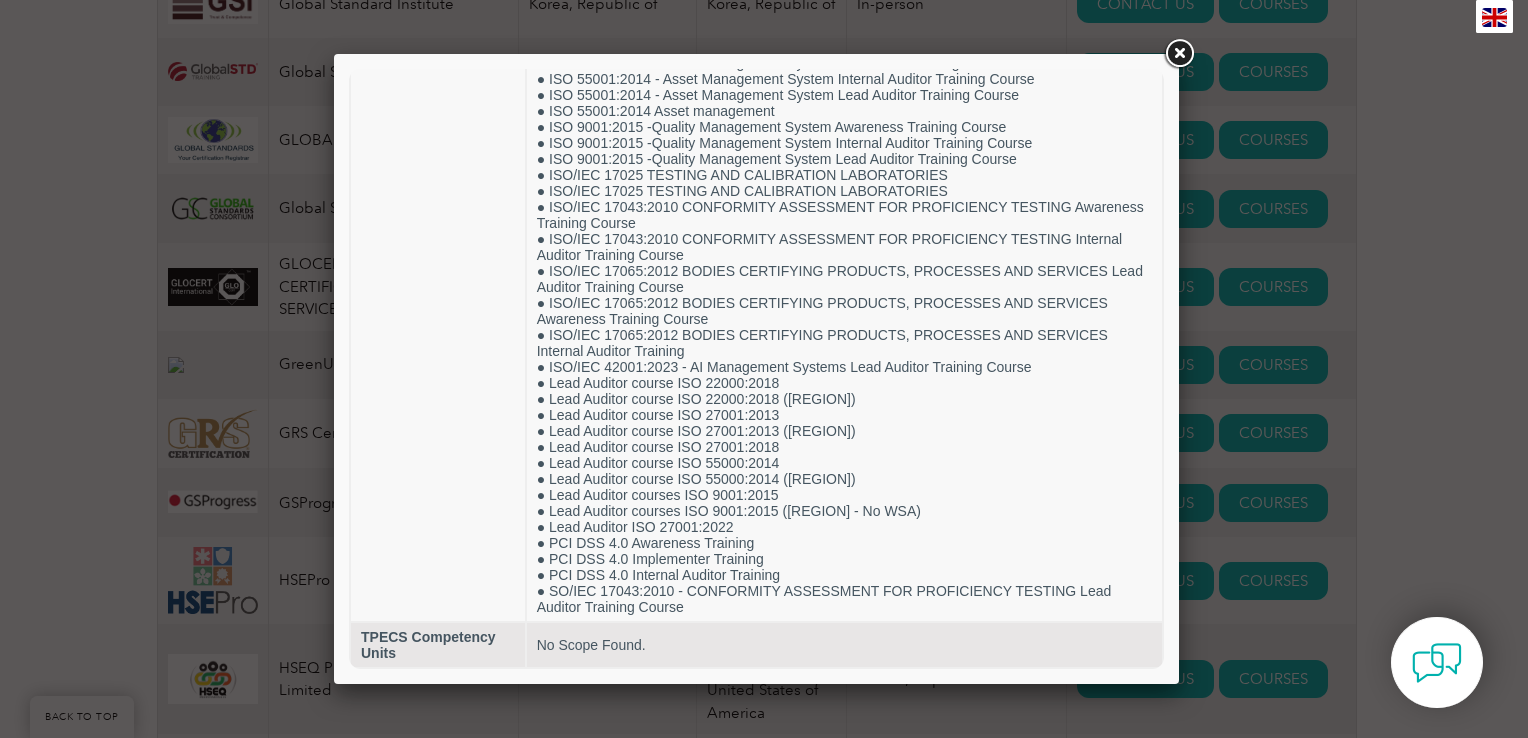 click at bounding box center (1179, 54) 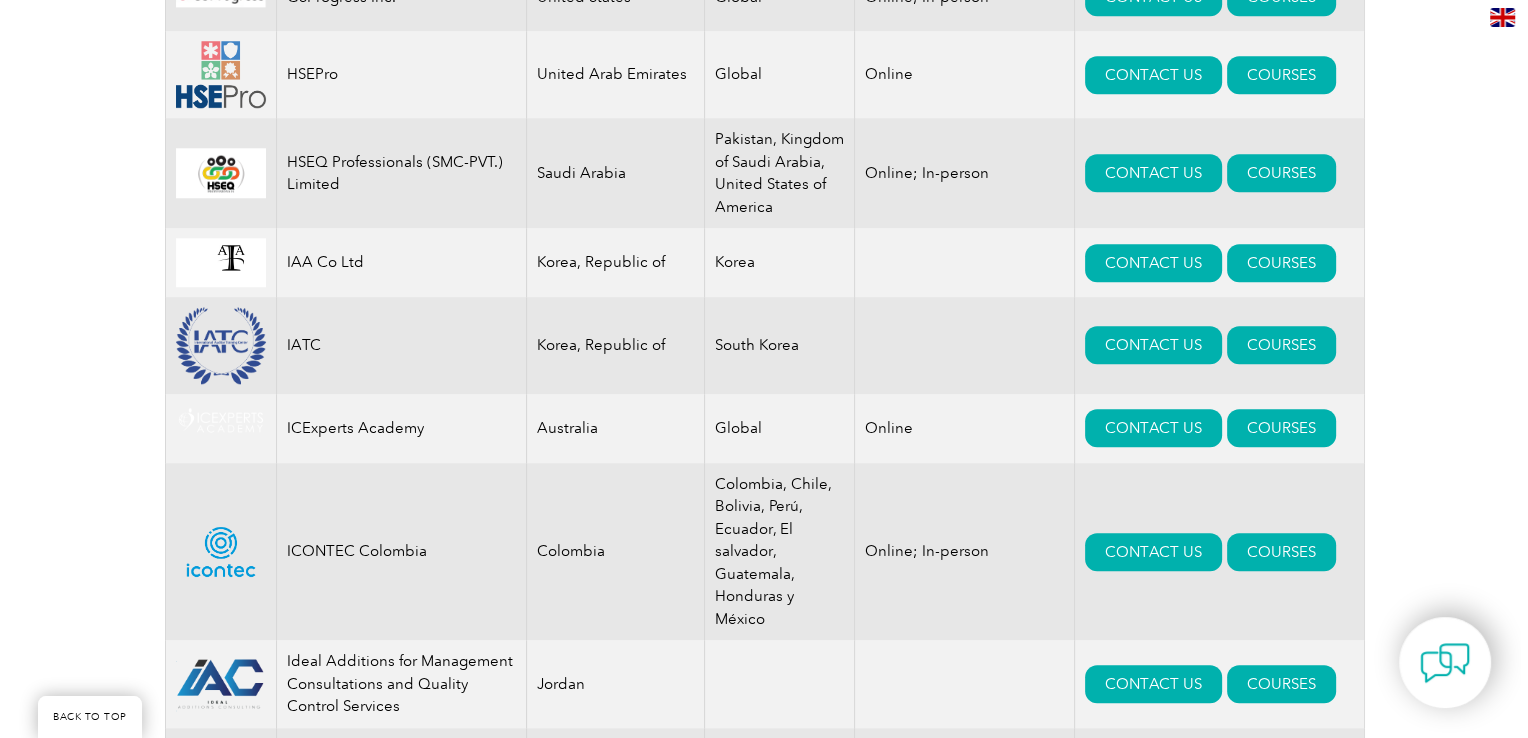 scroll, scrollTop: 9383, scrollLeft: 0, axis: vertical 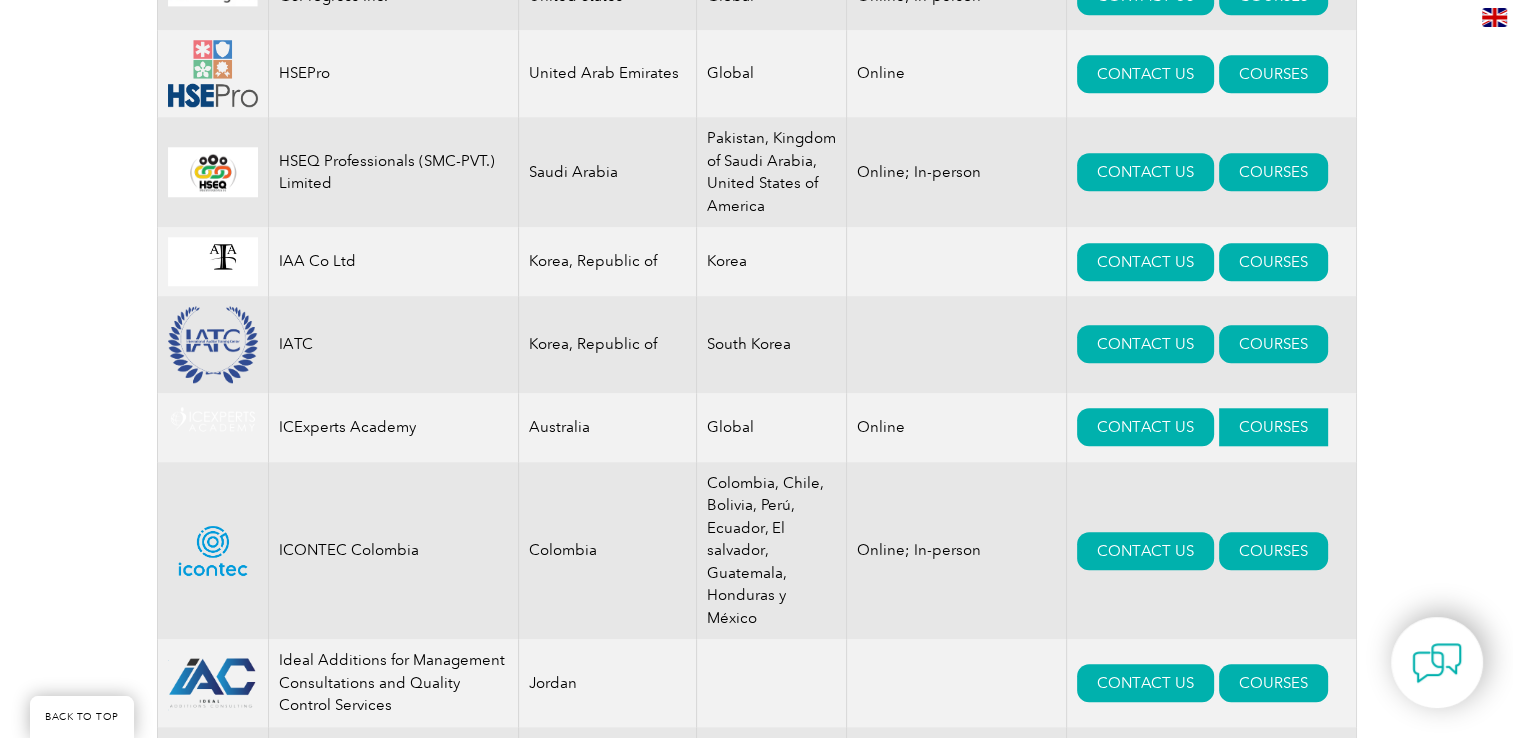 click on "COURSES" at bounding box center [1273, 427] 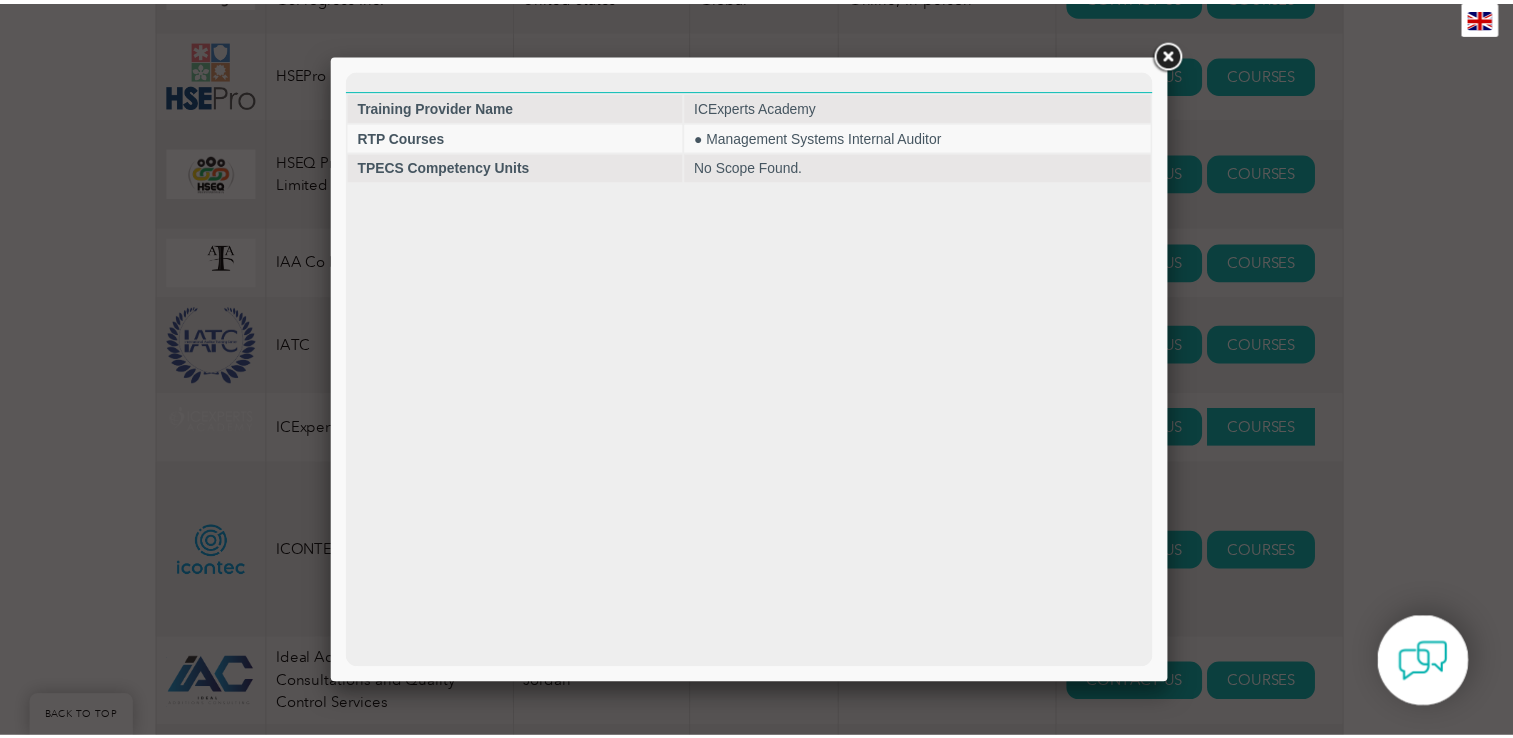 scroll, scrollTop: 0, scrollLeft: 0, axis: both 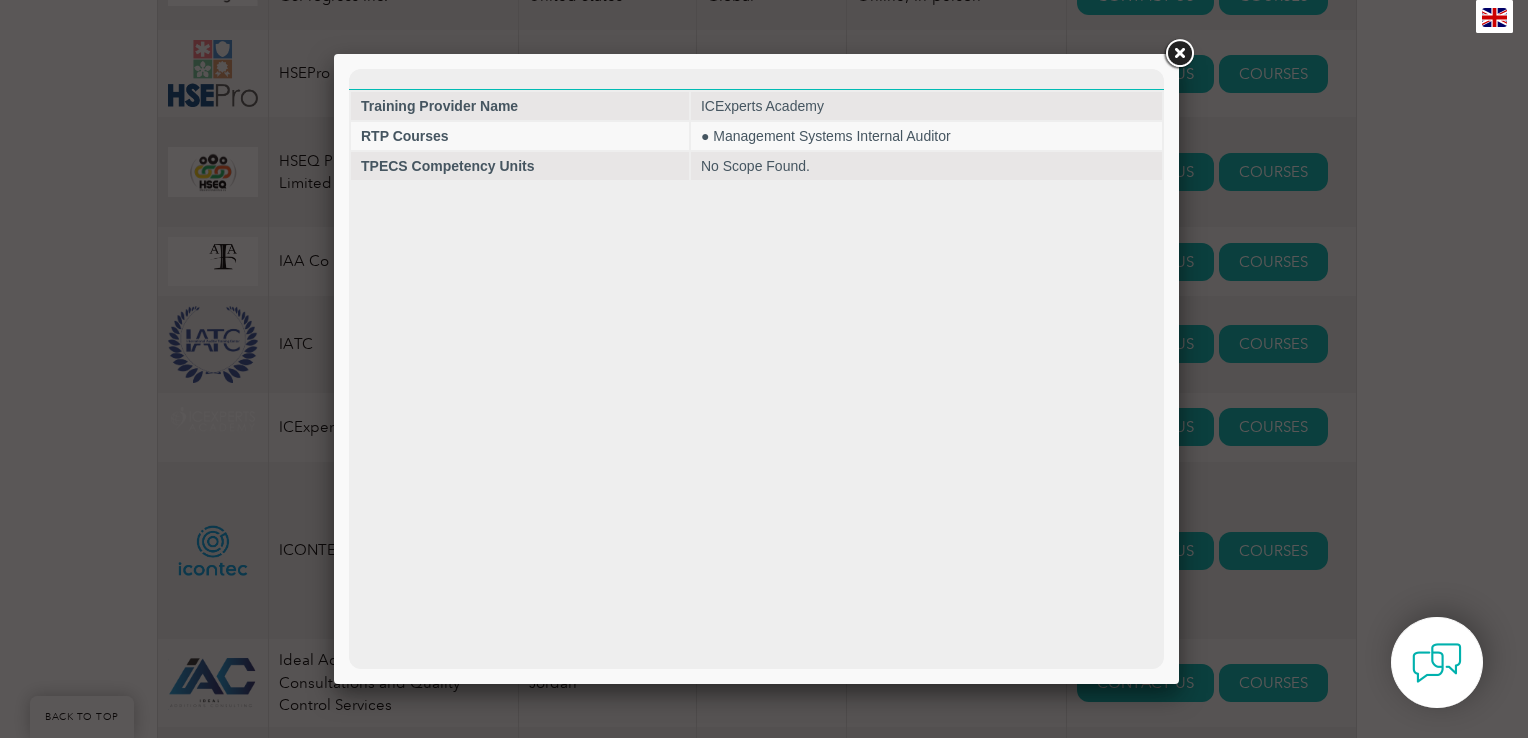 click at bounding box center [1179, 54] 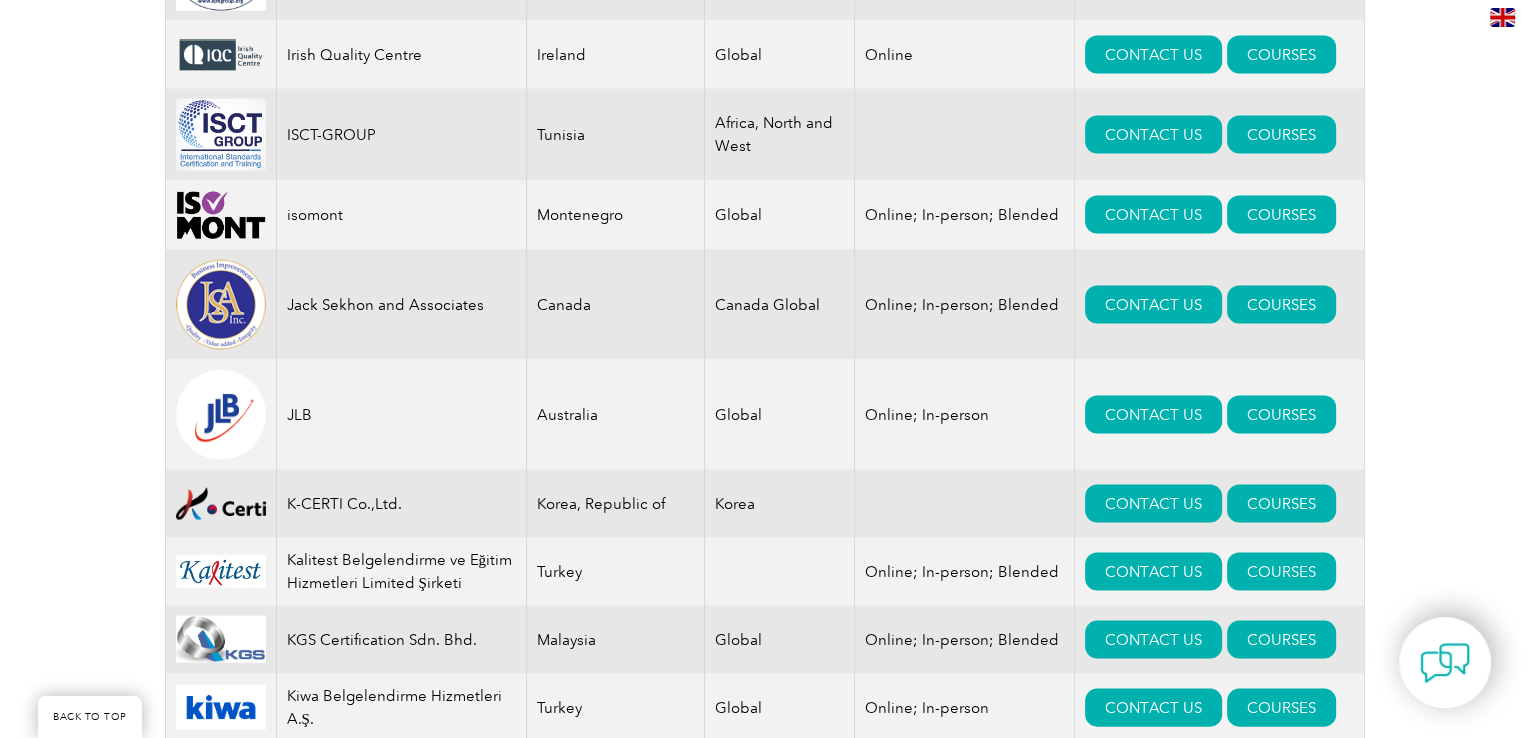 scroll, scrollTop: 11578, scrollLeft: 0, axis: vertical 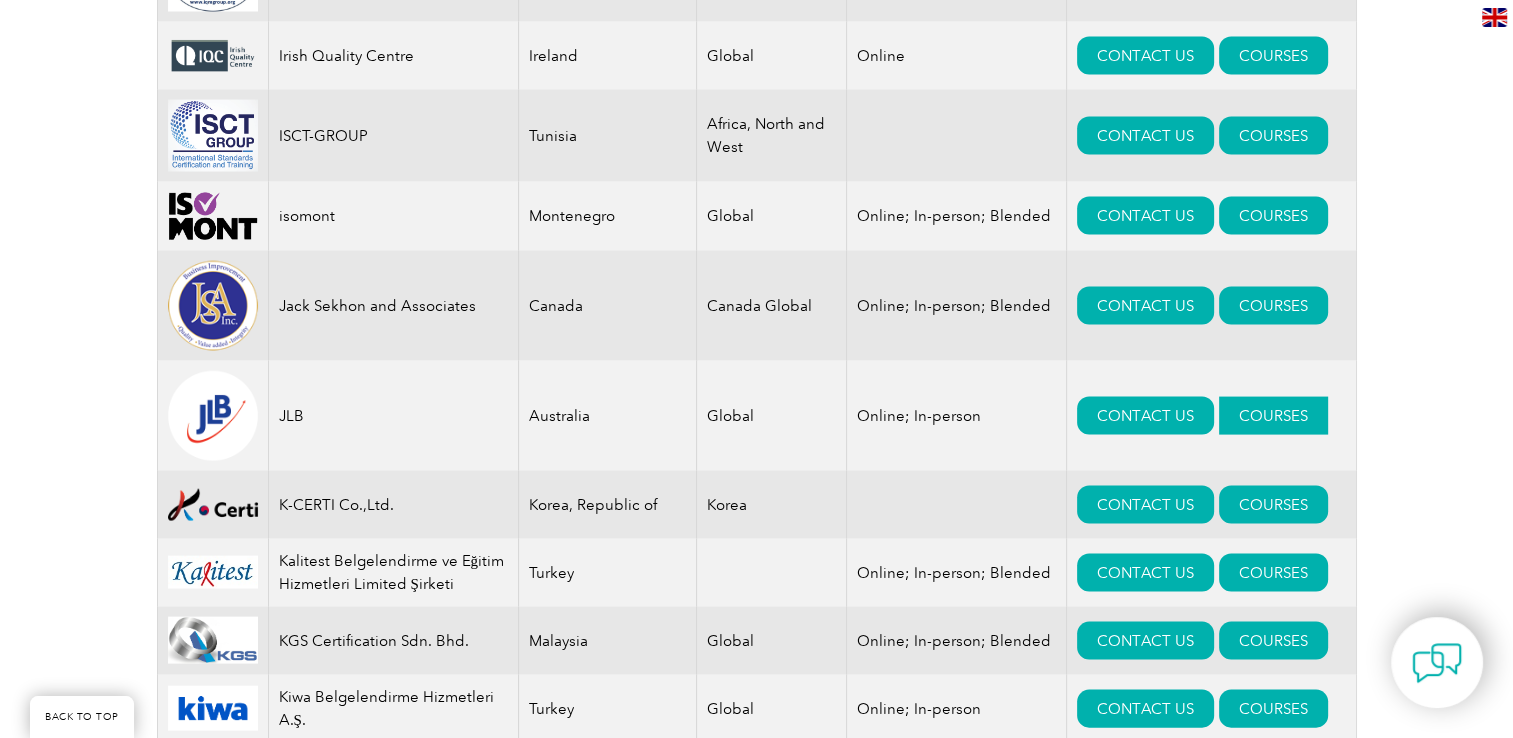 click on "COURSES" at bounding box center (1273, 416) 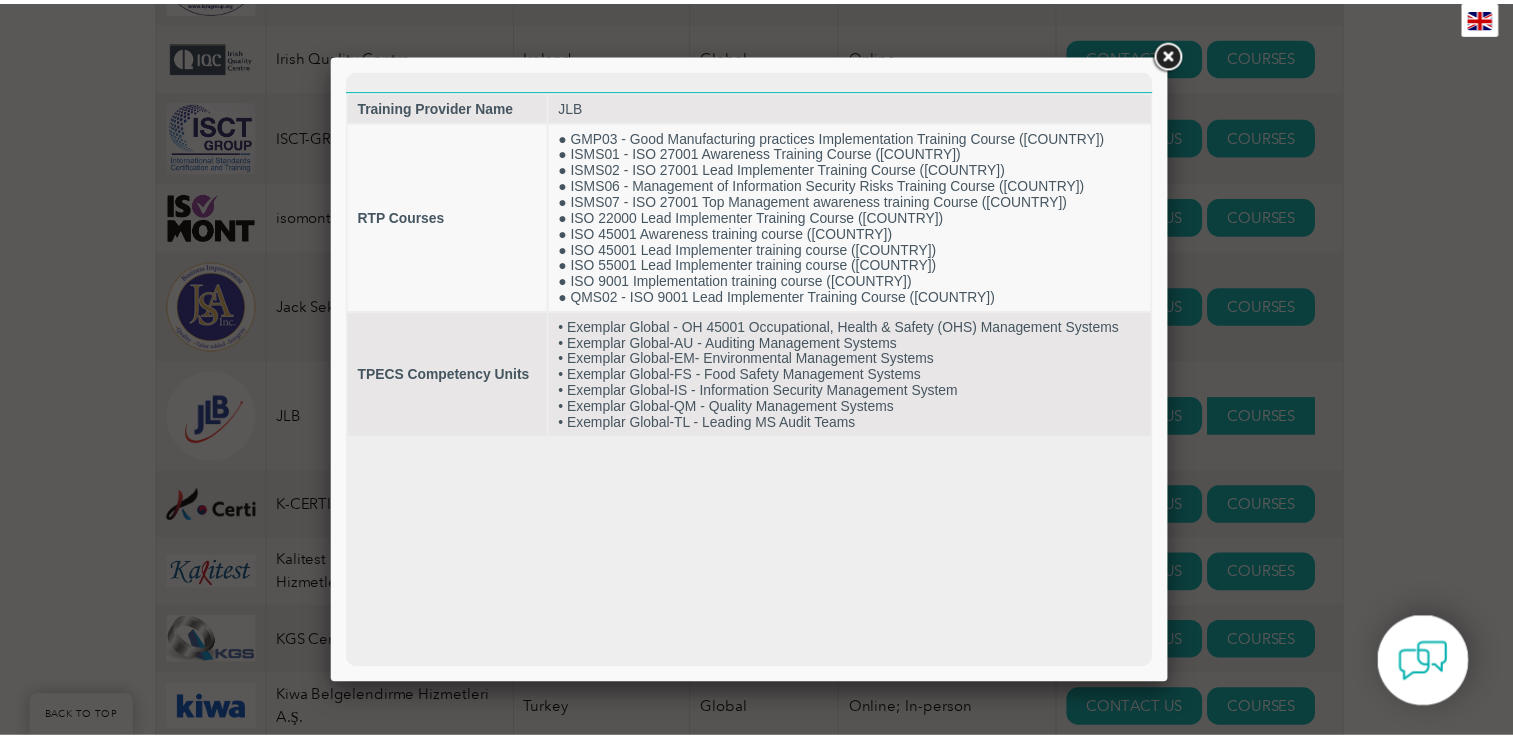 scroll, scrollTop: 0, scrollLeft: 0, axis: both 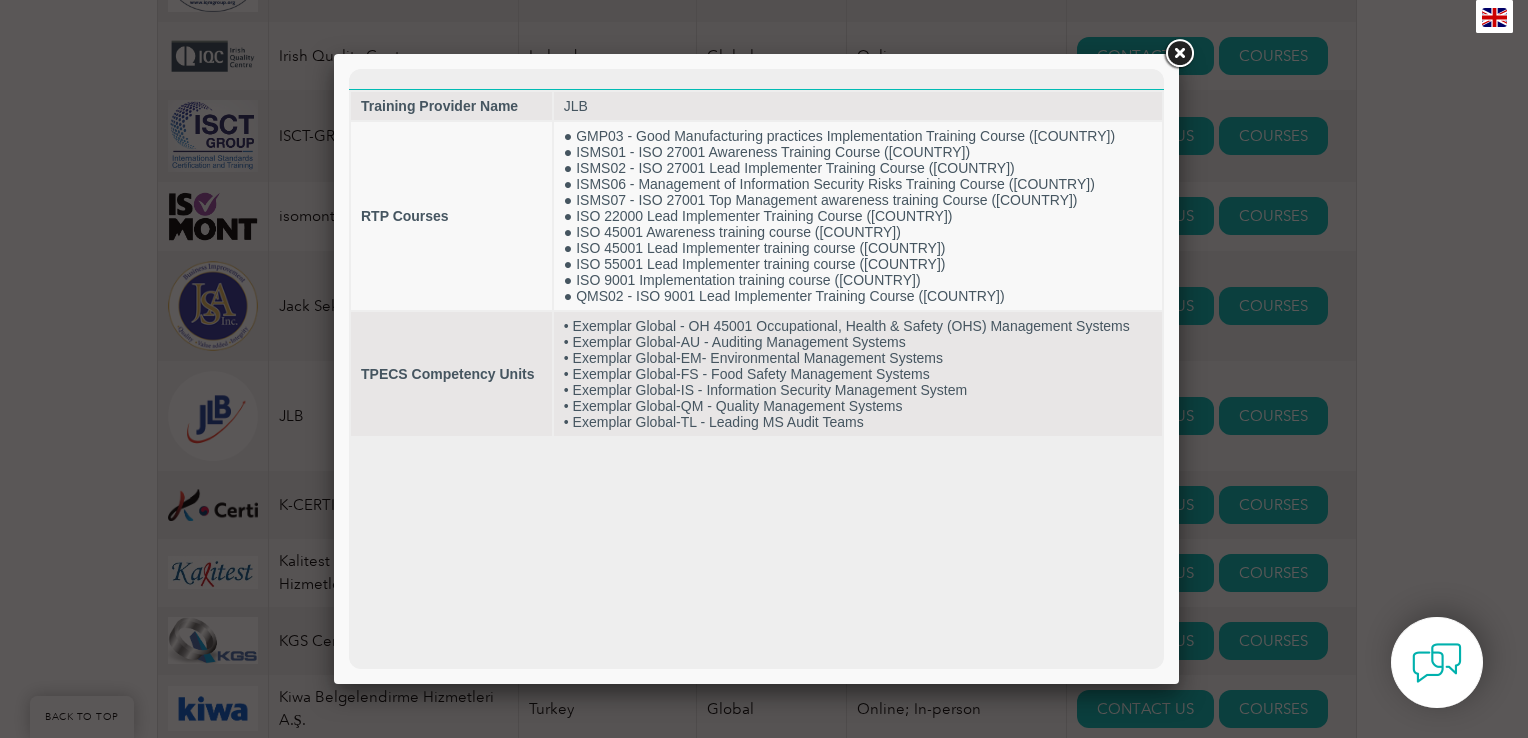 click at bounding box center [1179, 54] 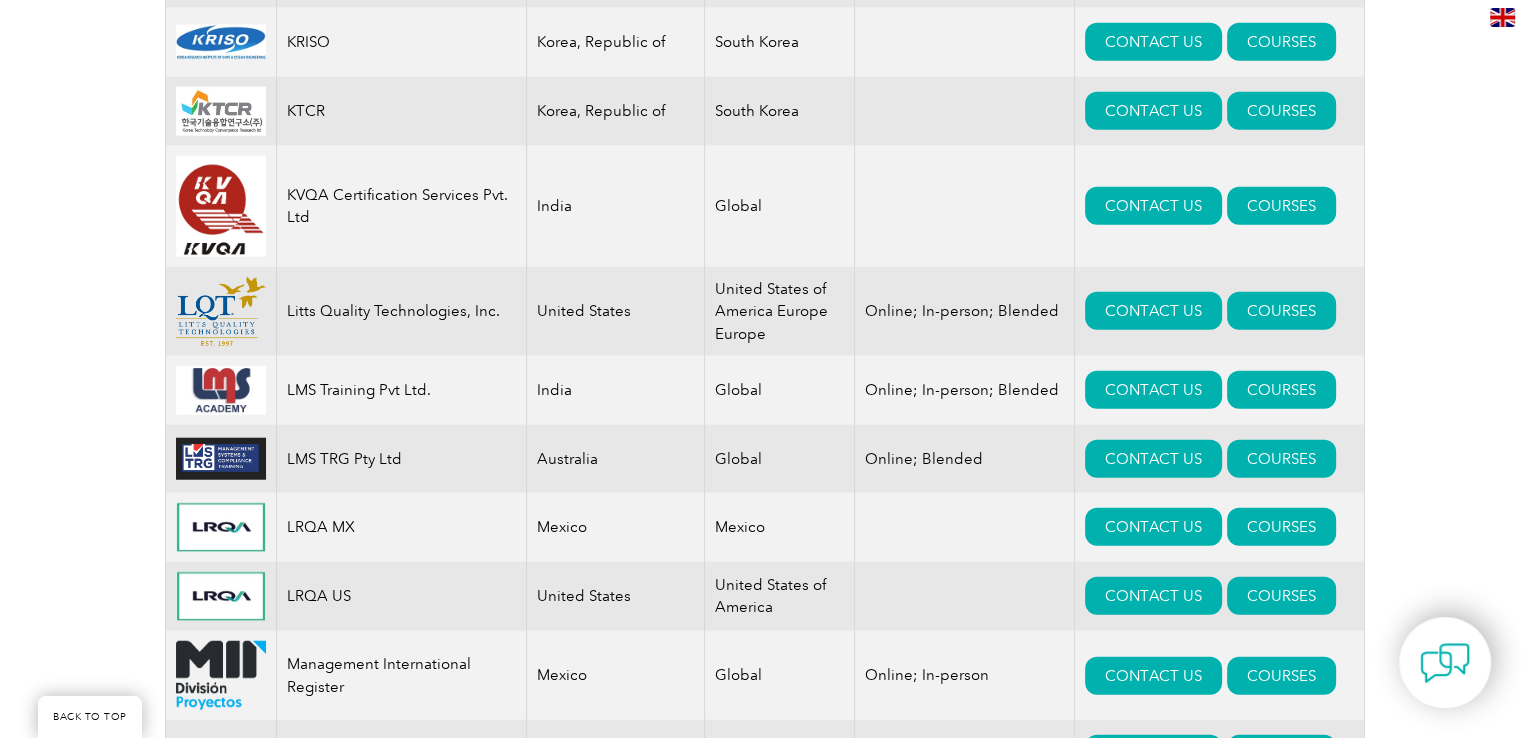 scroll, scrollTop: 12523, scrollLeft: 0, axis: vertical 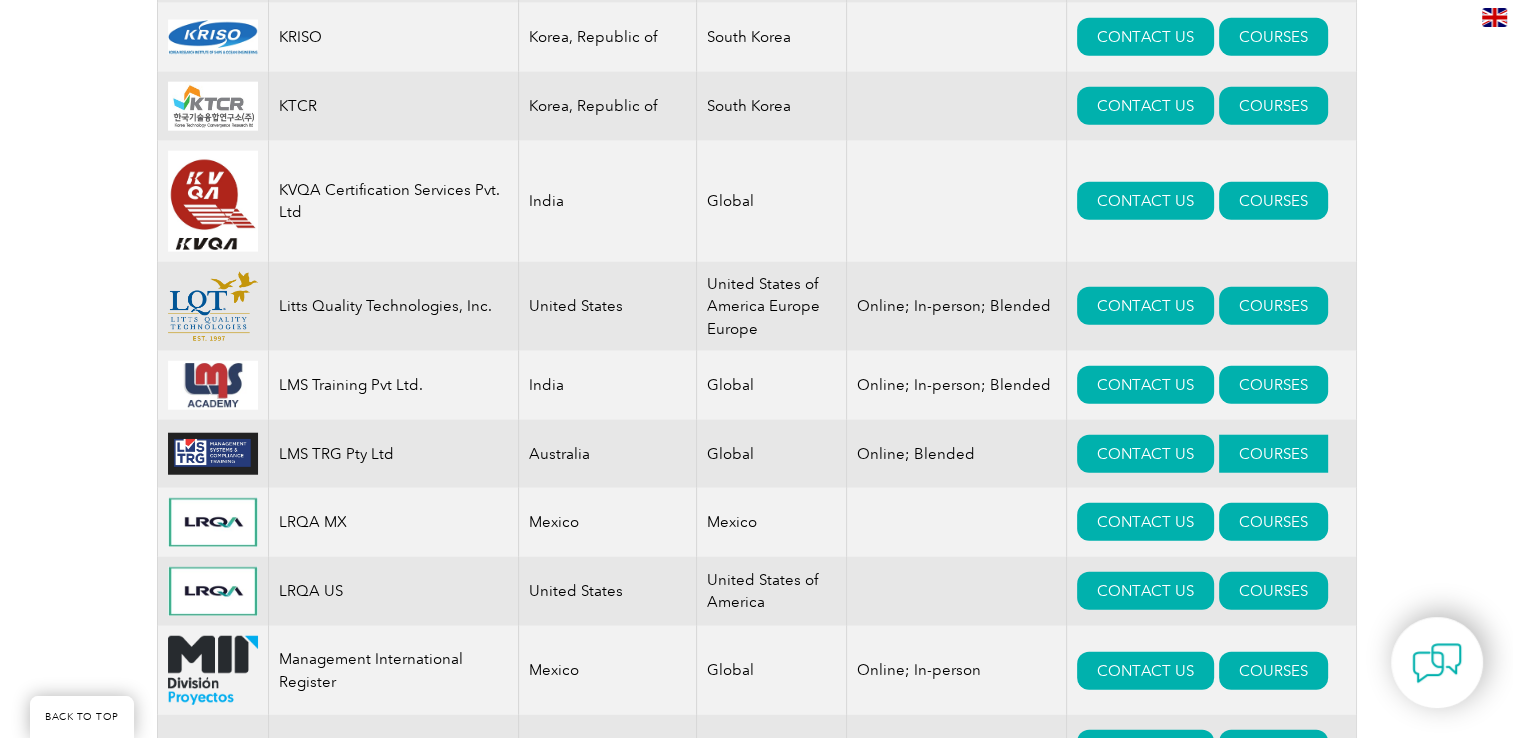 click on "COURSES" at bounding box center [1273, 454] 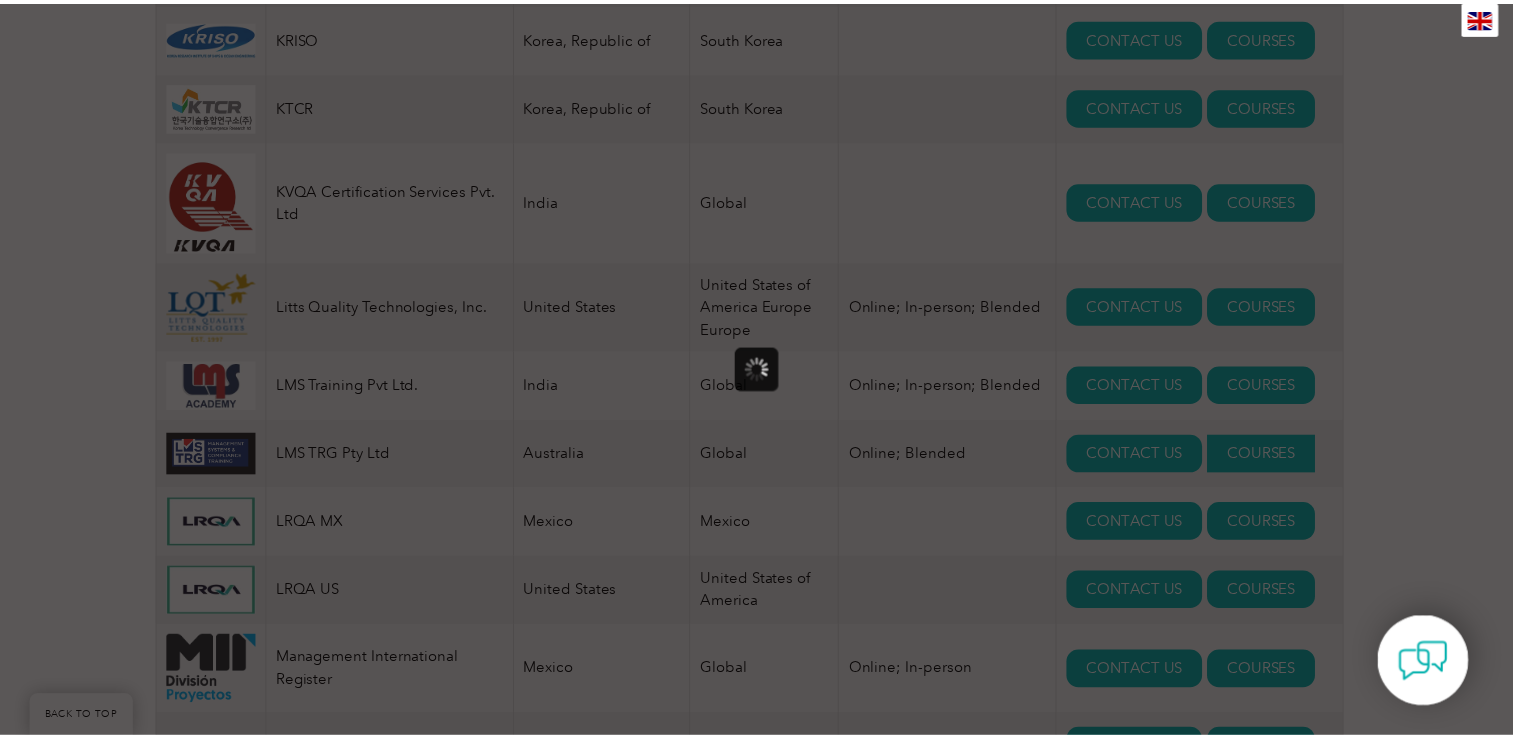 scroll, scrollTop: 0, scrollLeft: 0, axis: both 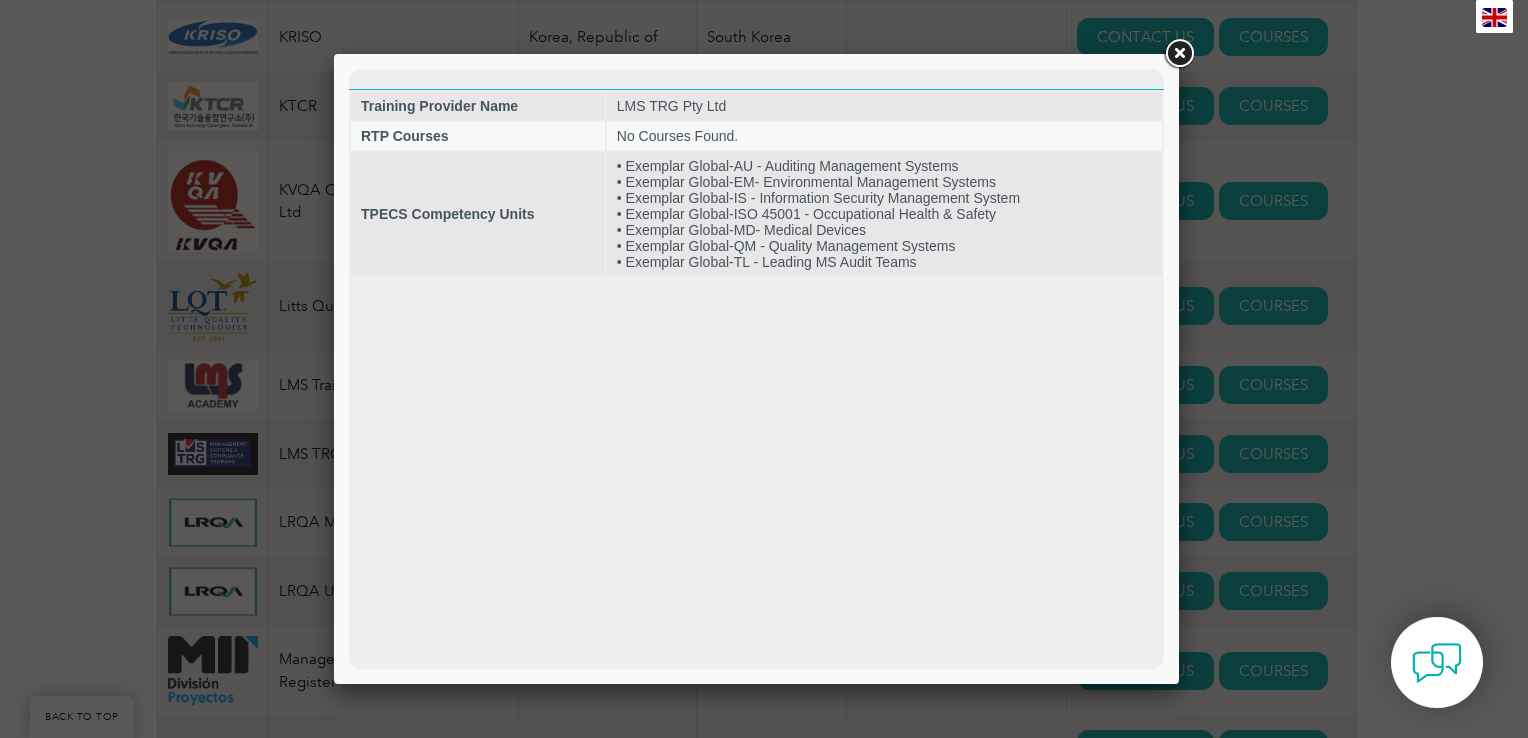 click at bounding box center [1179, 54] 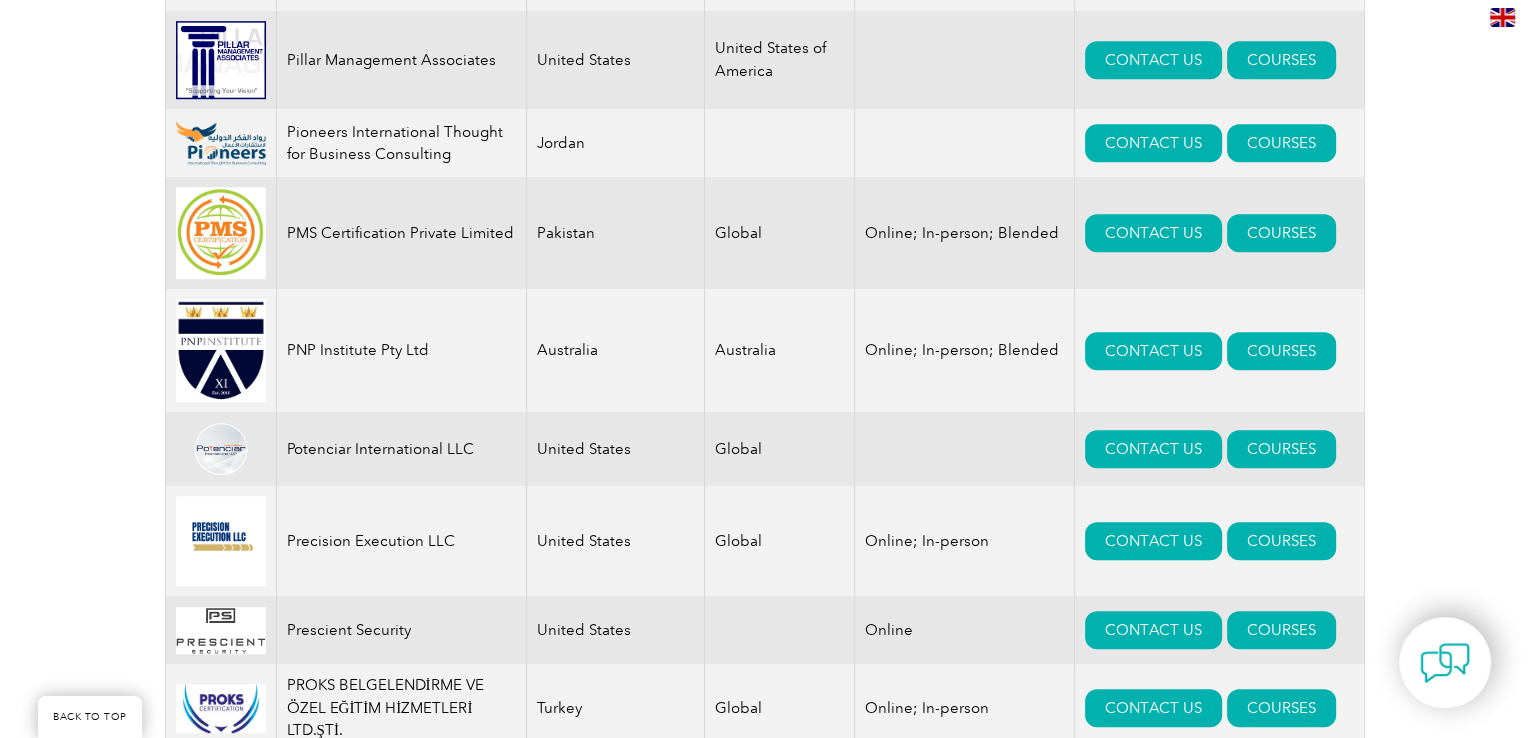 scroll, scrollTop: 16455, scrollLeft: 0, axis: vertical 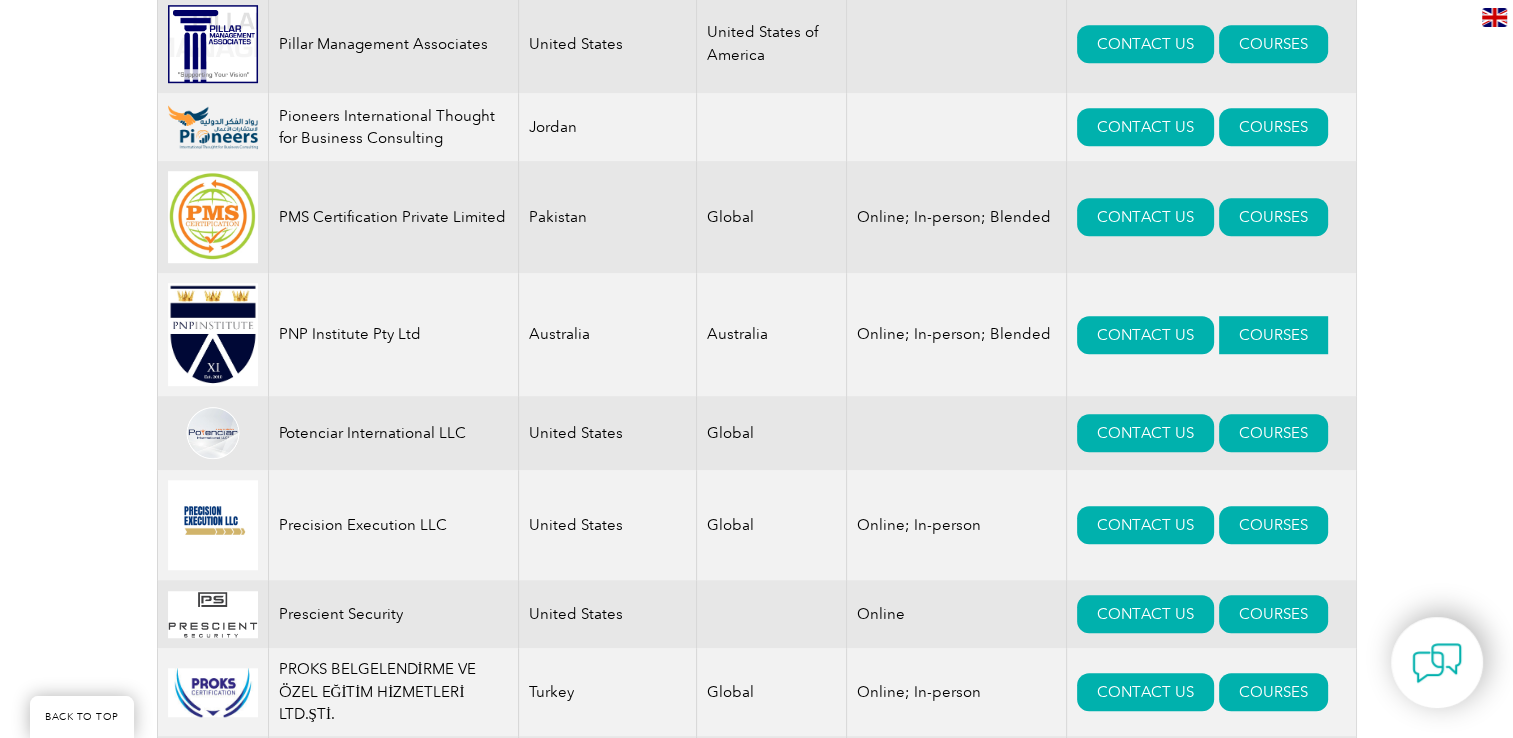 click on "COURSES" at bounding box center (1273, 335) 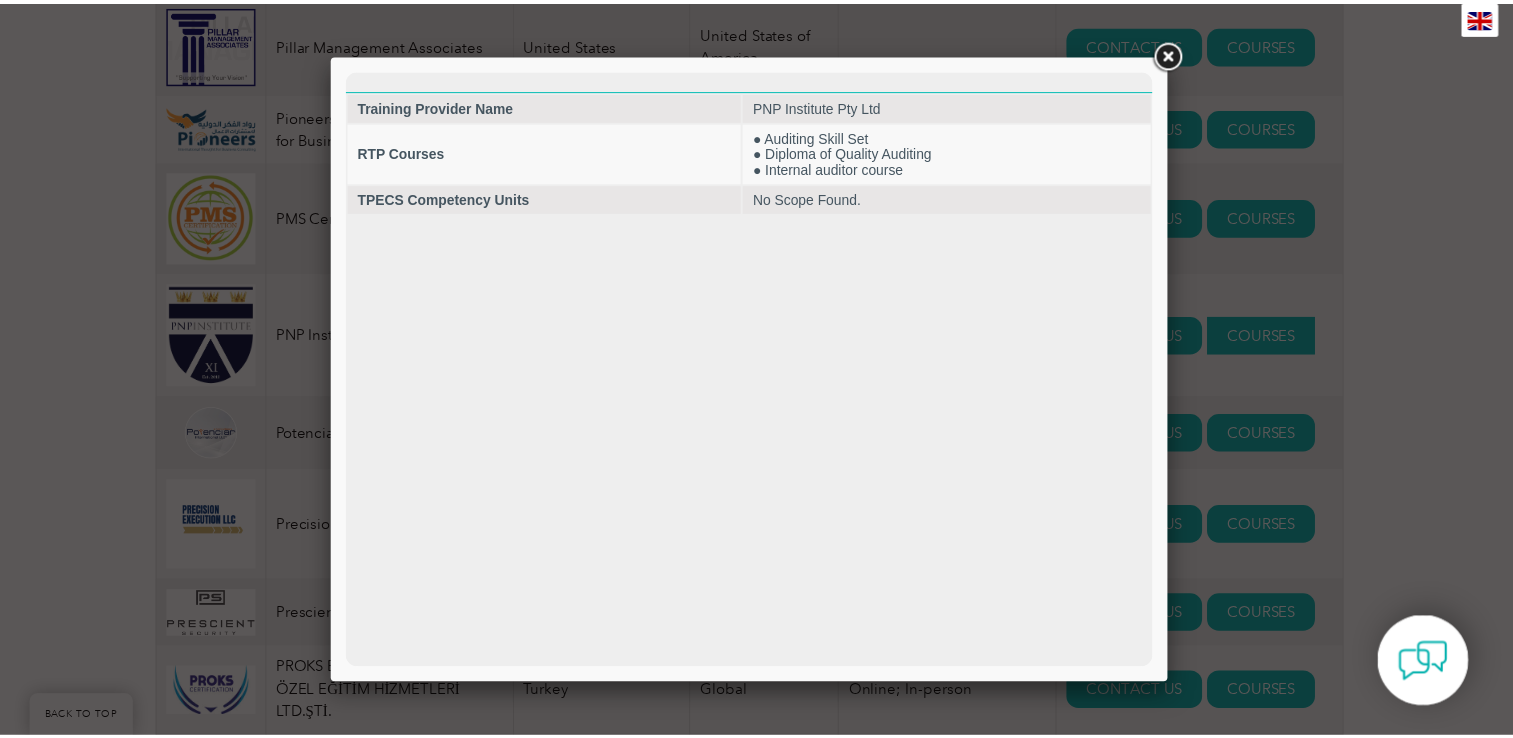 scroll, scrollTop: 0, scrollLeft: 0, axis: both 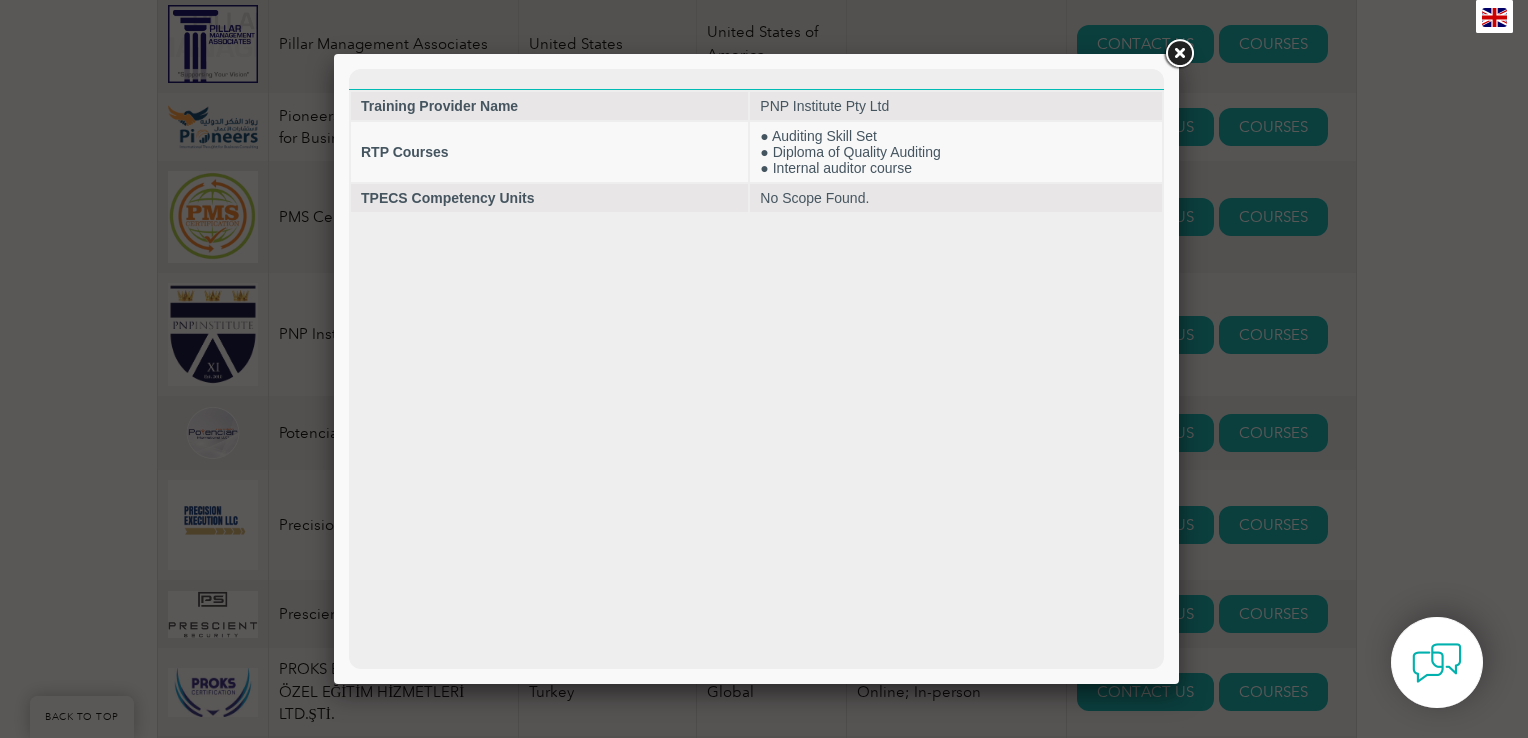 click at bounding box center [1179, 54] 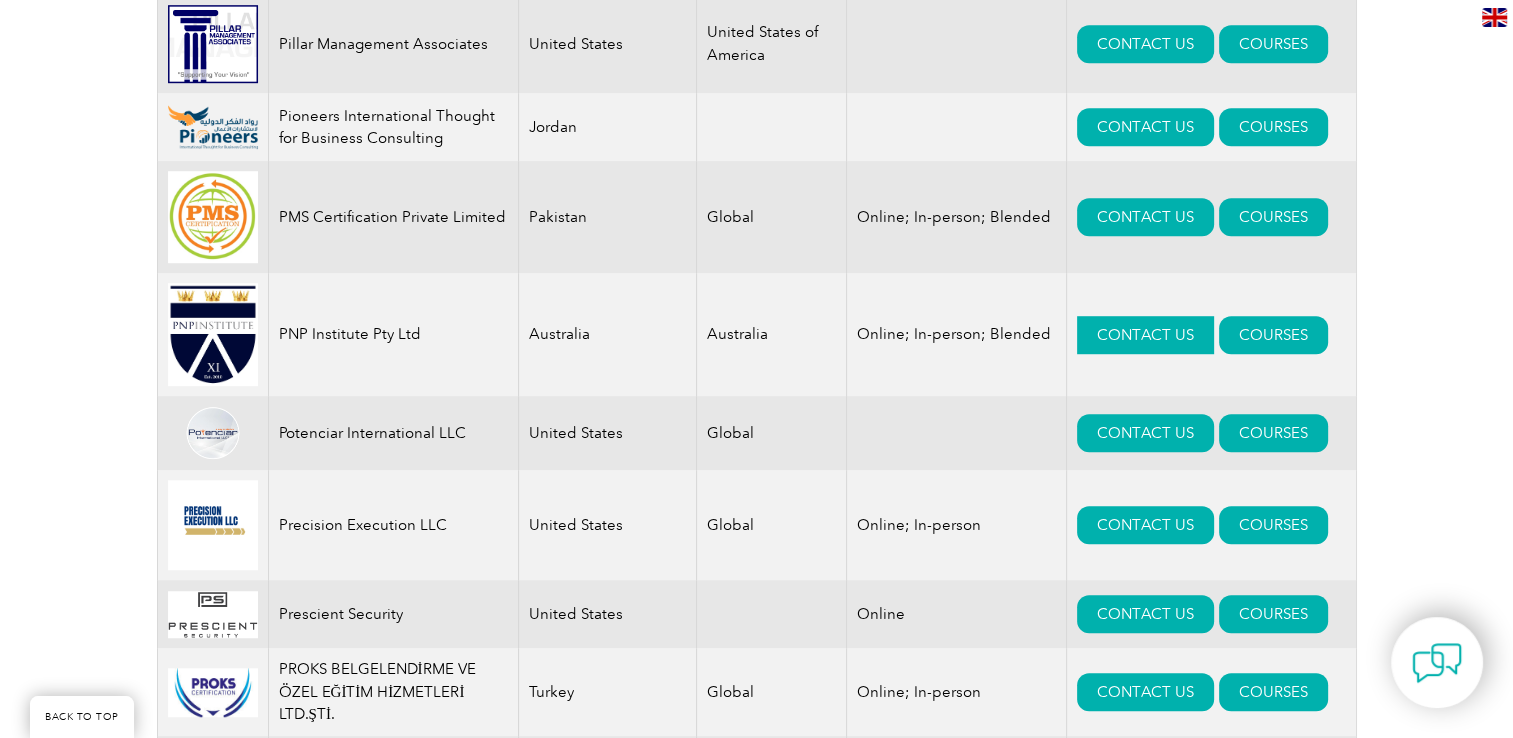 click on "CONTACT US" at bounding box center (1145, 335) 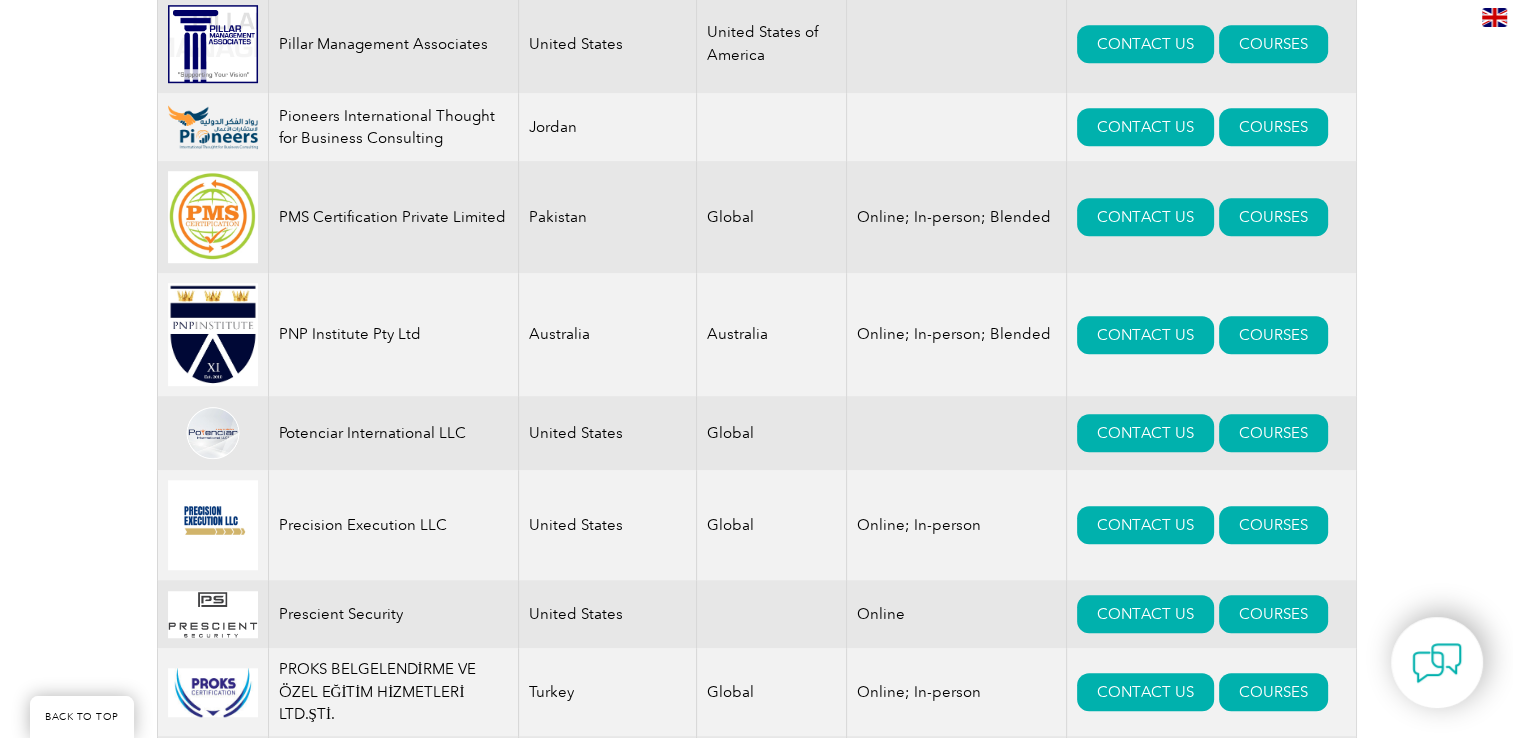 click on "United States" at bounding box center (607, 433) 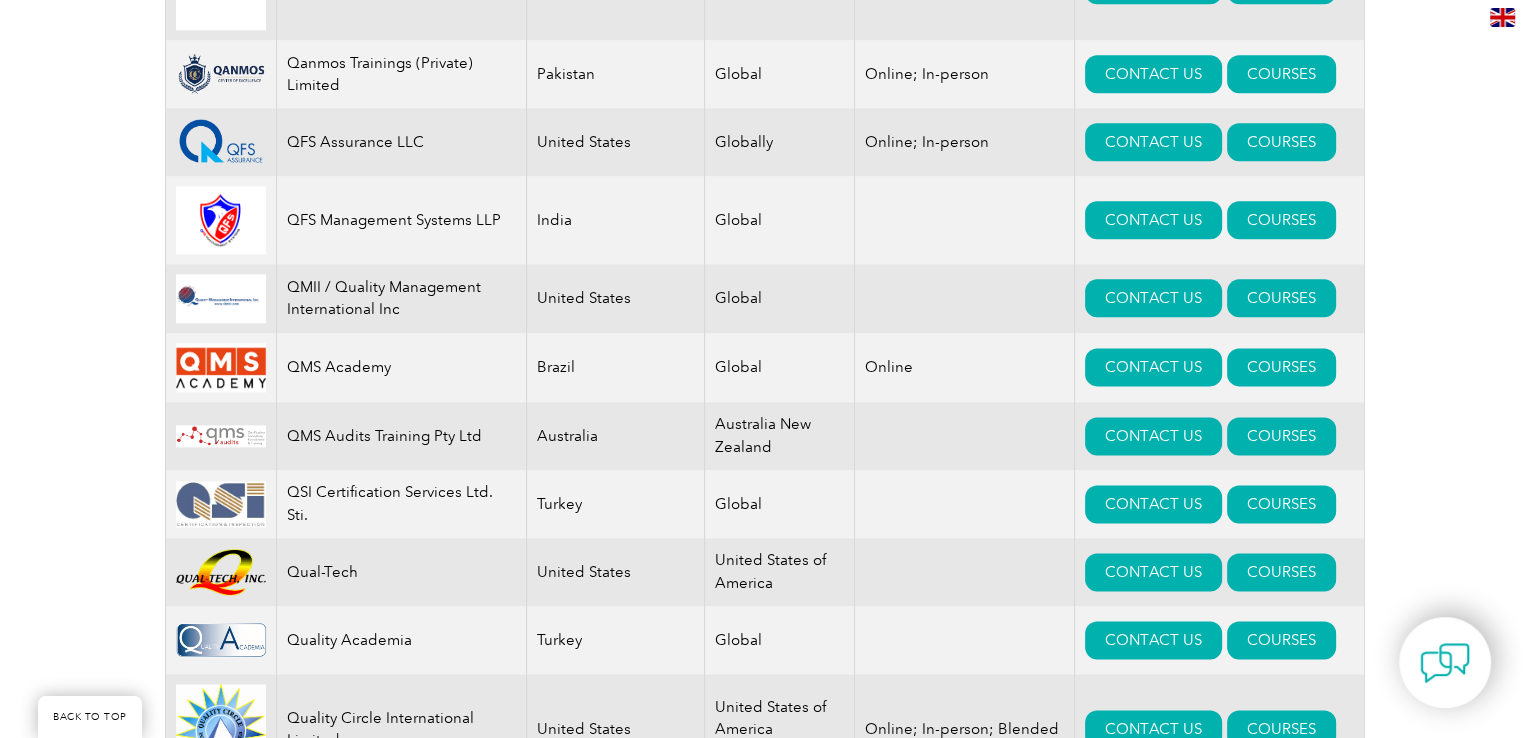 scroll, scrollTop: 17673, scrollLeft: 0, axis: vertical 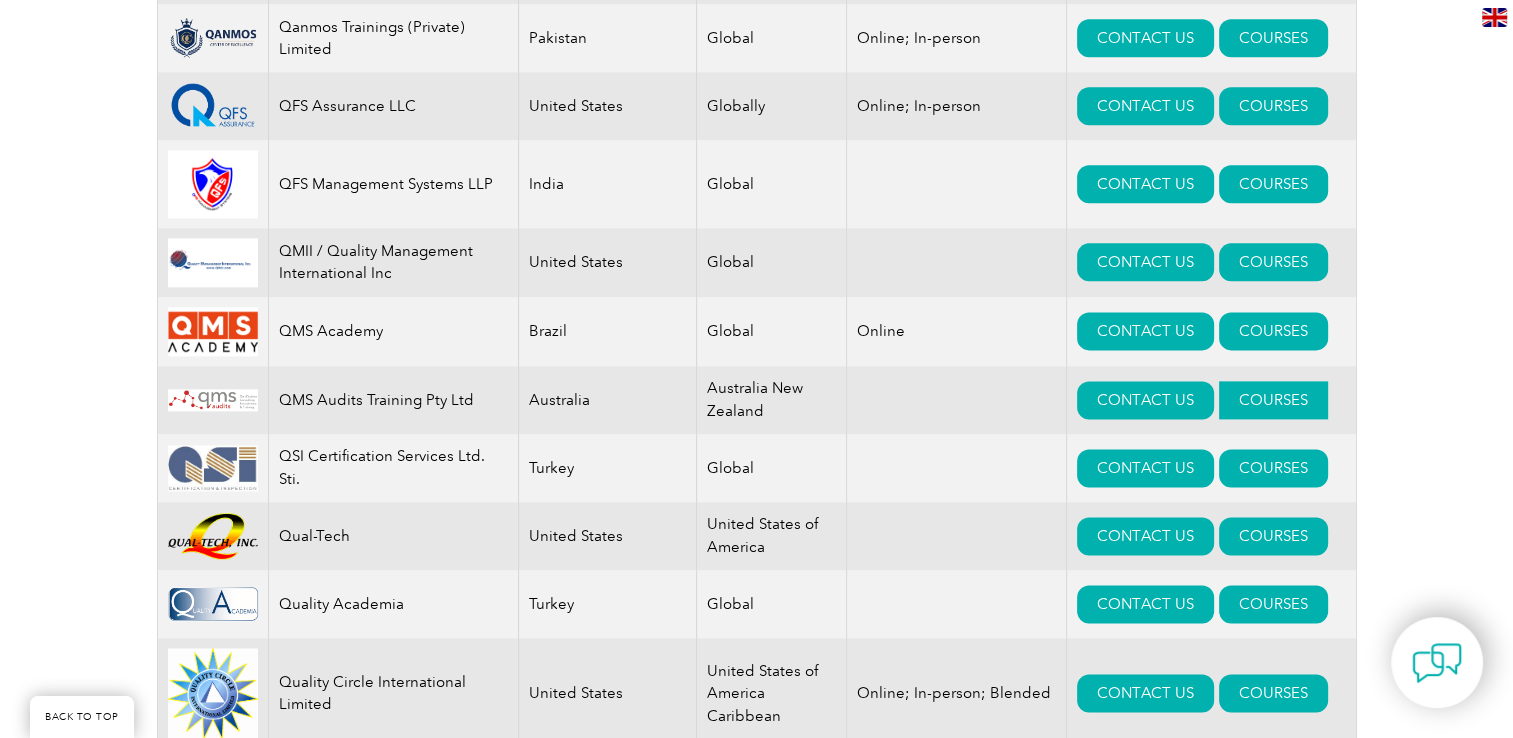 click on "COURSES" at bounding box center [1273, 400] 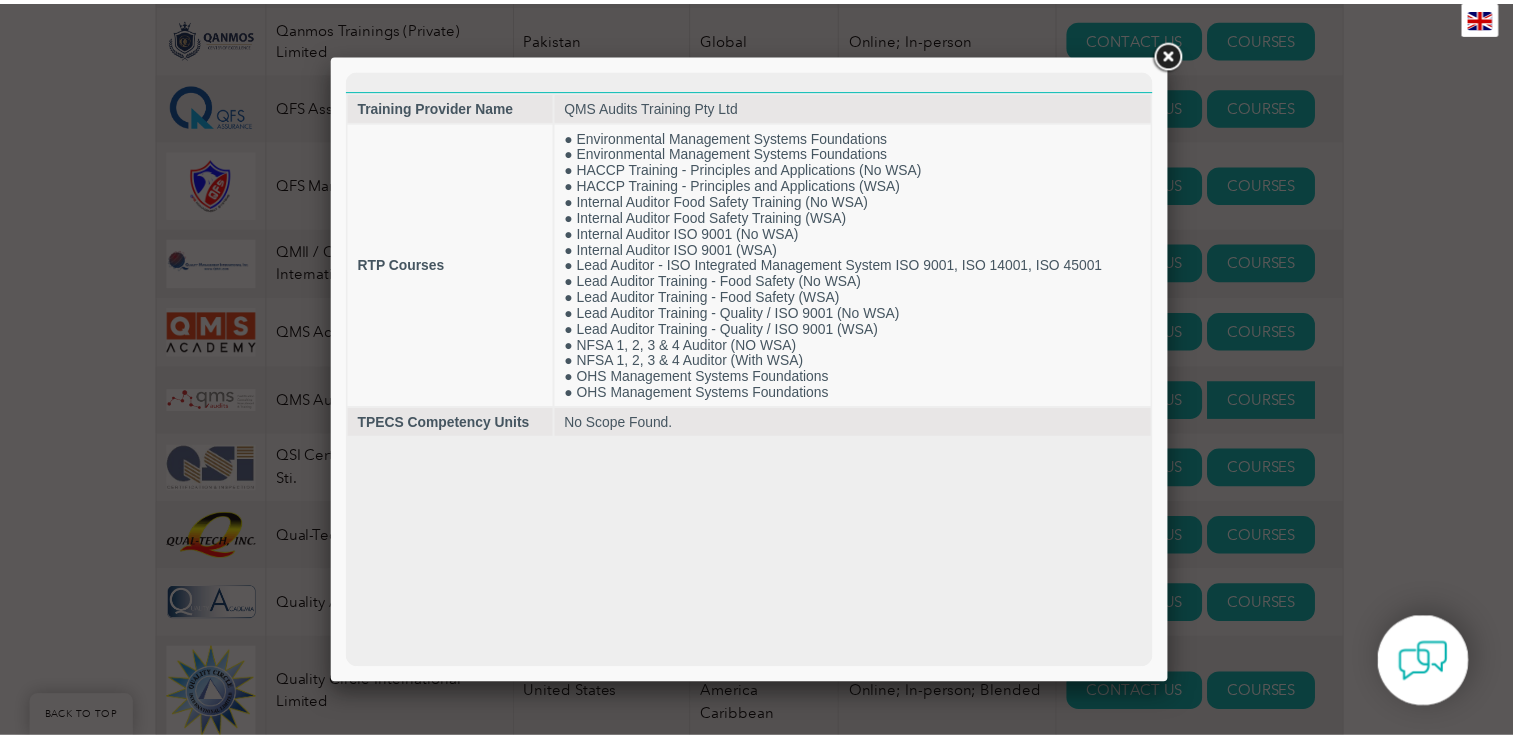 scroll, scrollTop: 0, scrollLeft: 0, axis: both 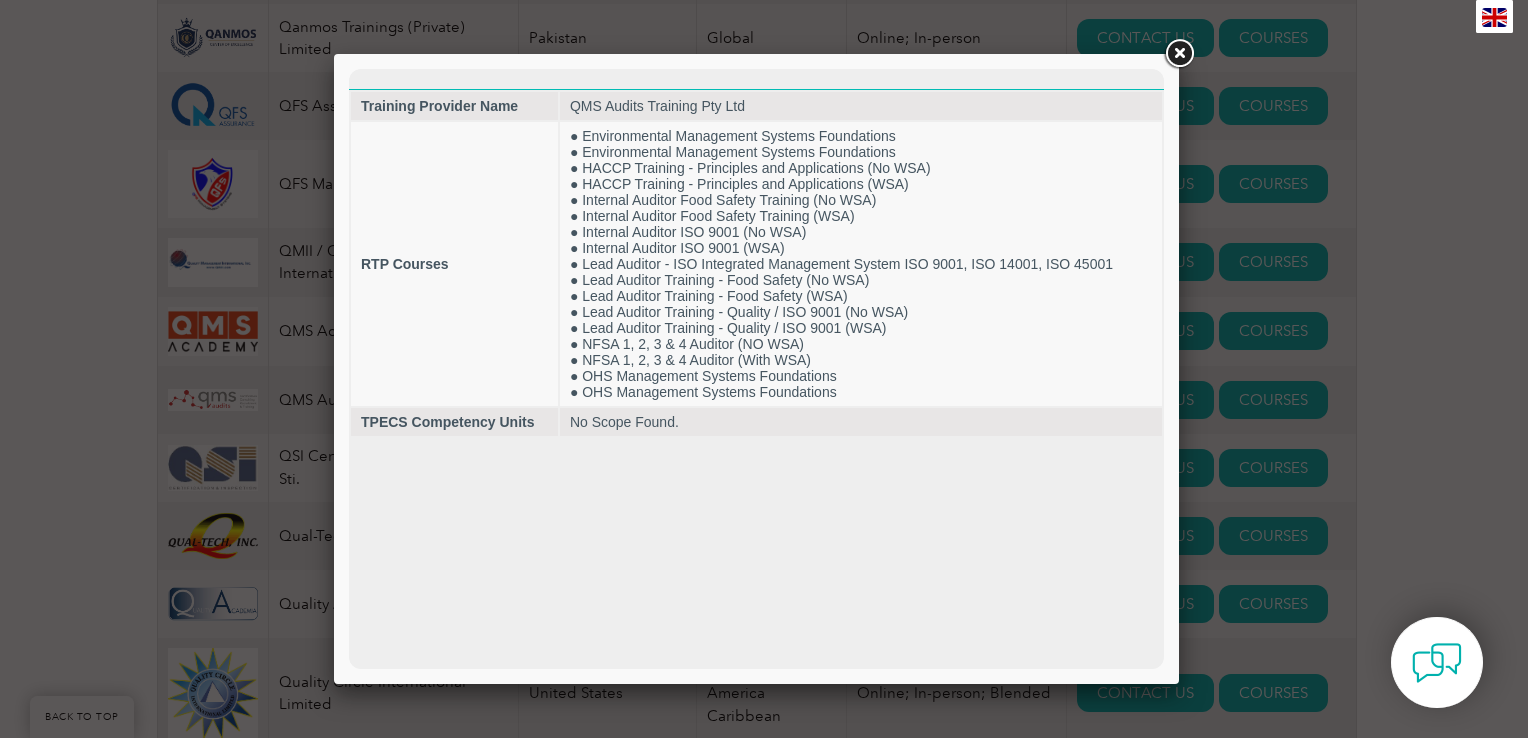click at bounding box center (1179, 54) 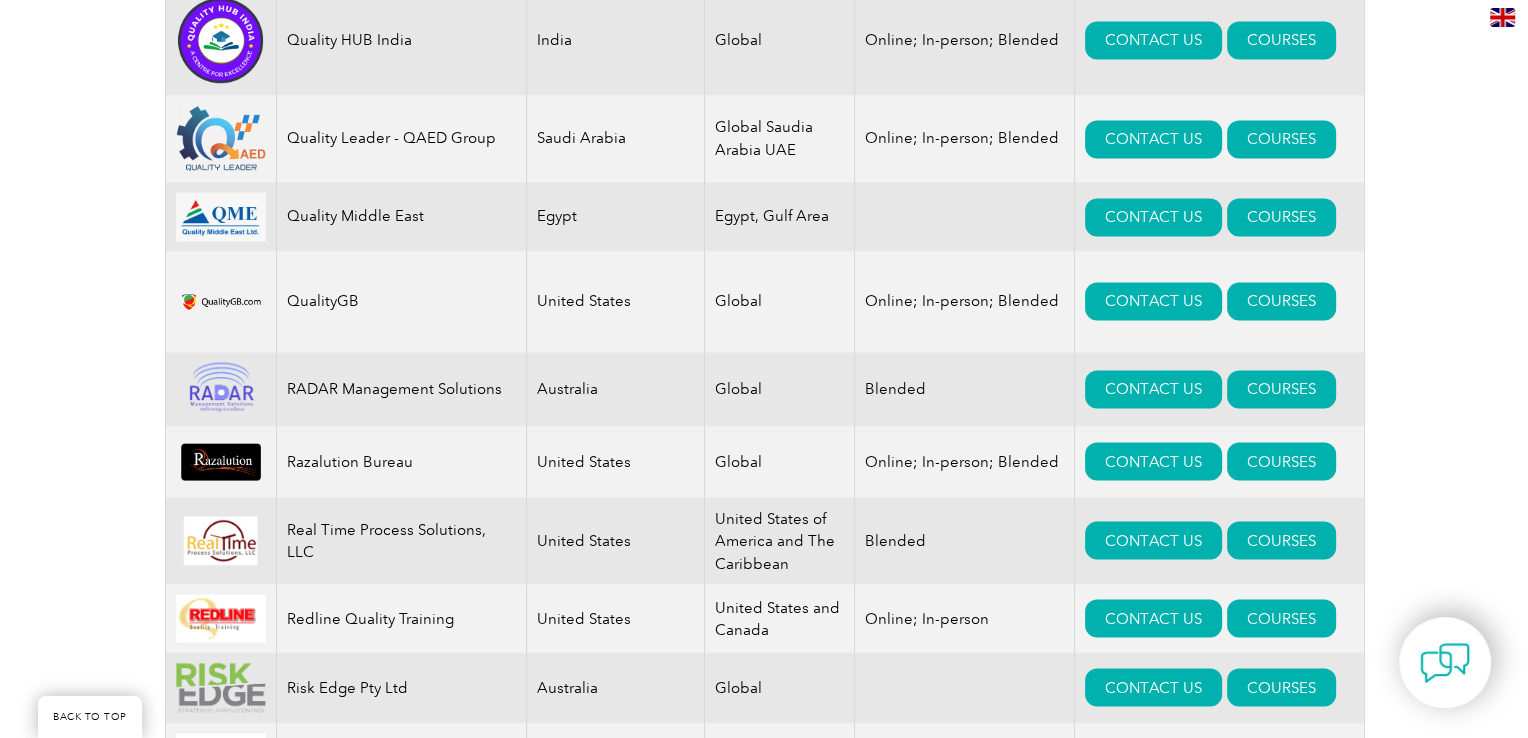 scroll, scrollTop: 18504, scrollLeft: 0, axis: vertical 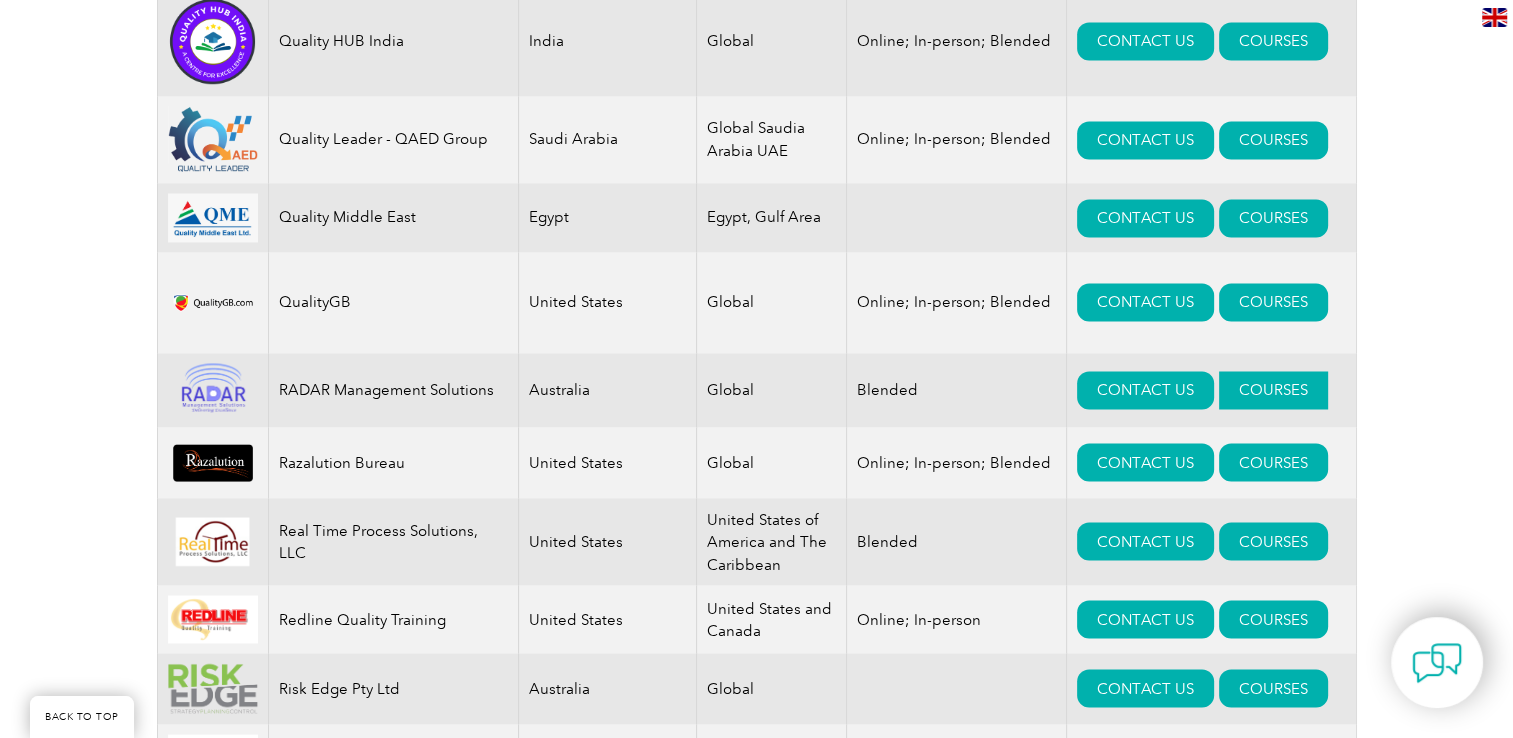 click on "COURSES" at bounding box center (1273, 390) 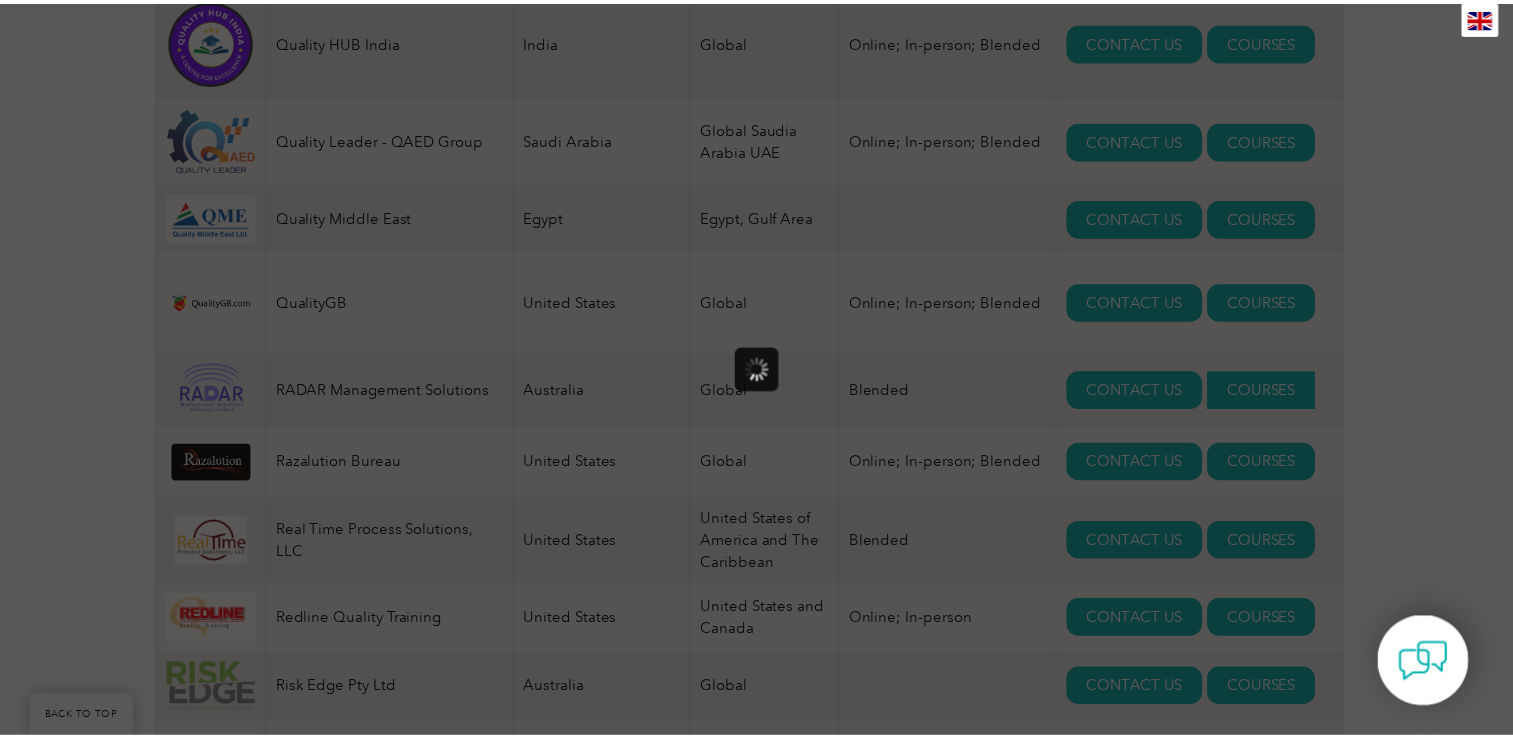 scroll, scrollTop: 0, scrollLeft: 0, axis: both 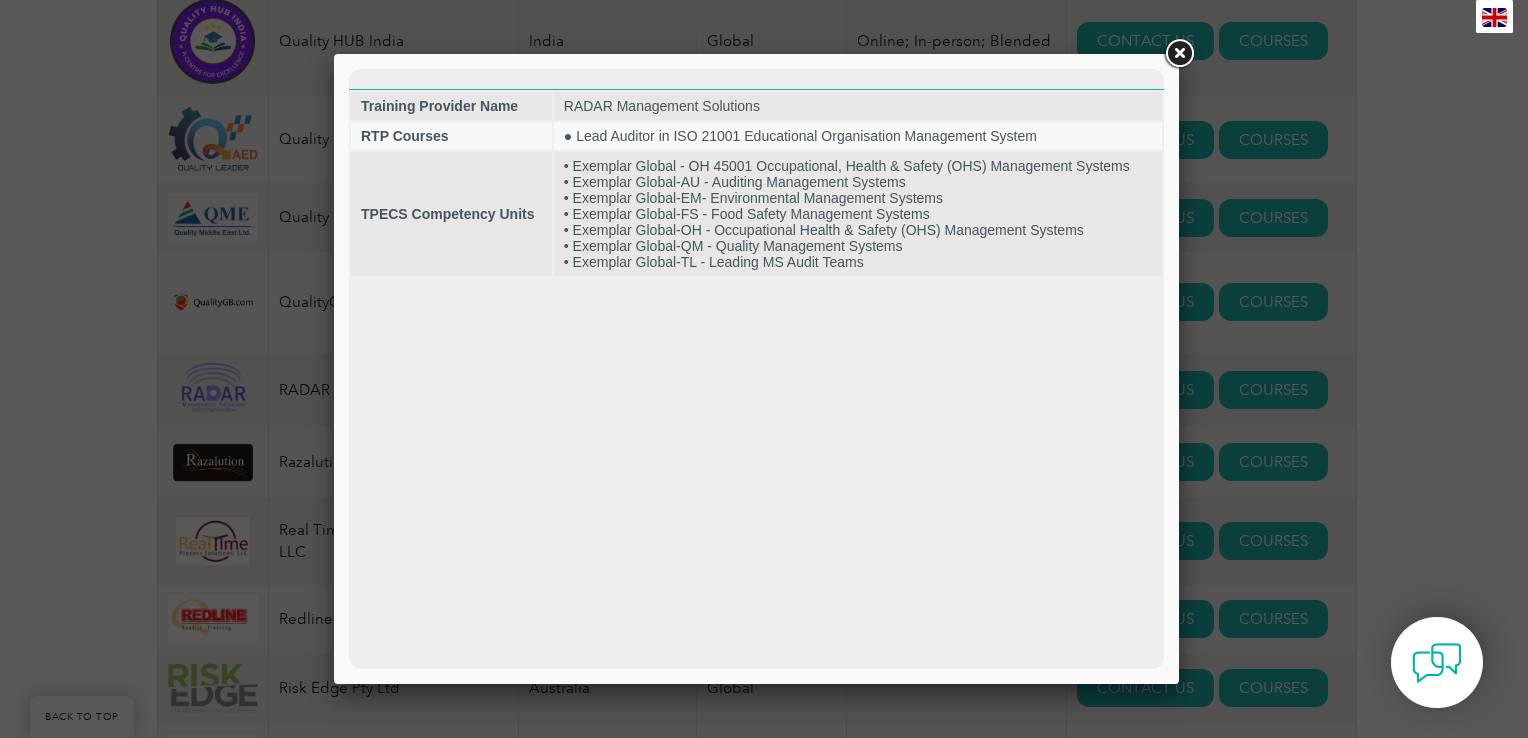 click at bounding box center (1179, 54) 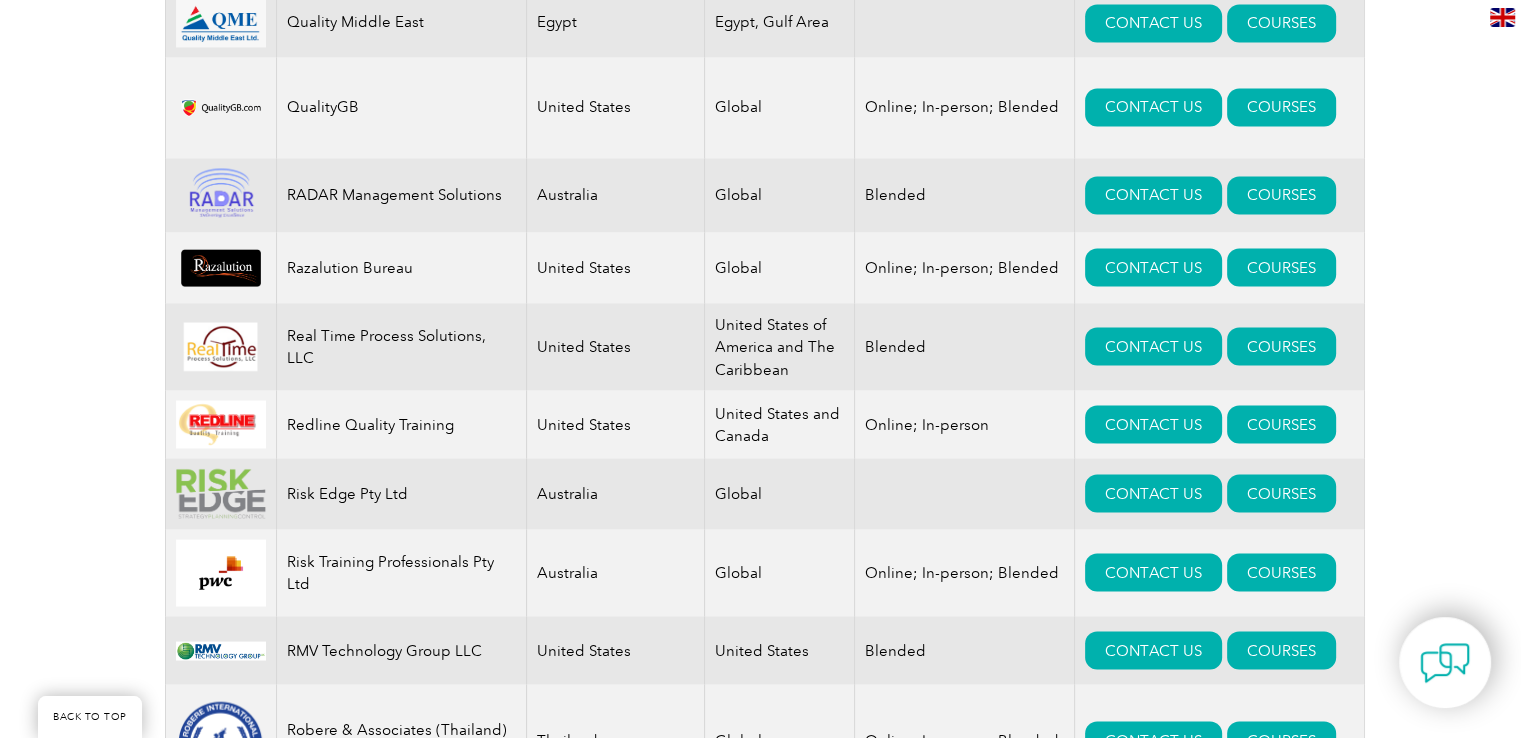 scroll, scrollTop: 18700, scrollLeft: 0, axis: vertical 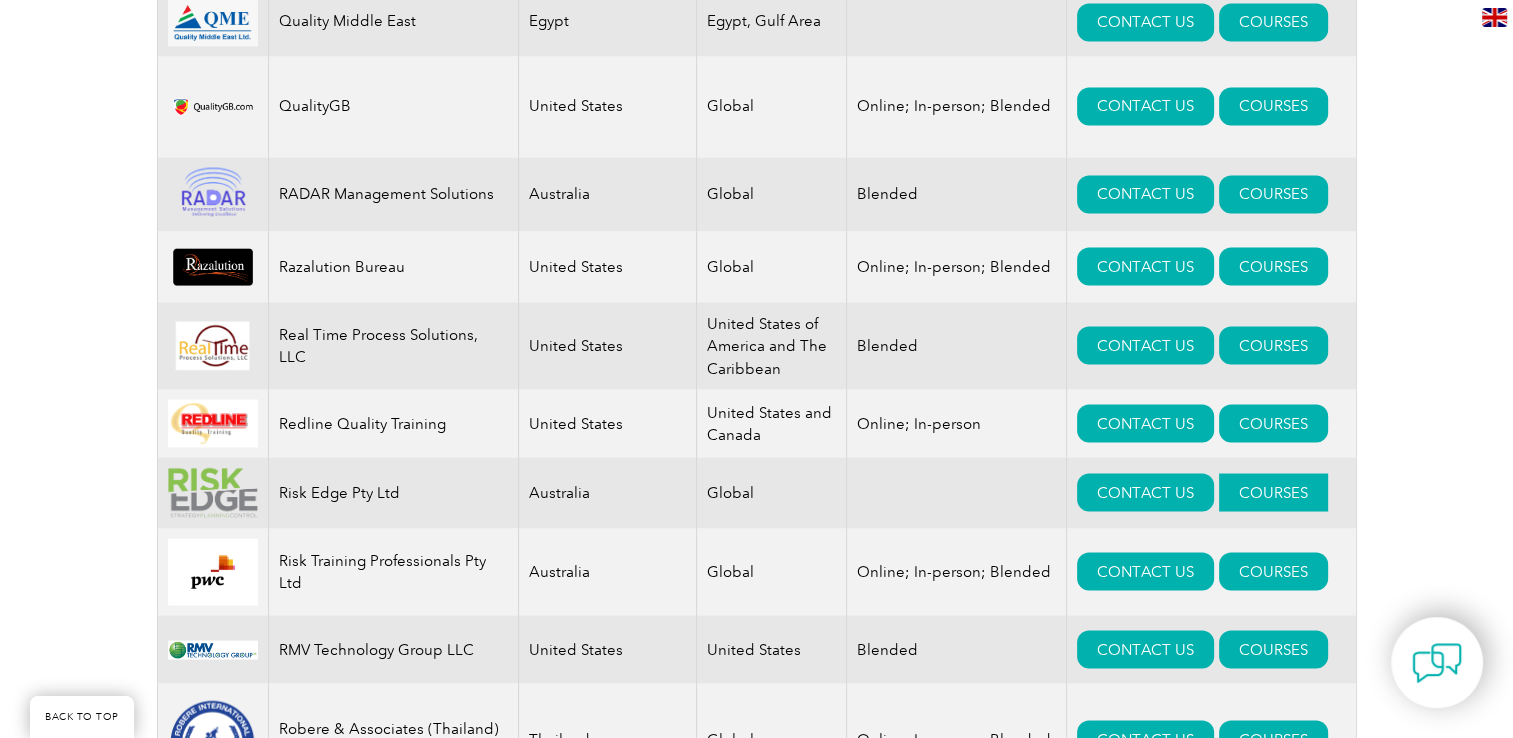 click on "COURSES" at bounding box center [1273, 492] 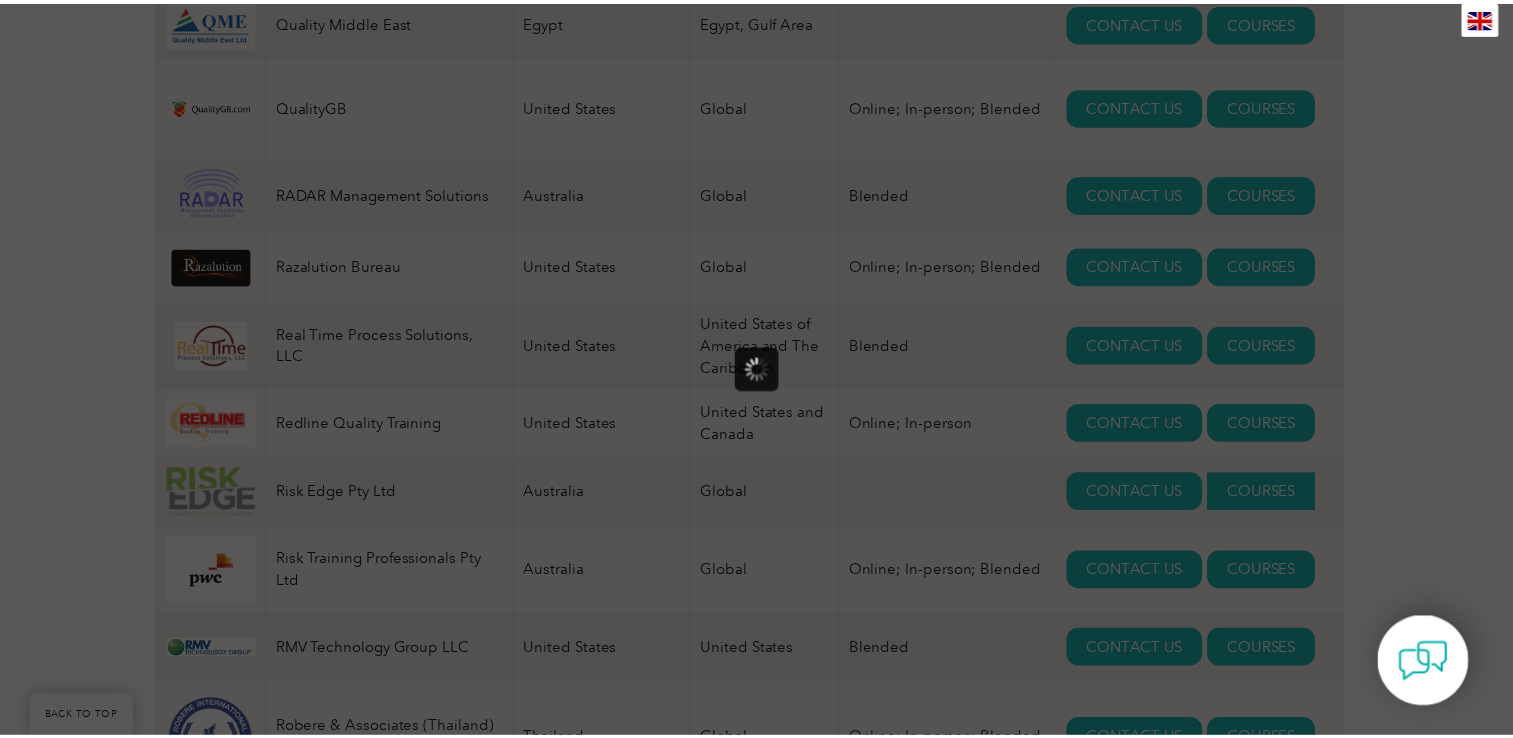 scroll, scrollTop: 0, scrollLeft: 0, axis: both 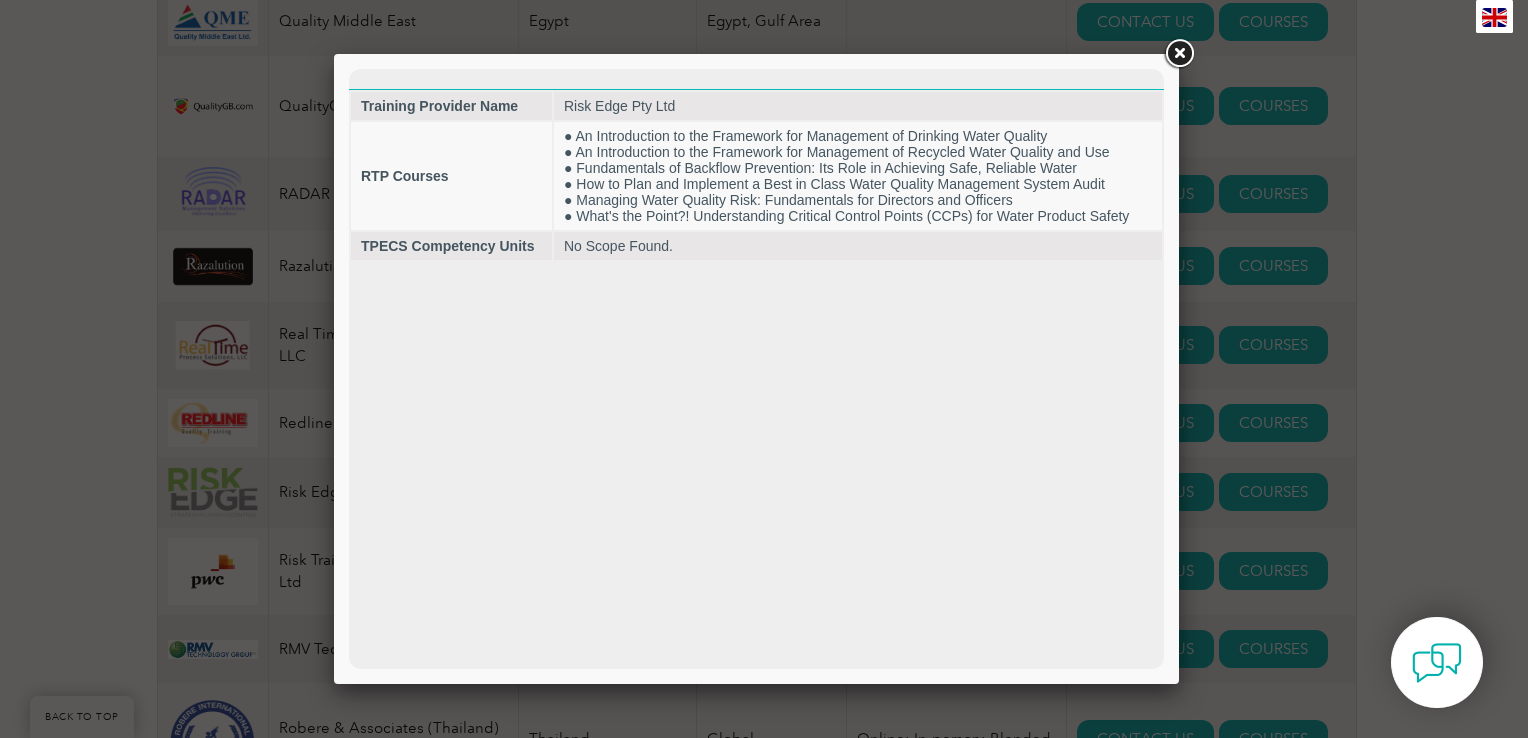 click at bounding box center [1179, 54] 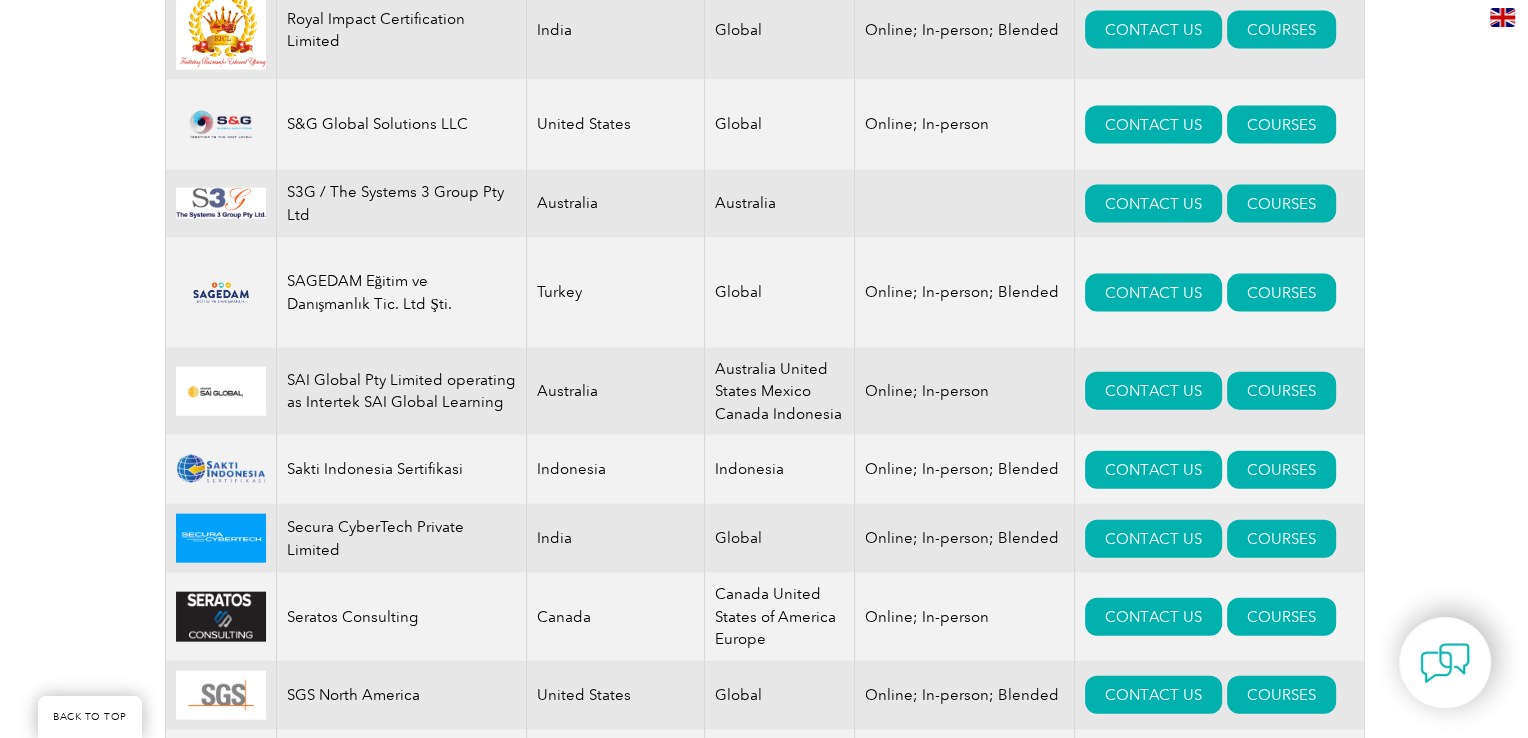 scroll, scrollTop: 19516, scrollLeft: 0, axis: vertical 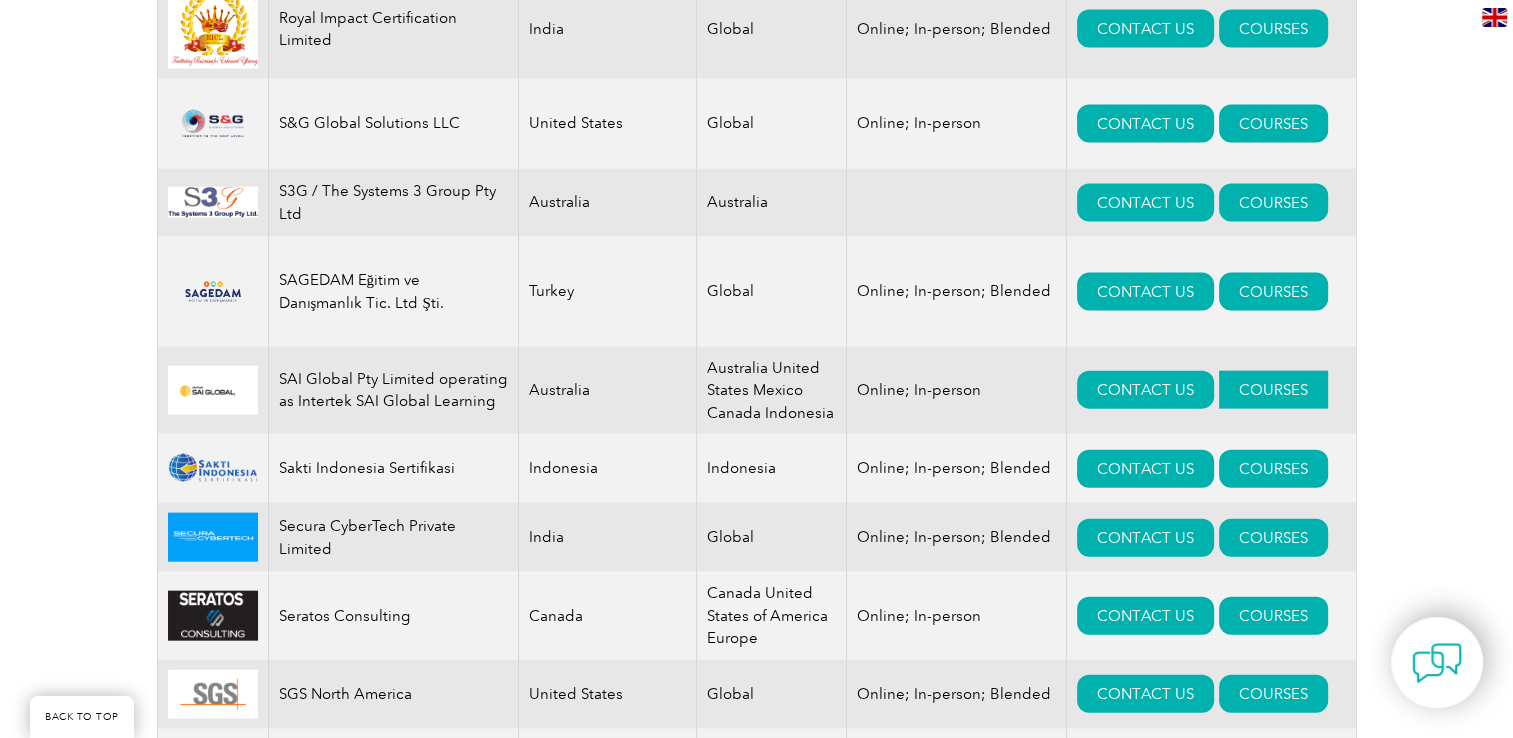 click on "COURSES" at bounding box center [1273, 390] 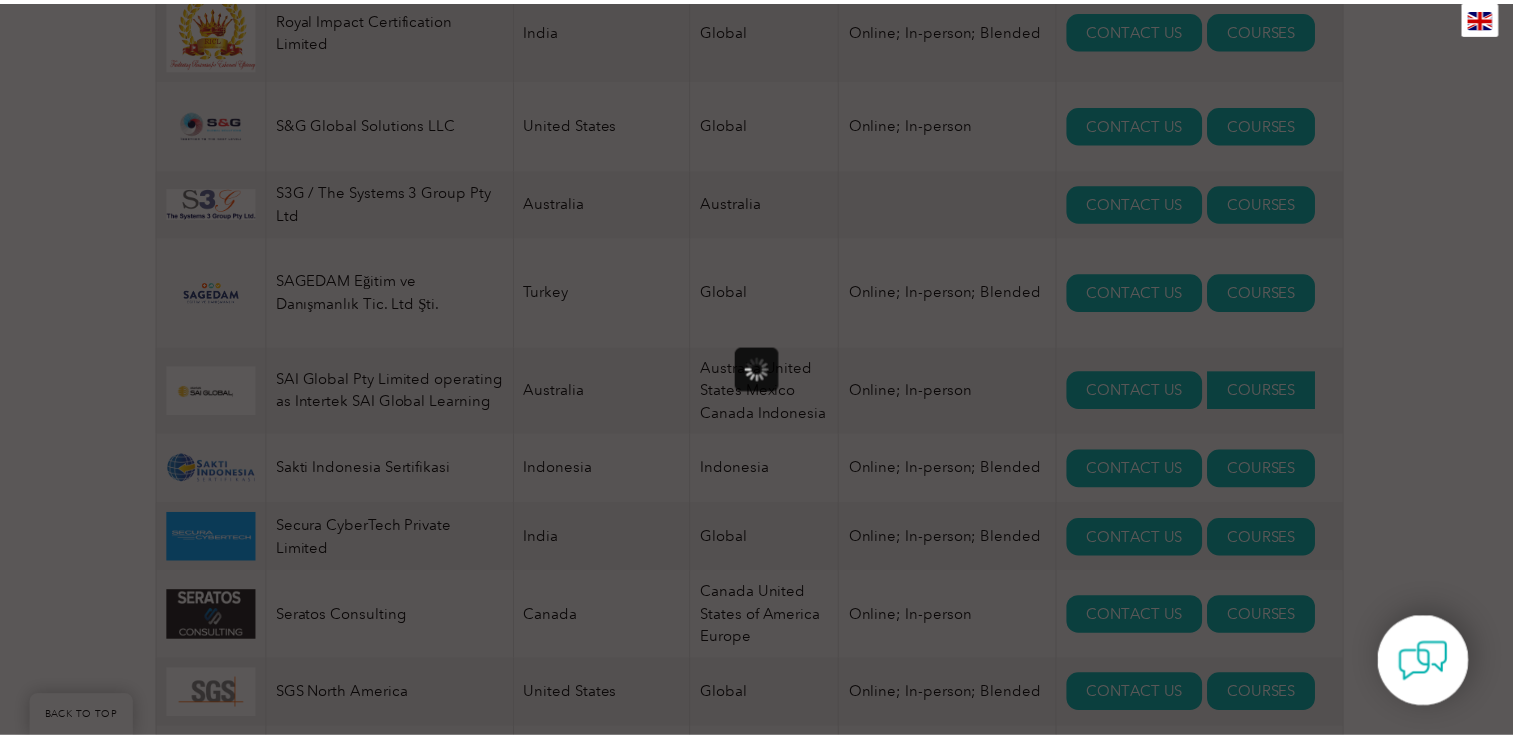scroll, scrollTop: 0, scrollLeft: 0, axis: both 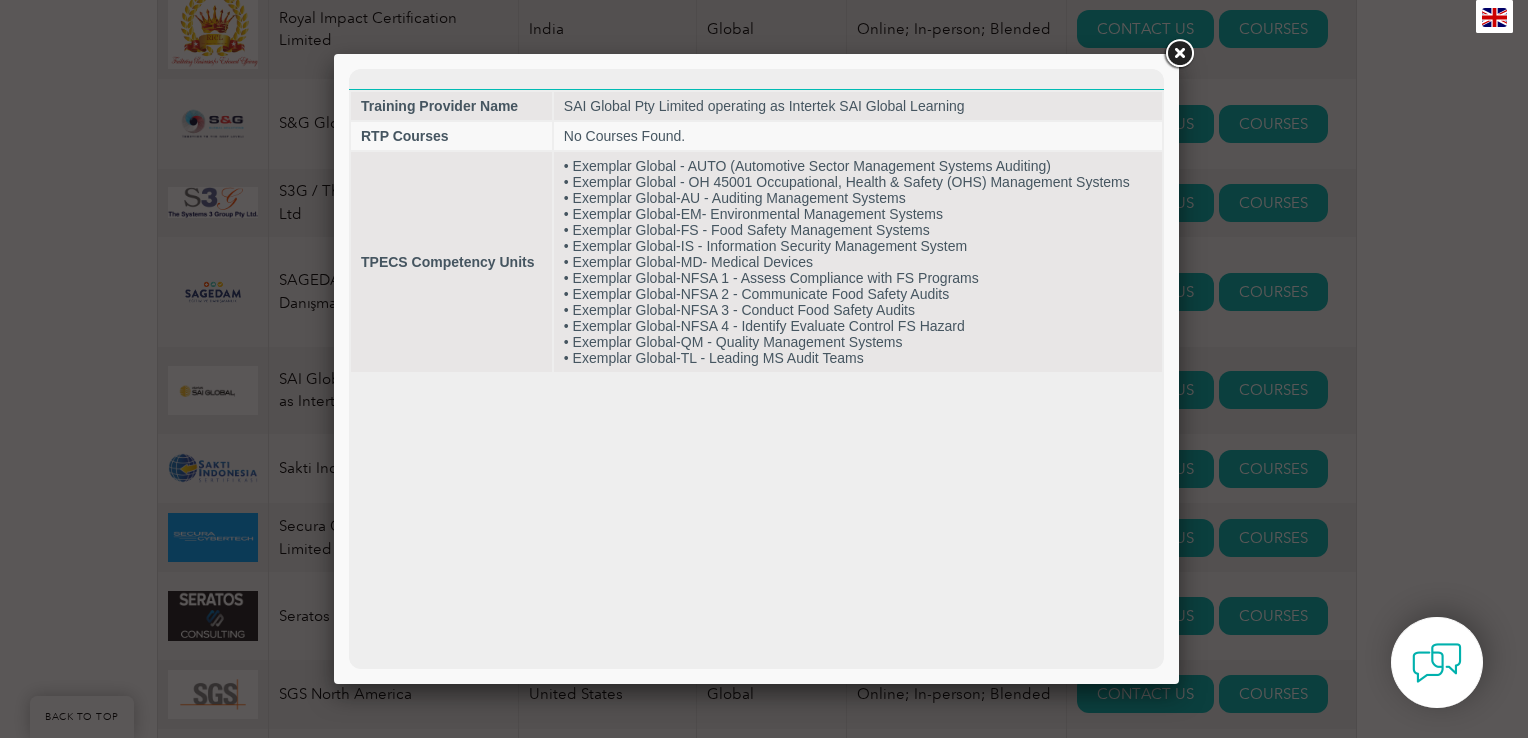 click at bounding box center (1179, 54) 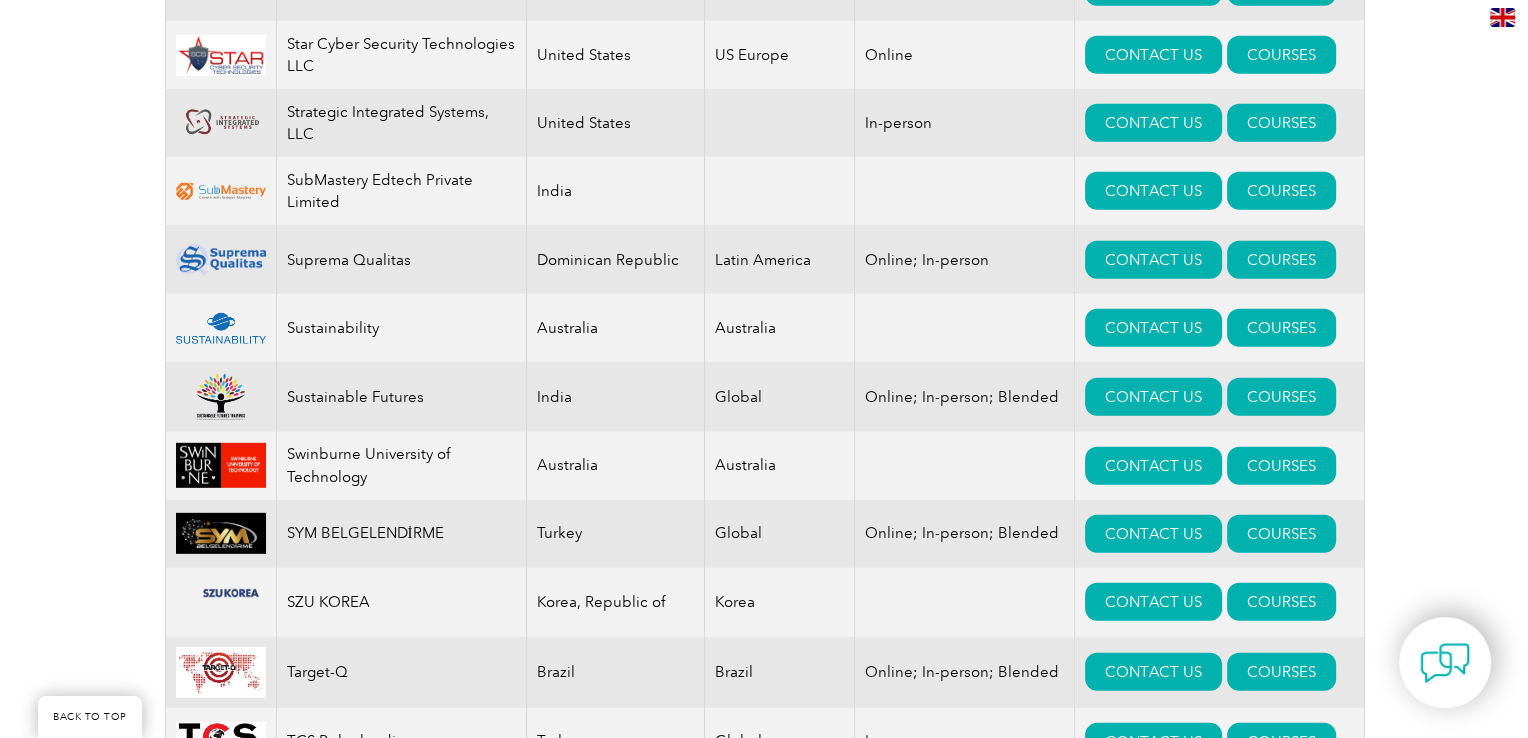 scroll, scrollTop: 20924, scrollLeft: 0, axis: vertical 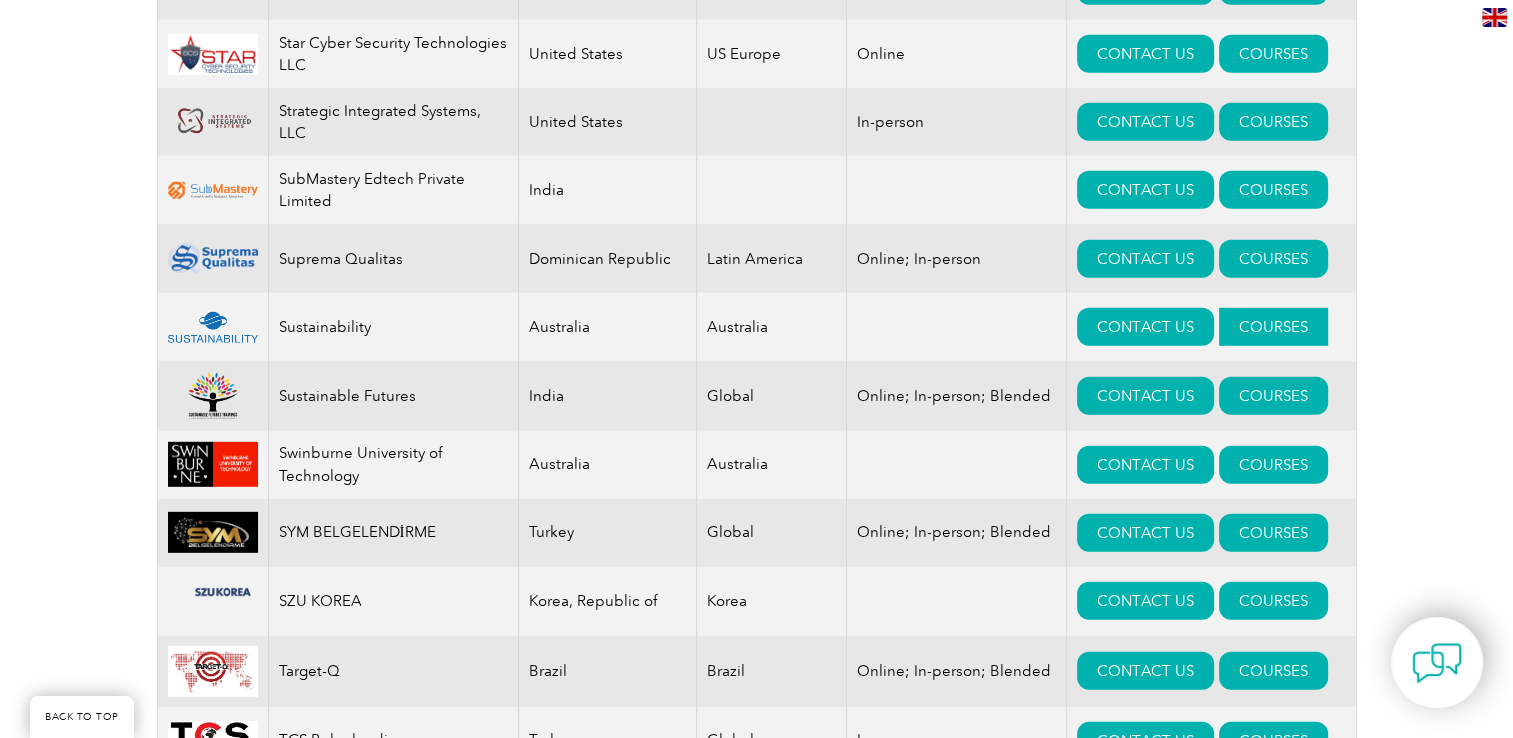 click on "COURSES" at bounding box center [1273, 327] 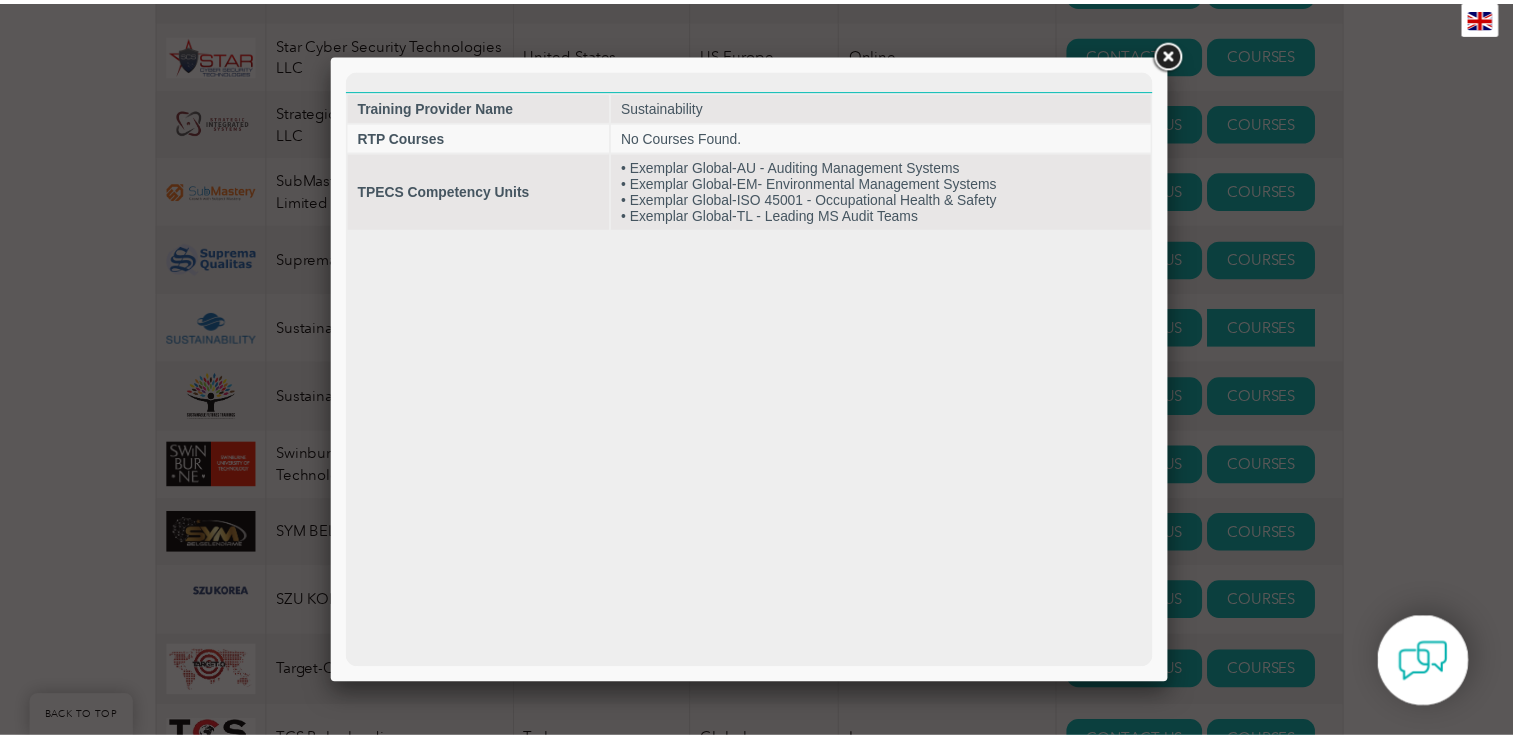 scroll, scrollTop: 0, scrollLeft: 0, axis: both 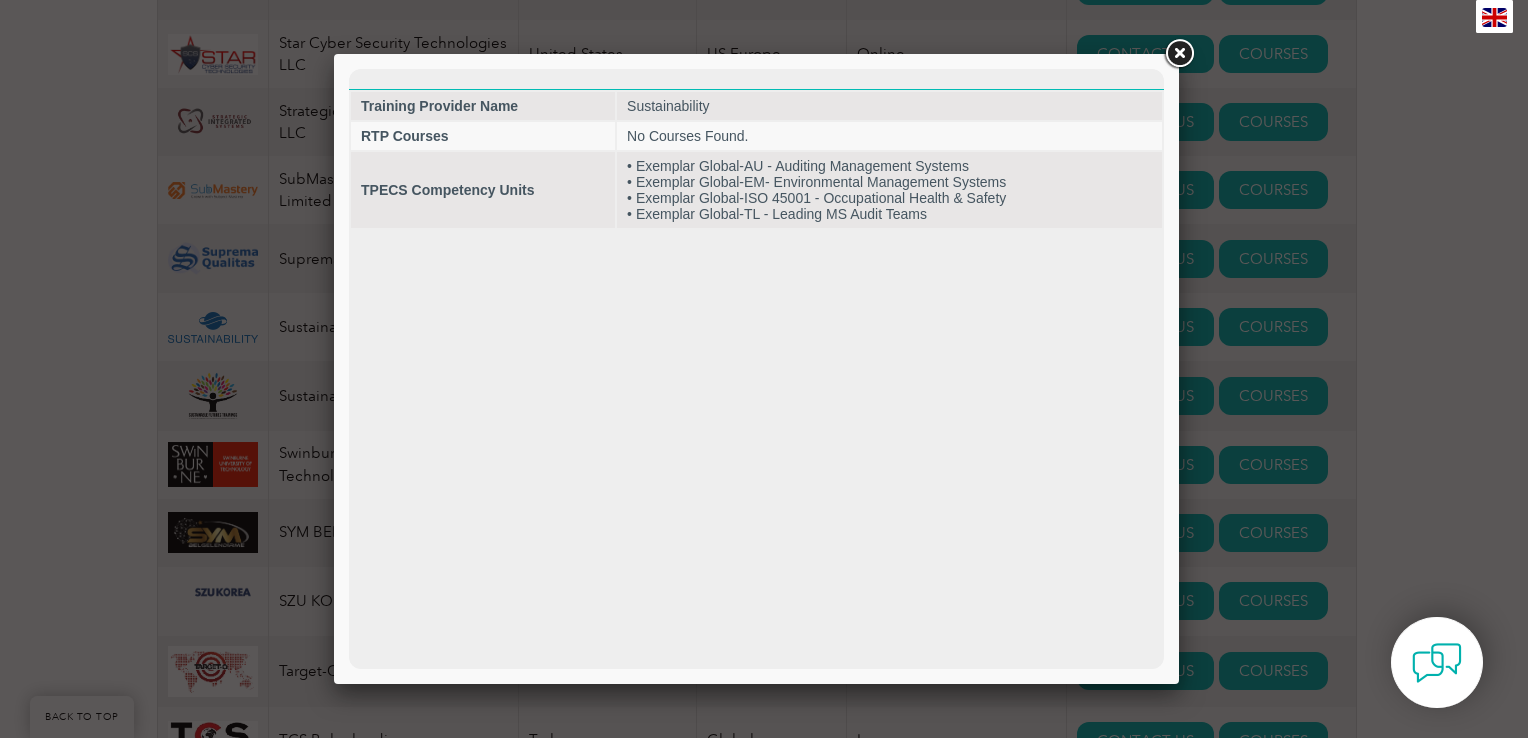 click at bounding box center [1179, 54] 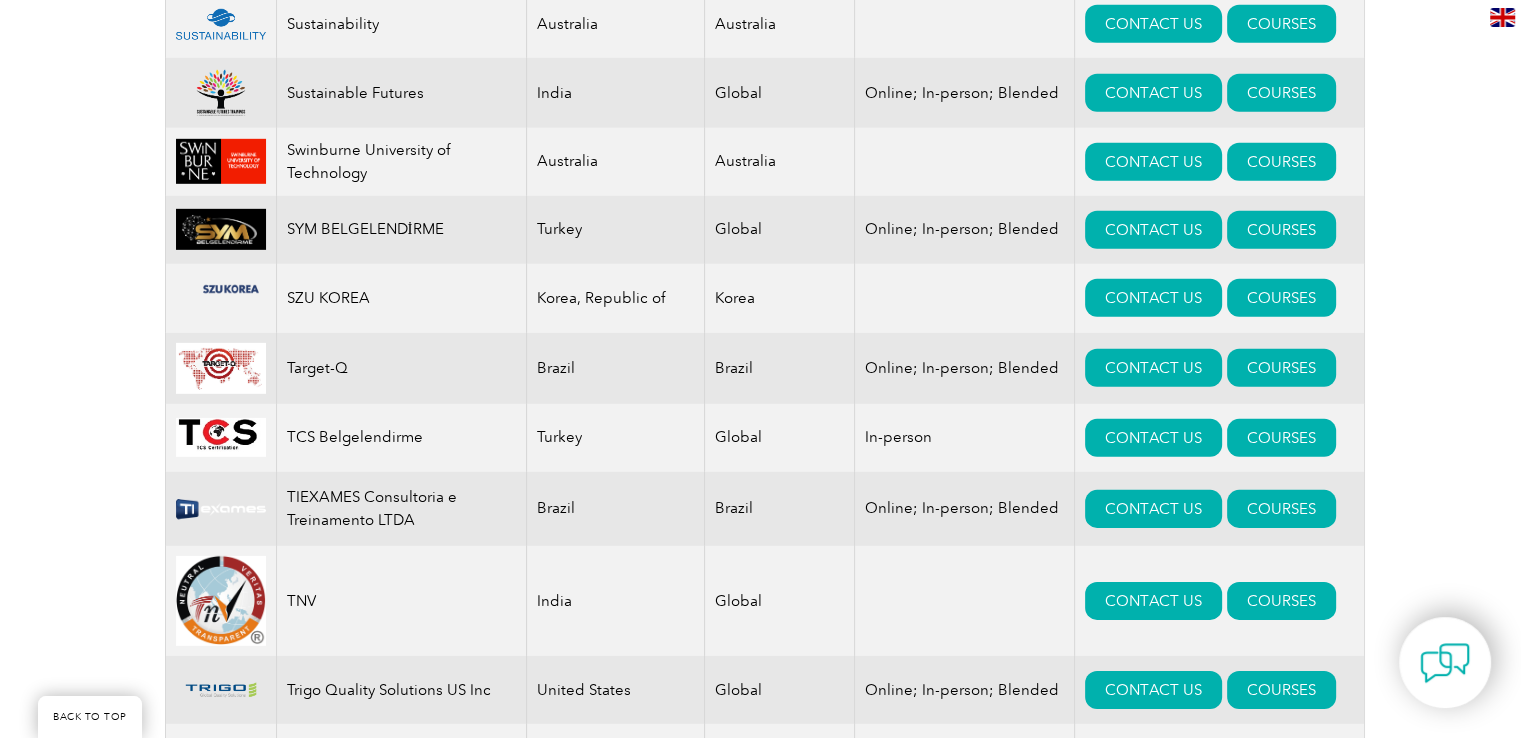 scroll, scrollTop: 21229, scrollLeft: 0, axis: vertical 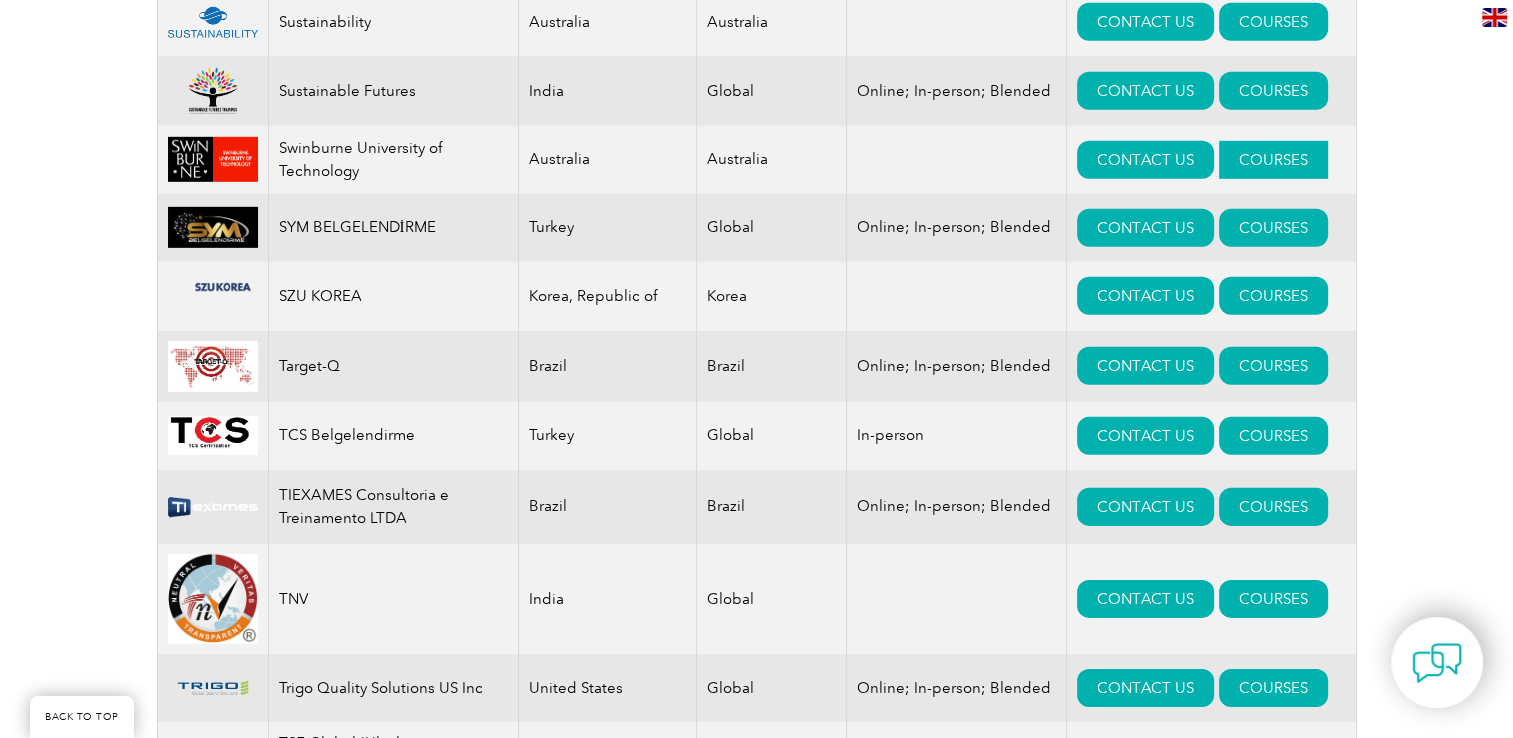 click on "COURSES" at bounding box center (1273, 160) 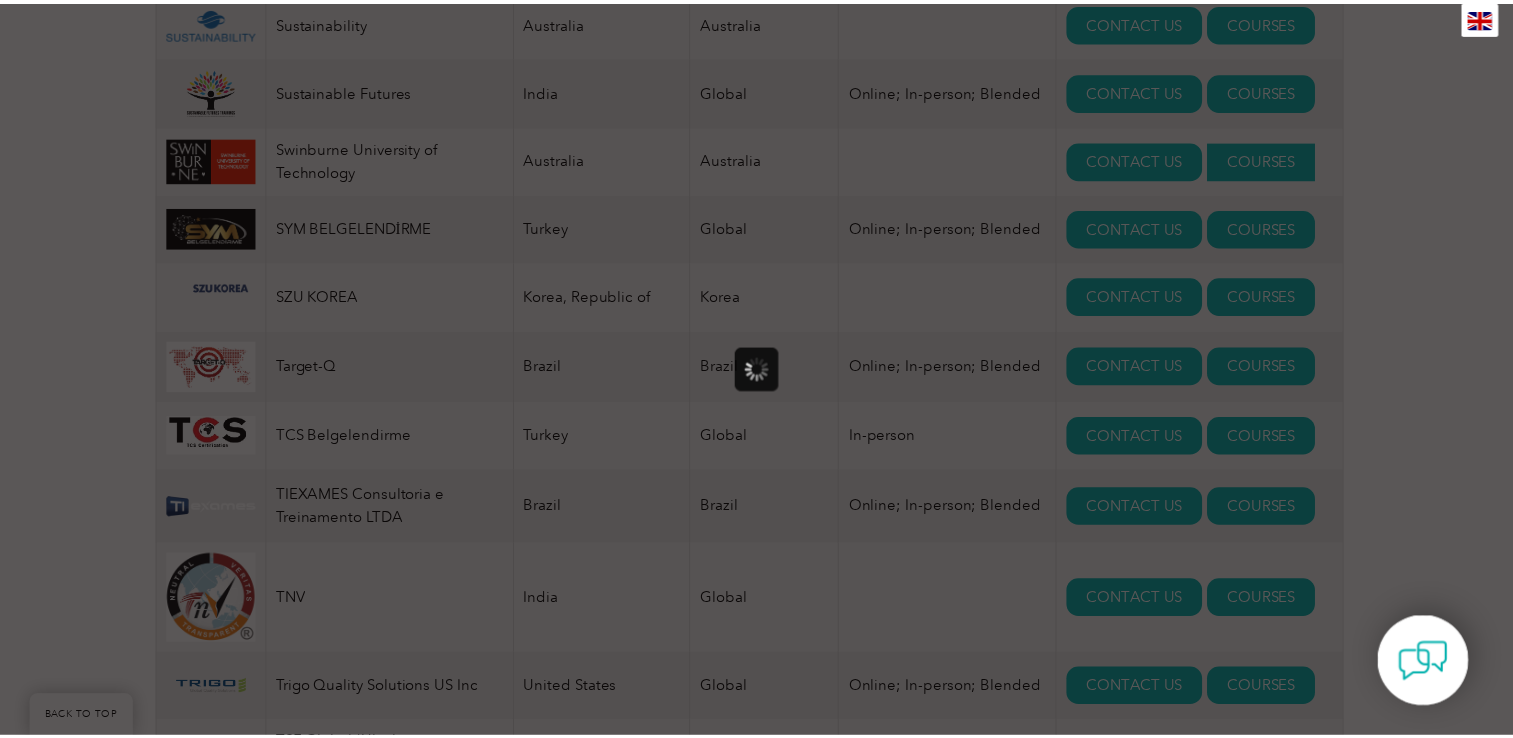 scroll, scrollTop: 0, scrollLeft: 0, axis: both 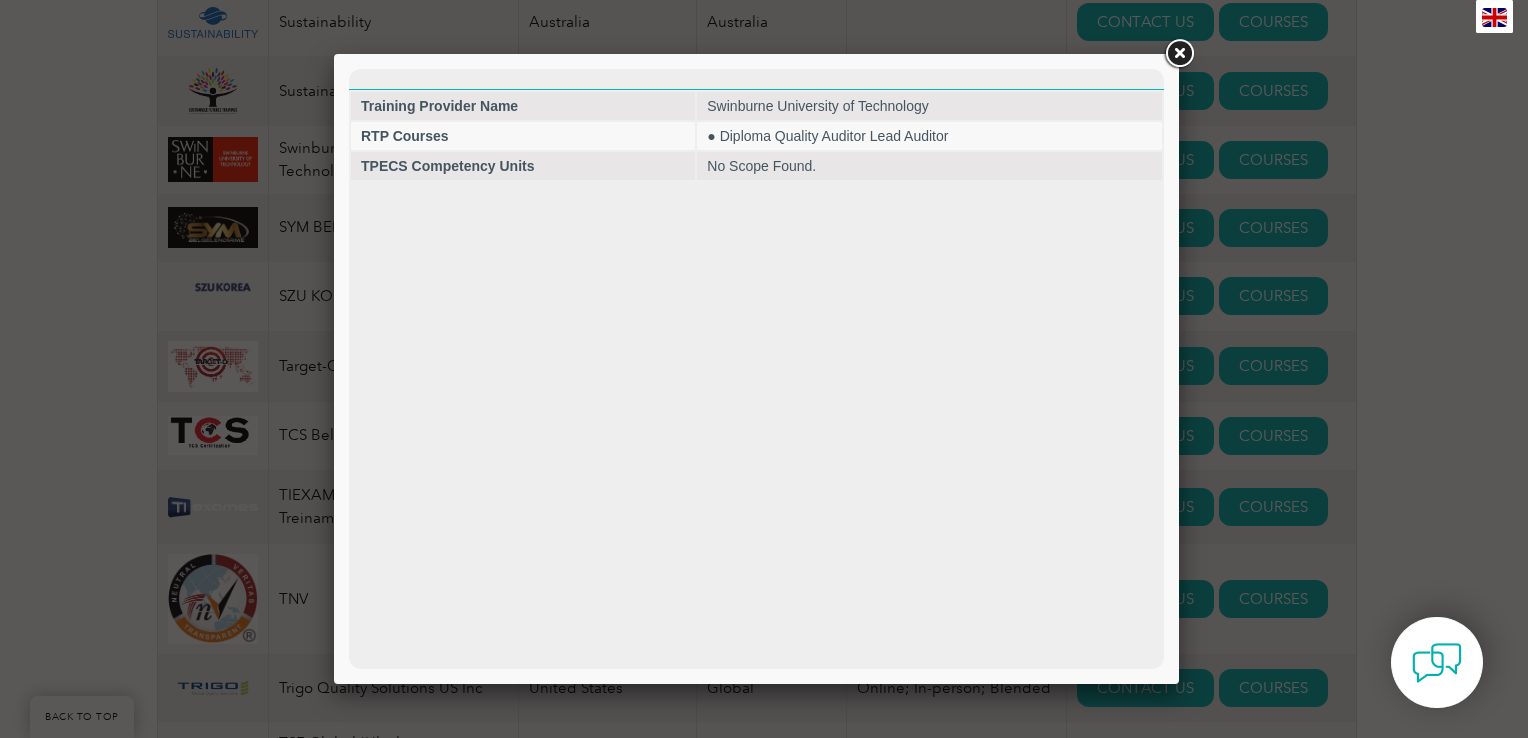 click at bounding box center (1179, 54) 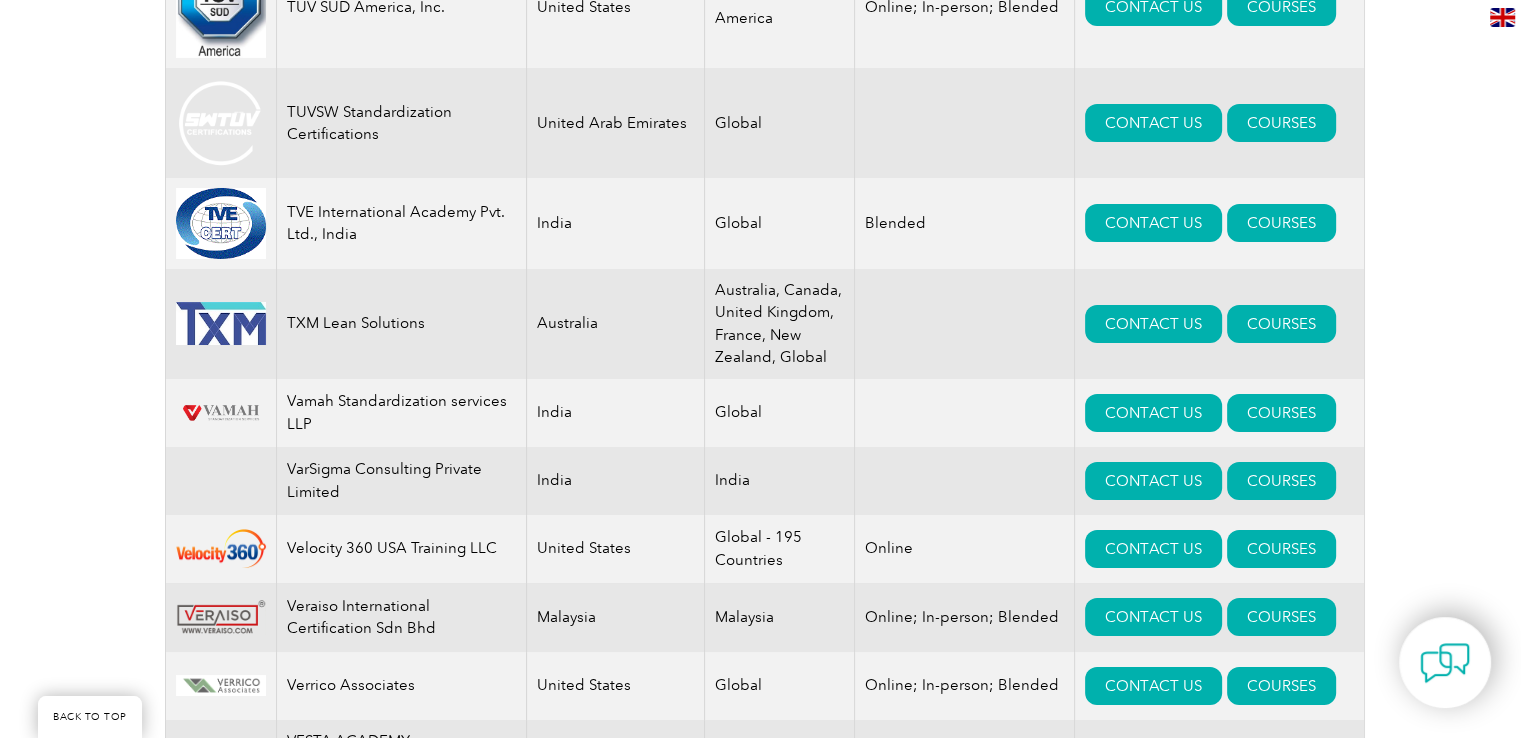 scroll, scrollTop: 22427, scrollLeft: 0, axis: vertical 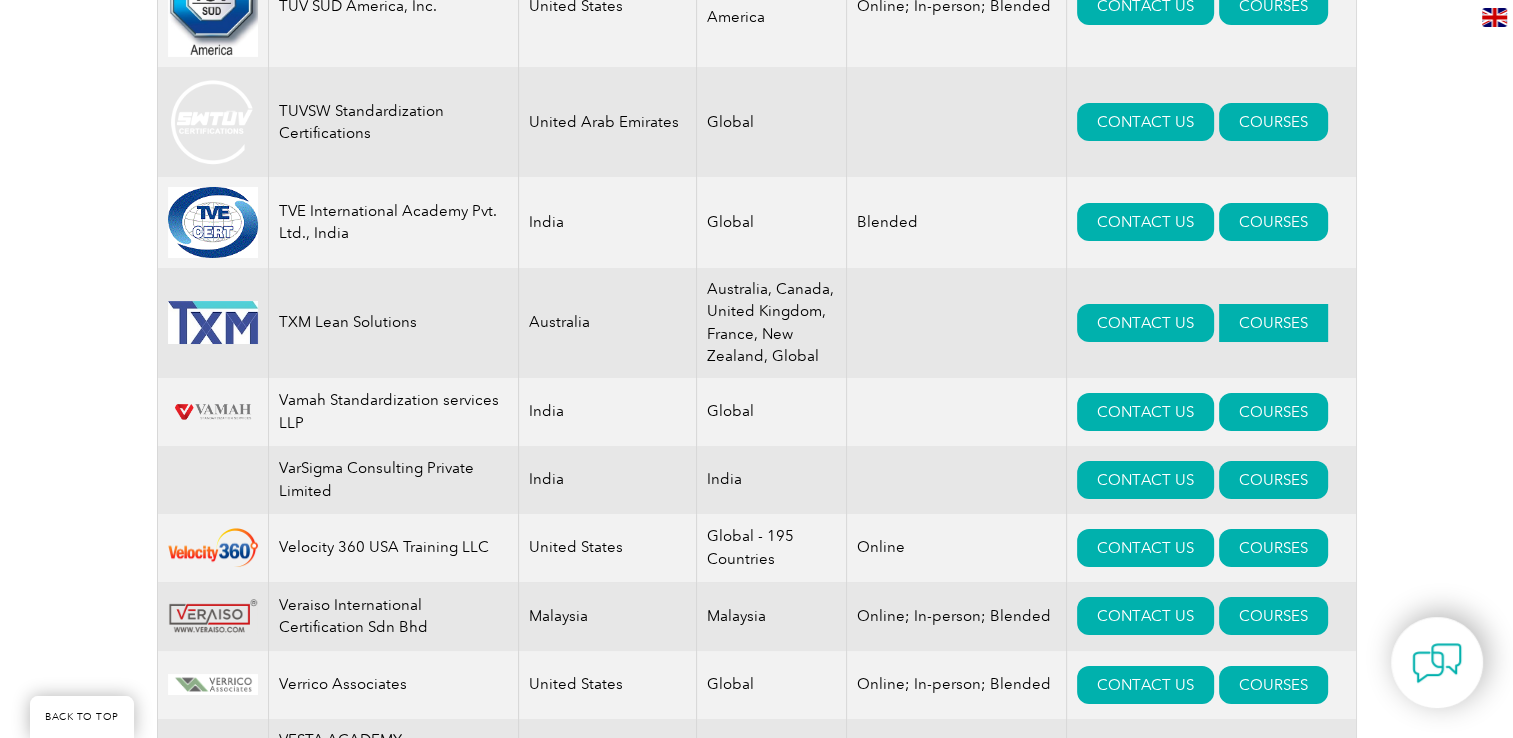 click on "COURSES" at bounding box center [1273, 323] 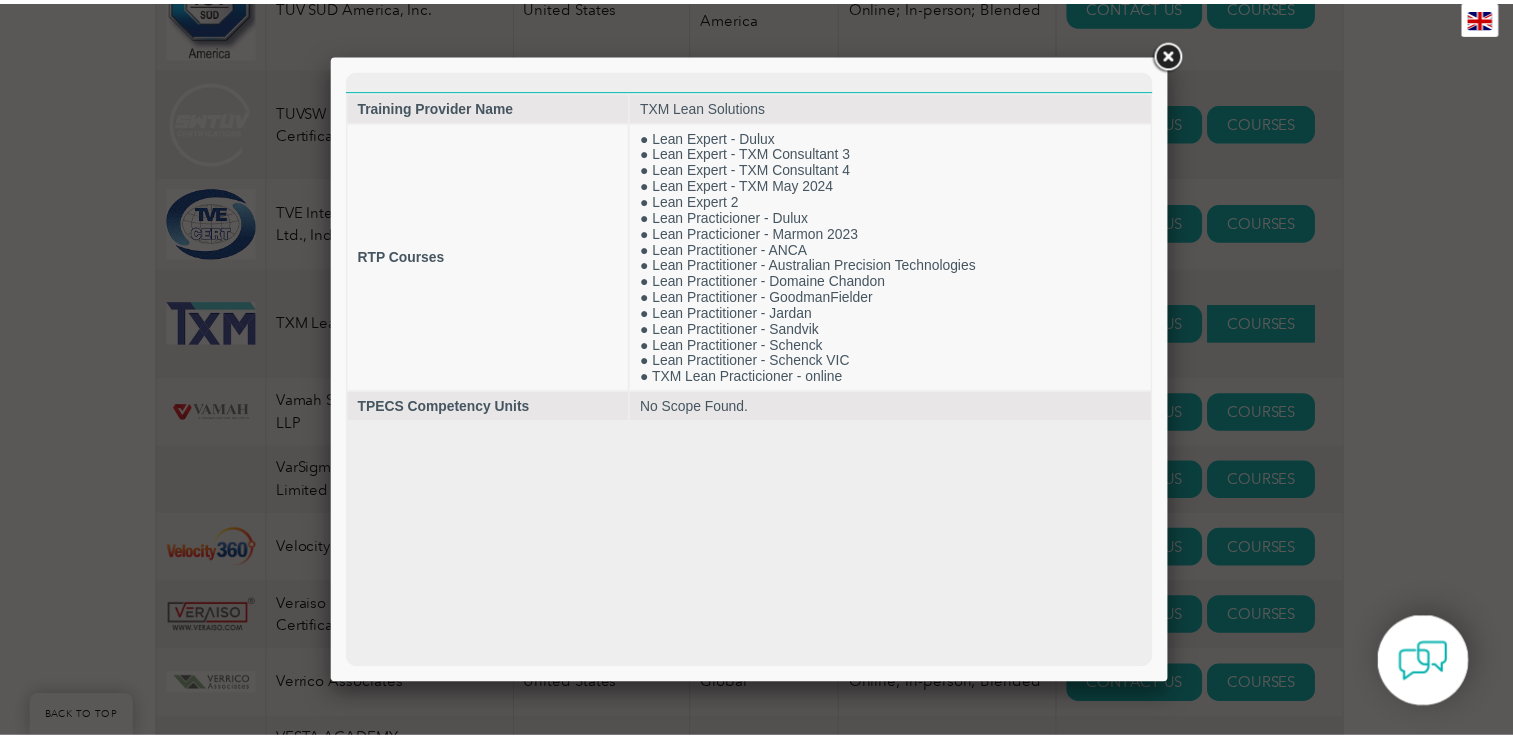 scroll, scrollTop: 0, scrollLeft: 0, axis: both 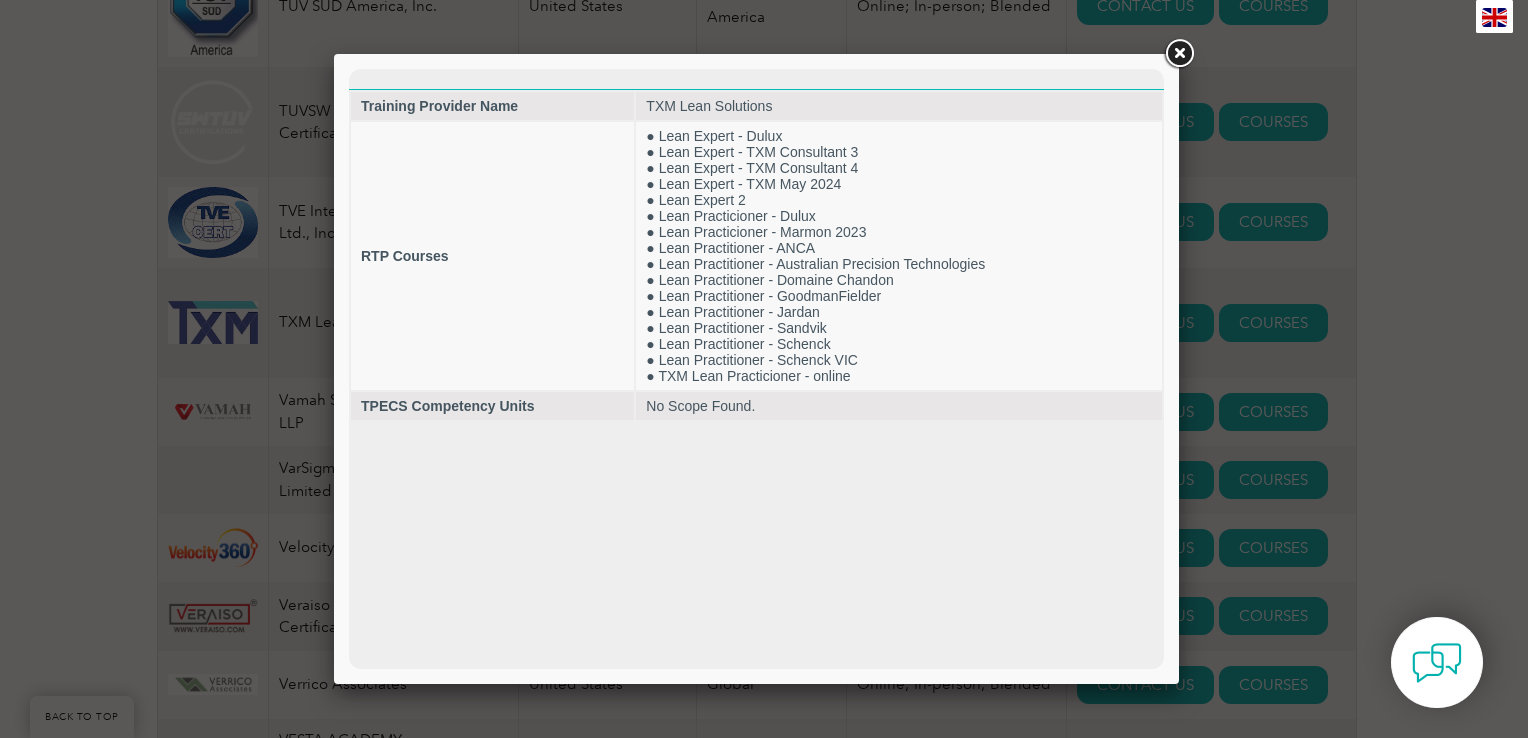 click at bounding box center [1179, 54] 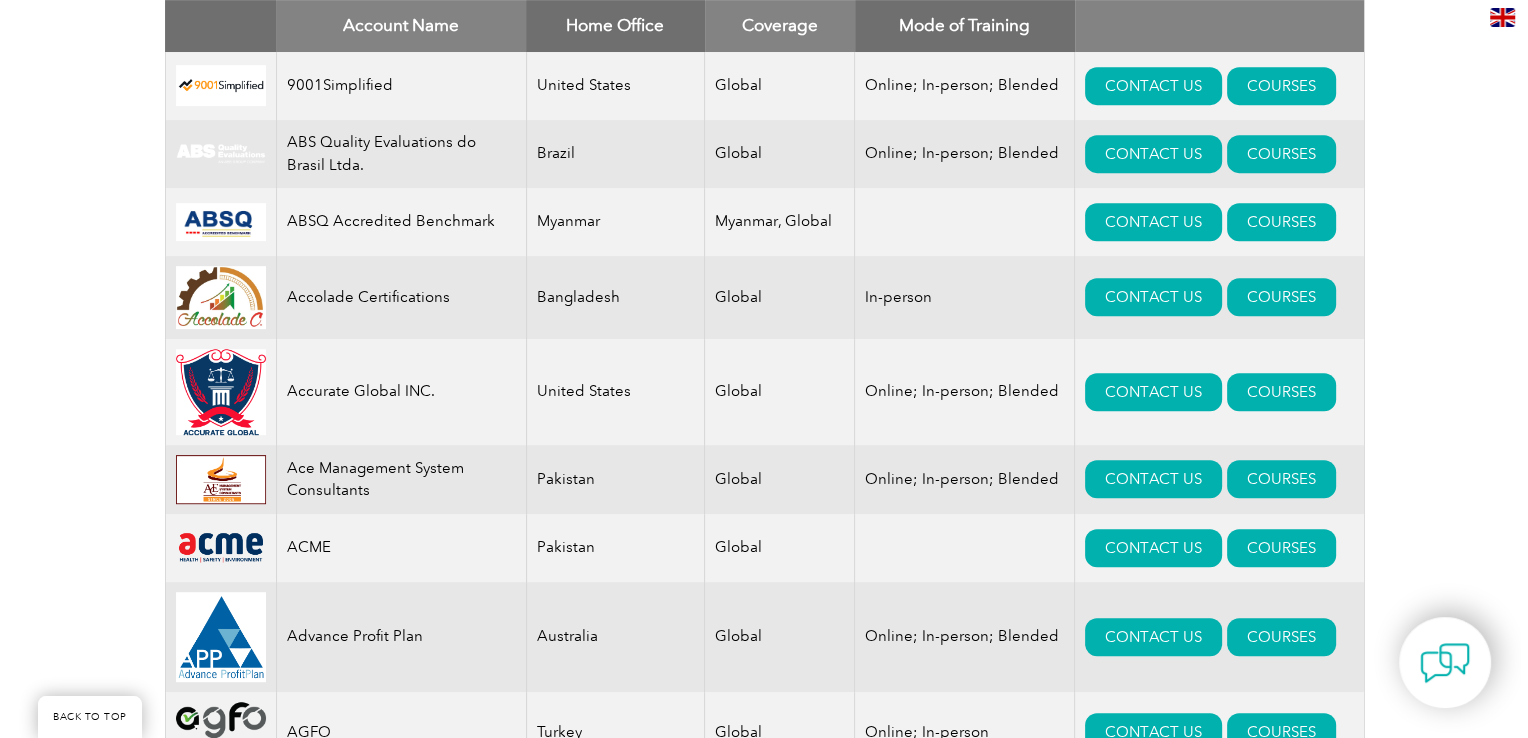 scroll, scrollTop: 880, scrollLeft: 0, axis: vertical 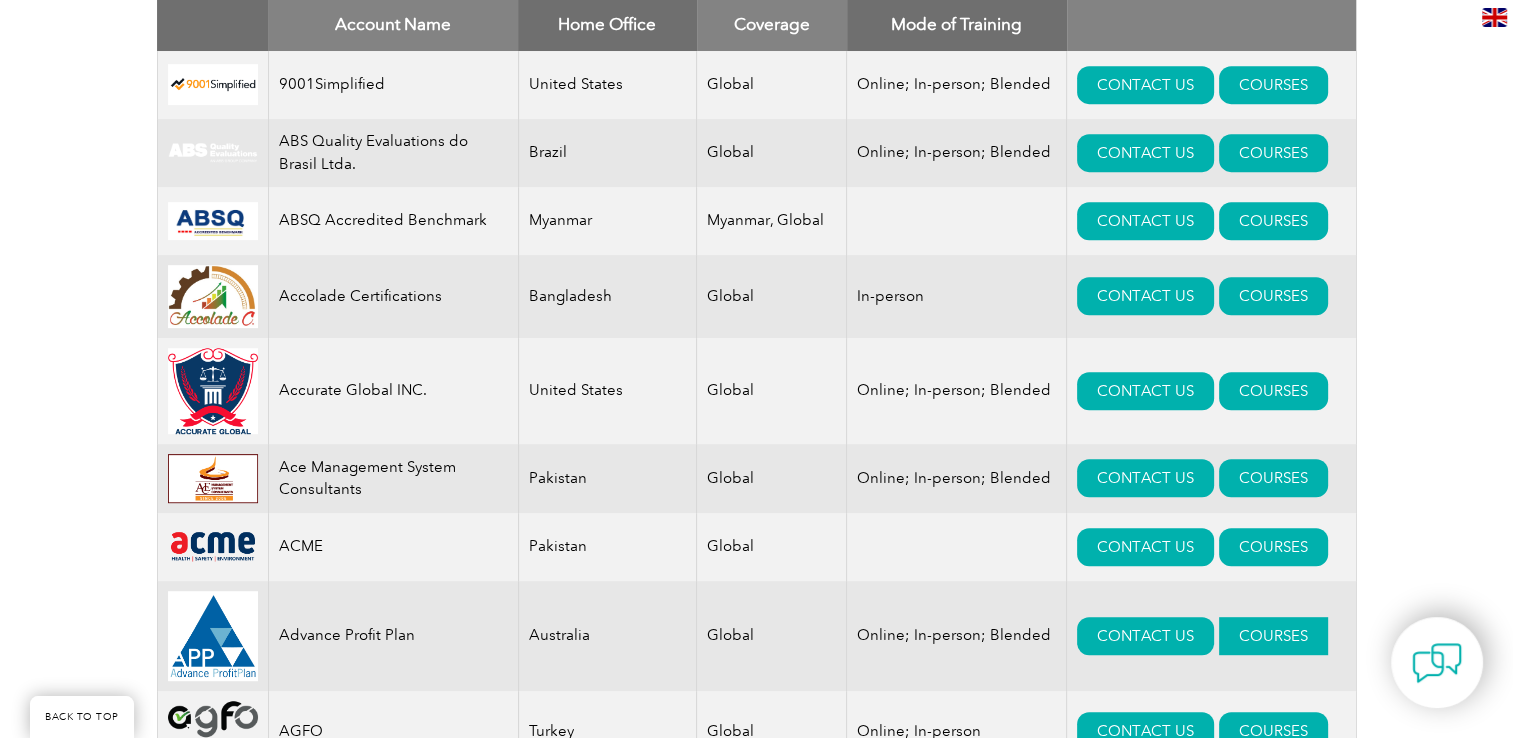 click on "COURSES" at bounding box center [1273, 636] 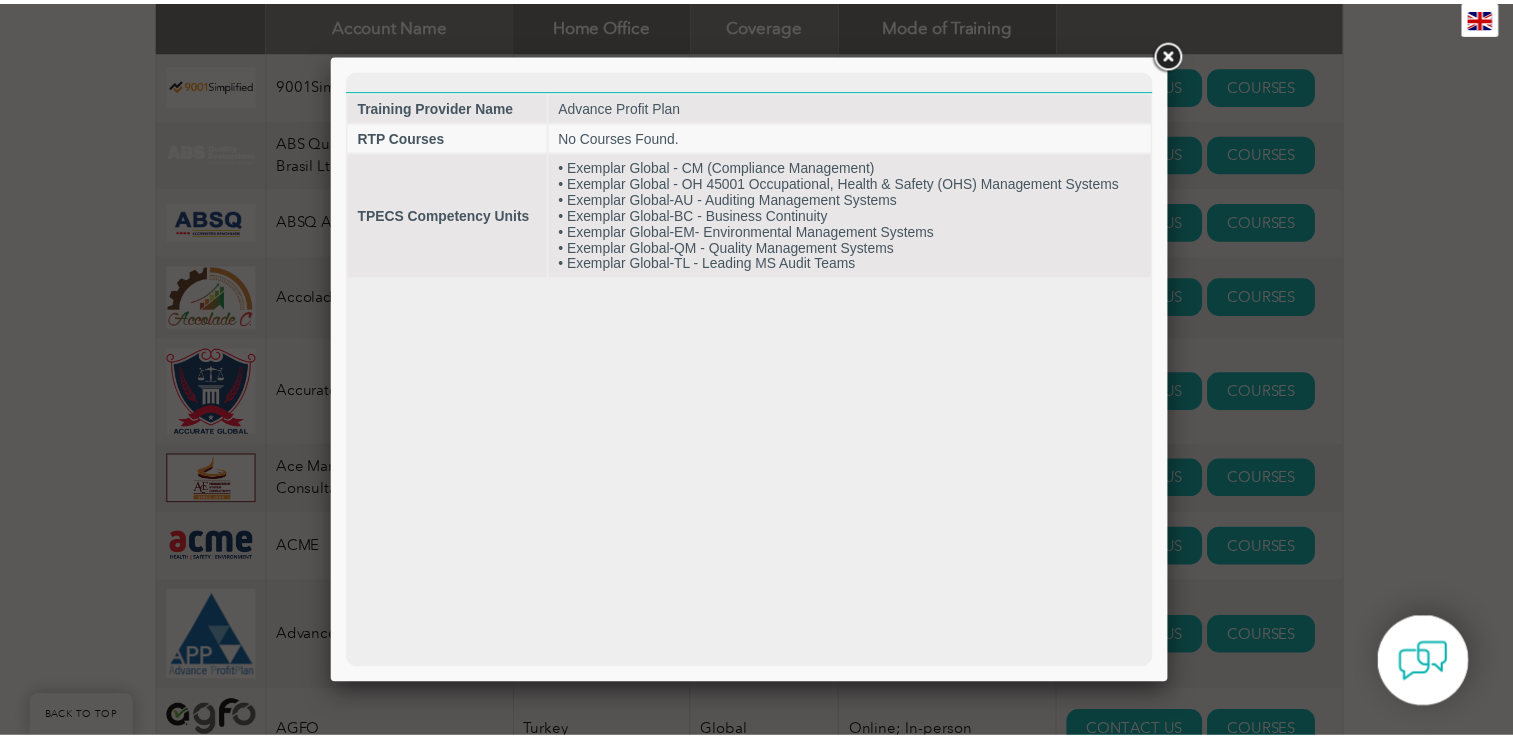 scroll, scrollTop: 0, scrollLeft: 0, axis: both 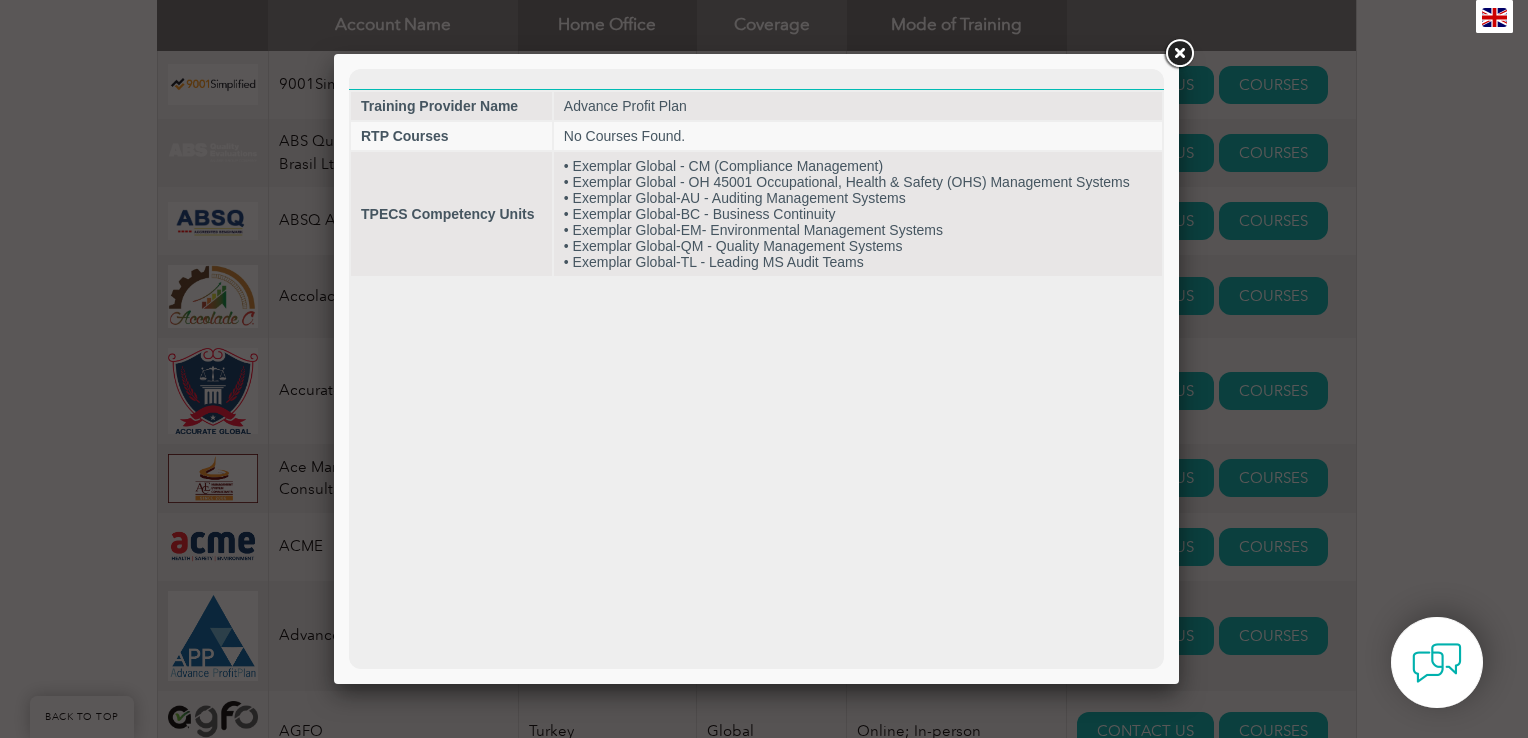 click at bounding box center [1179, 54] 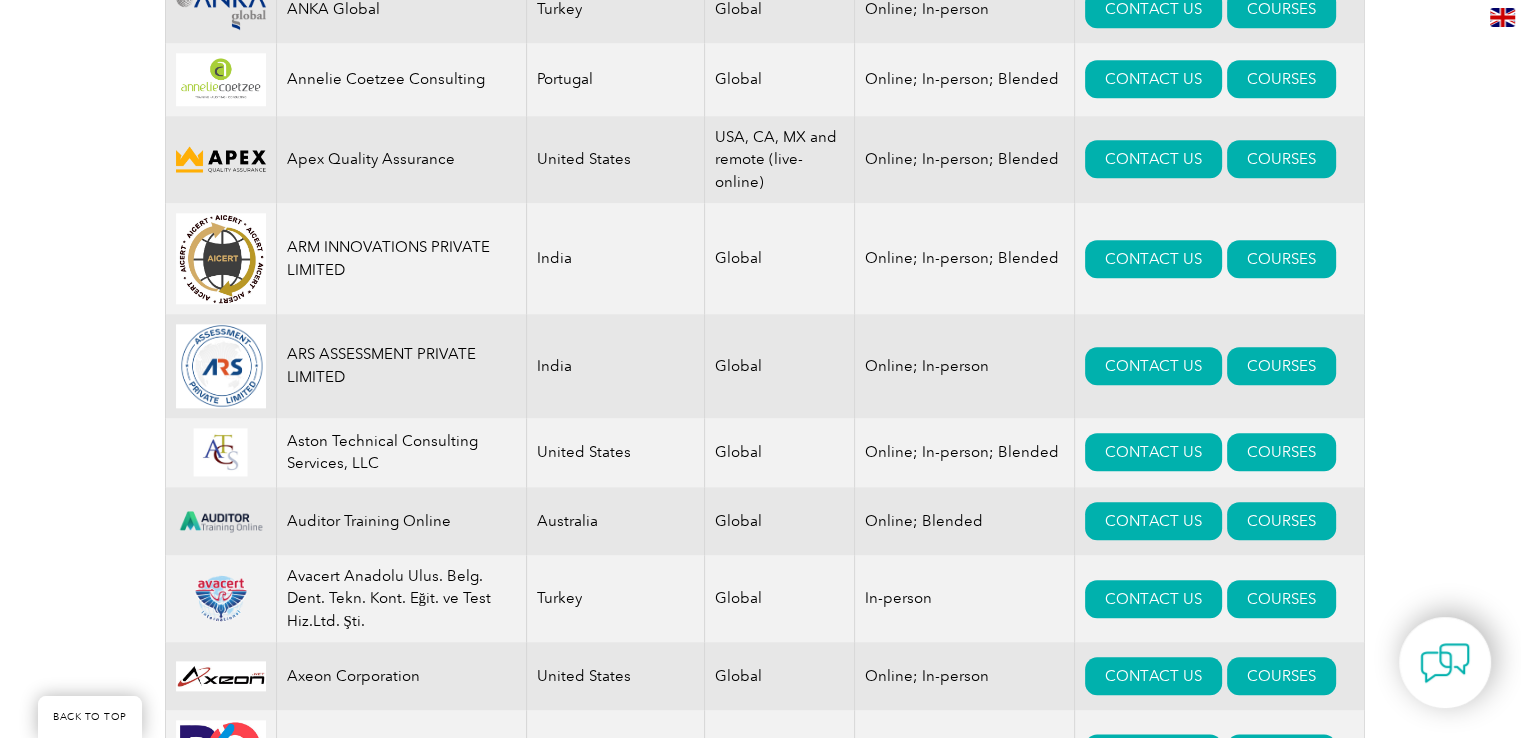 scroll, scrollTop: 2110, scrollLeft: 0, axis: vertical 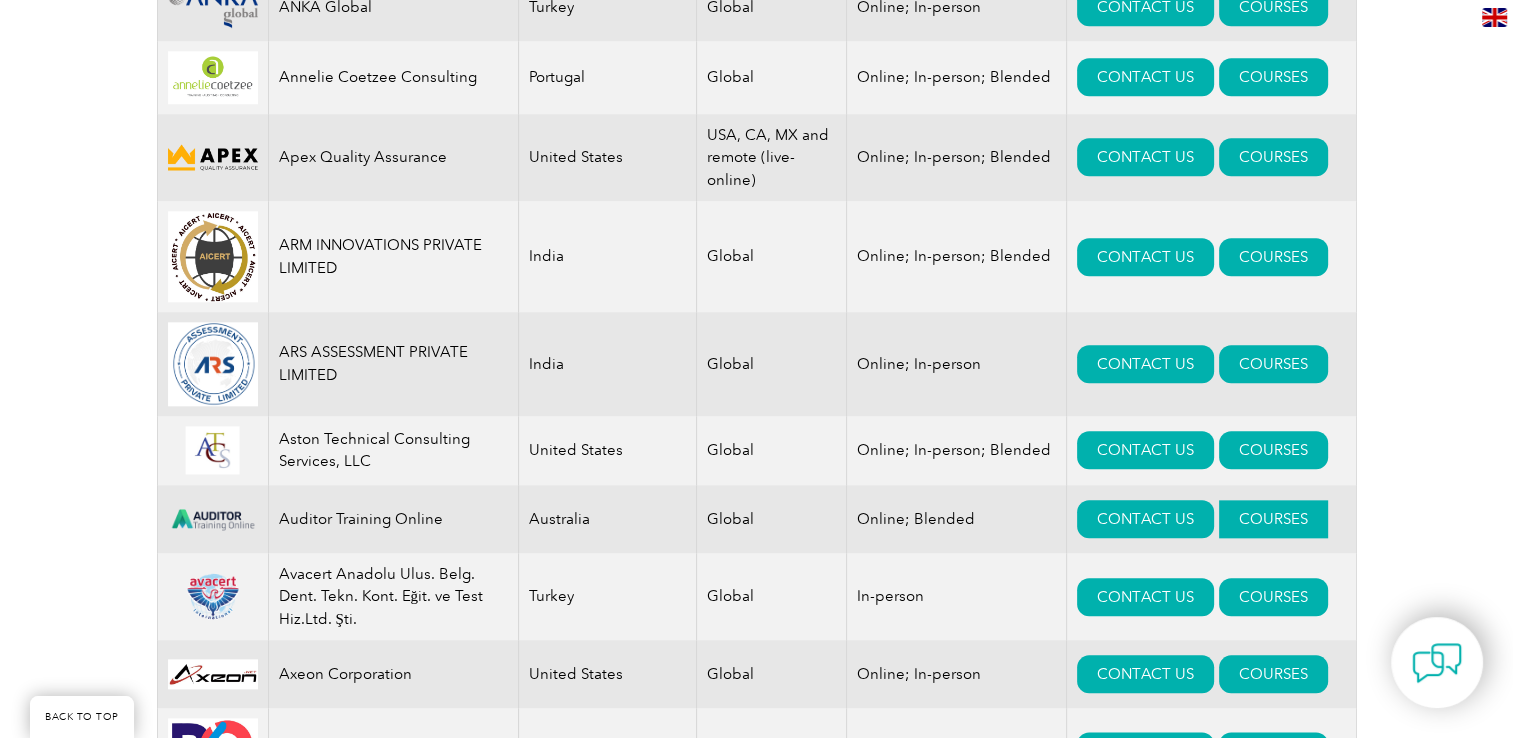 click on "COURSES" at bounding box center [1273, 519] 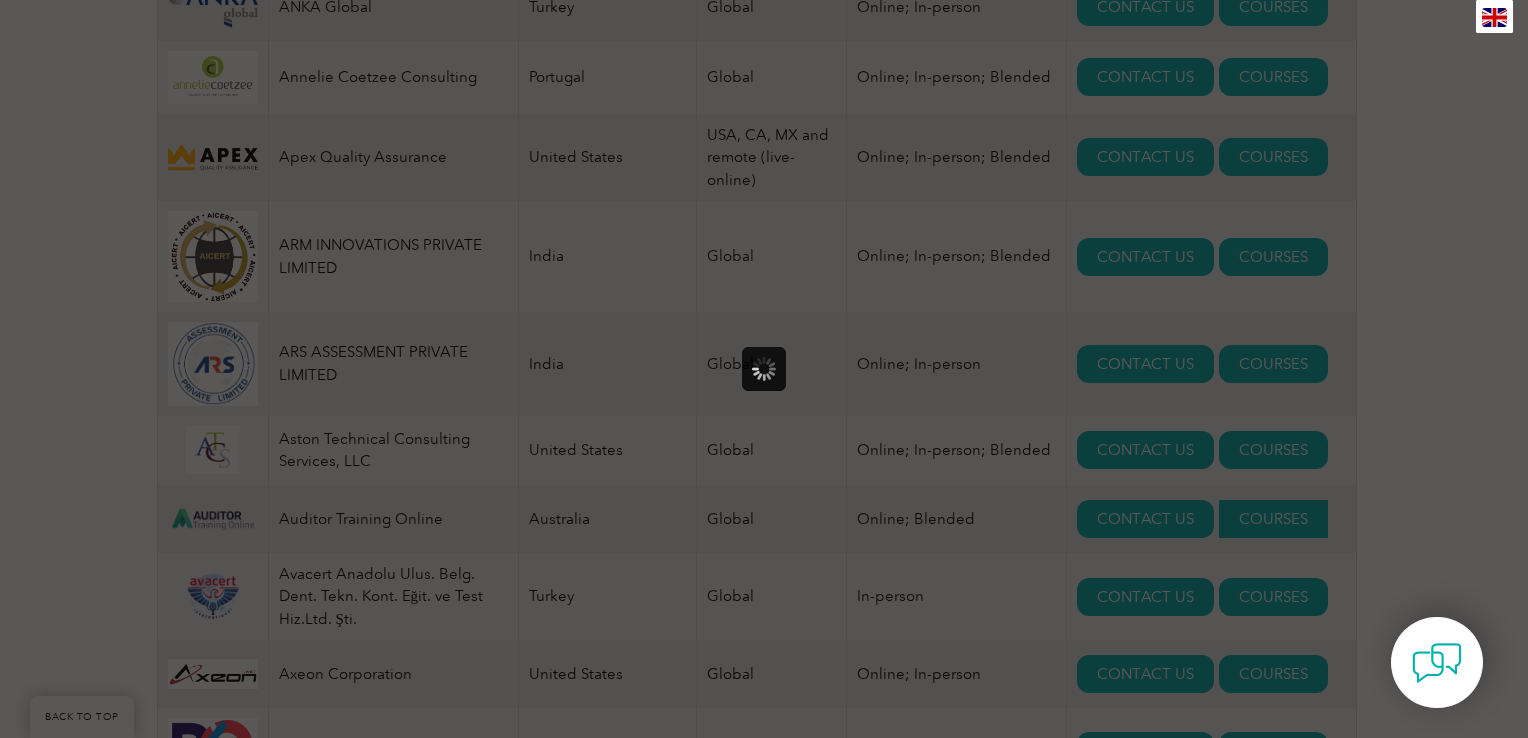 scroll, scrollTop: 0, scrollLeft: 0, axis: both 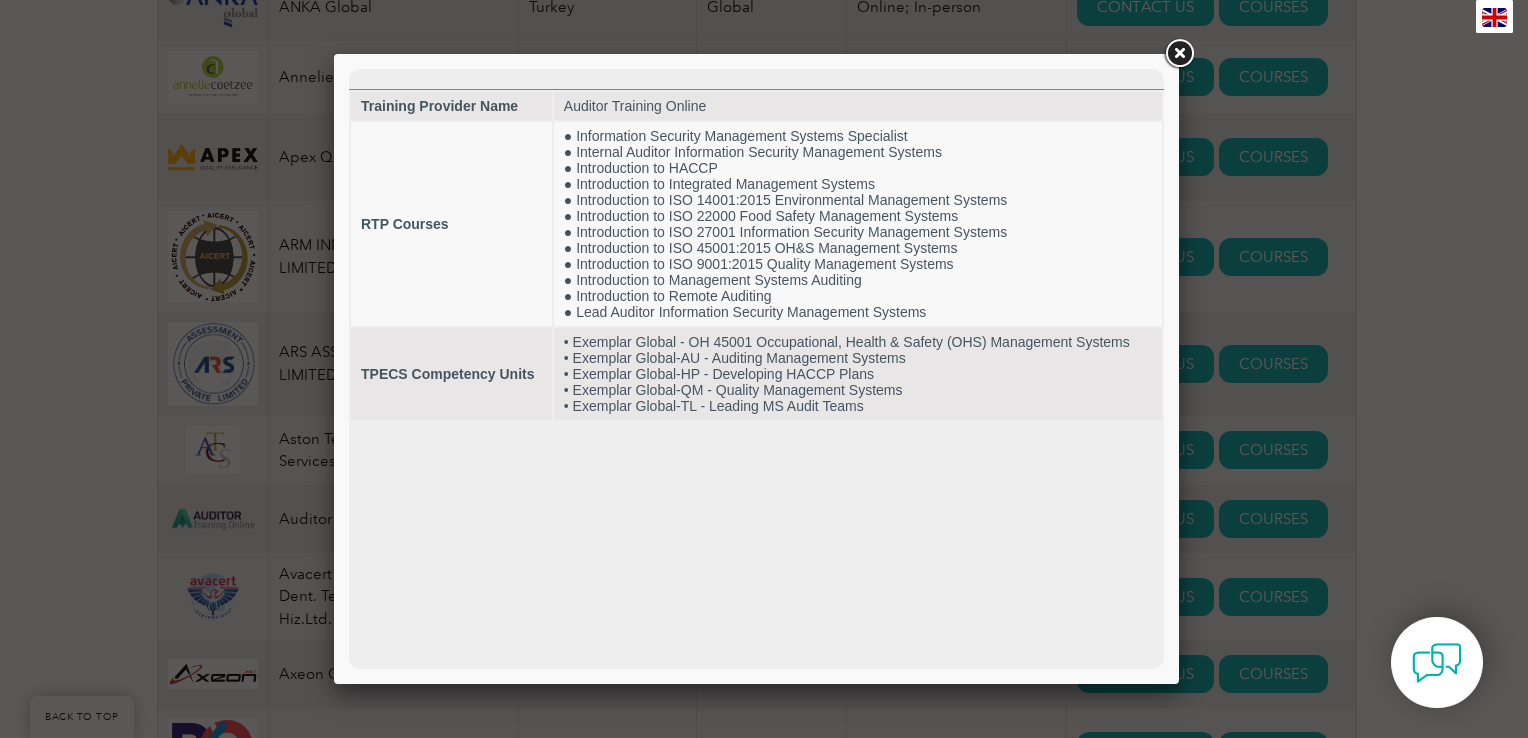 click at bounding box center (1179, 54) 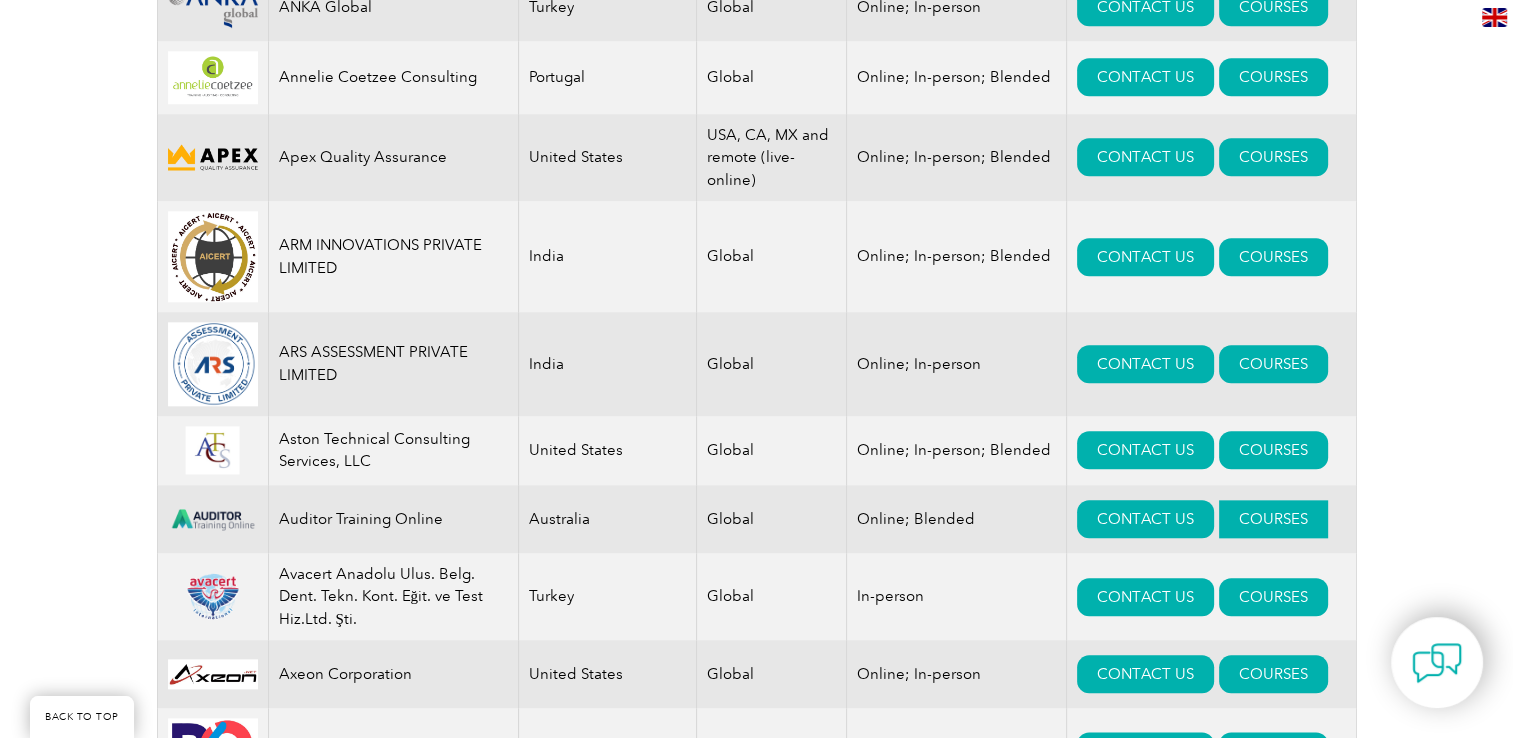 click on "COURSES" at bounding box center (1273, 519) 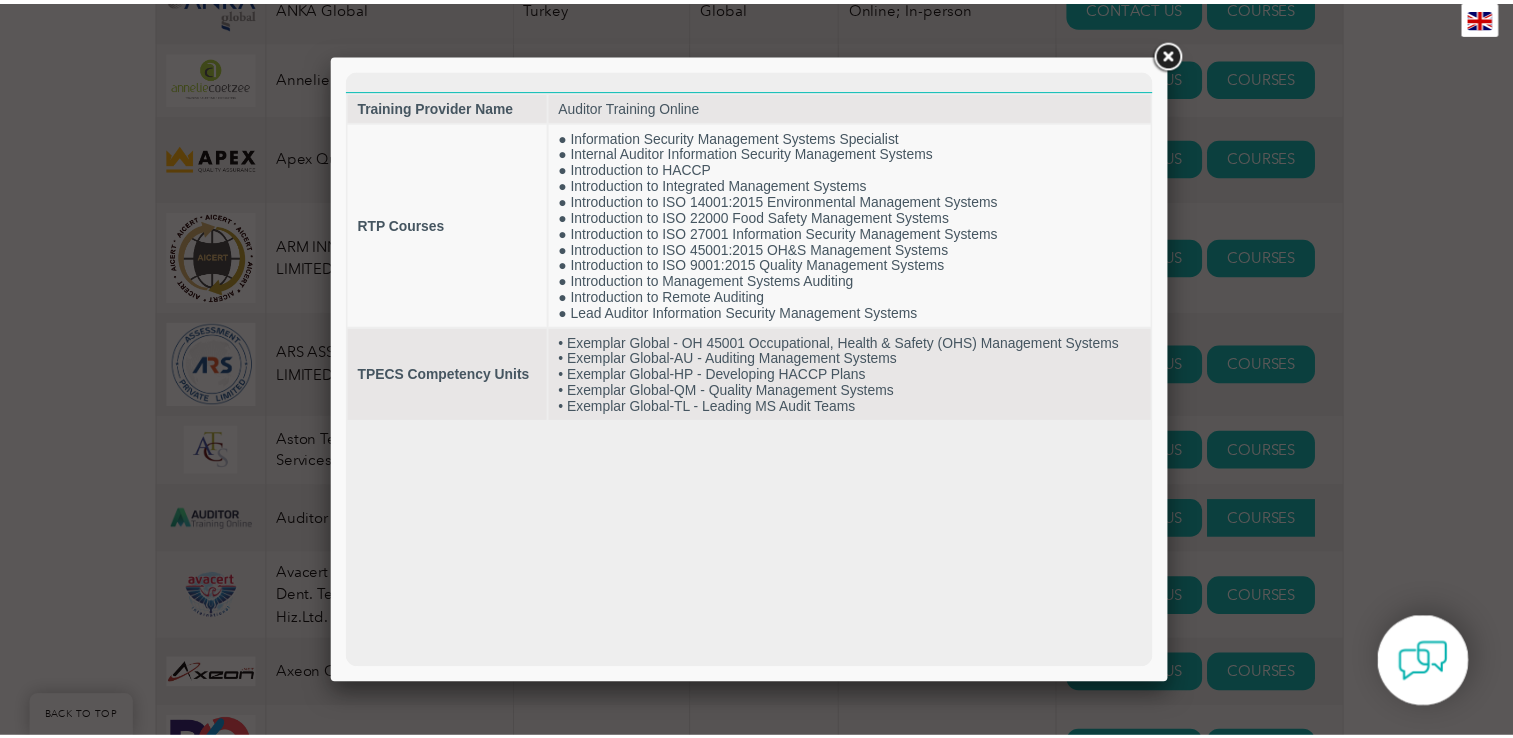 scroll, scrollTop: 0, scrollLeft: 0, axis: both 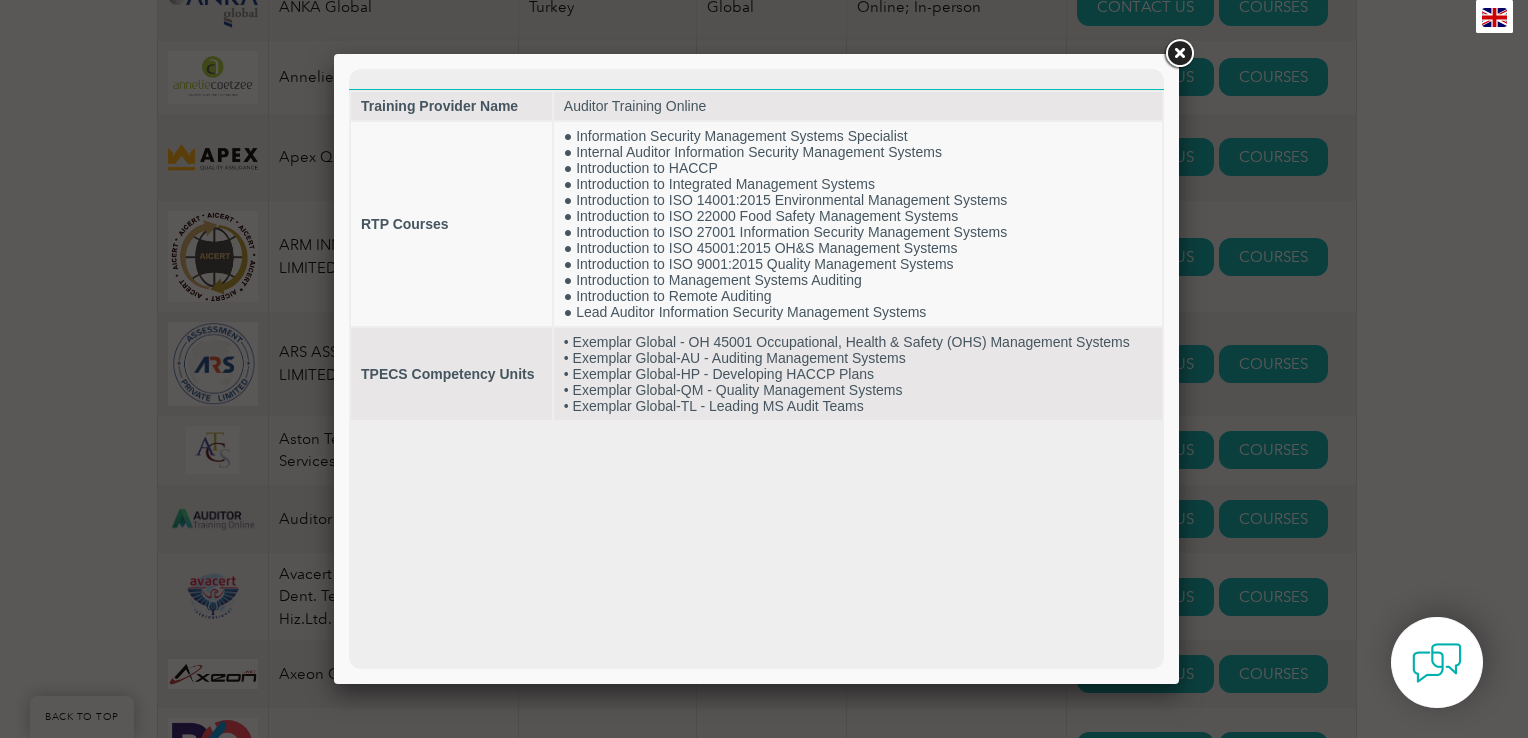 click at bounding box center [1179, 54] 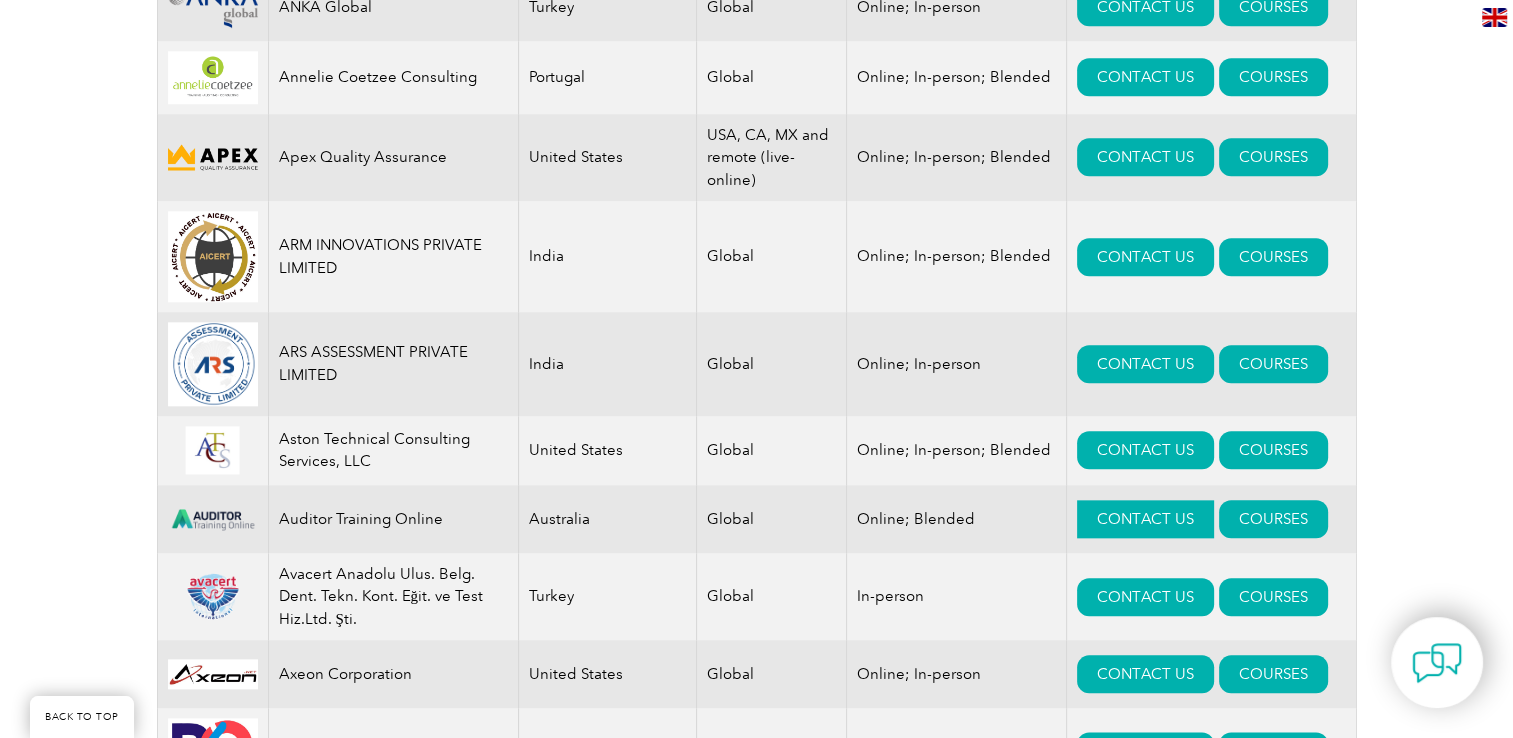 click on "CONTACT US" at bounding box center [1145, 519] 